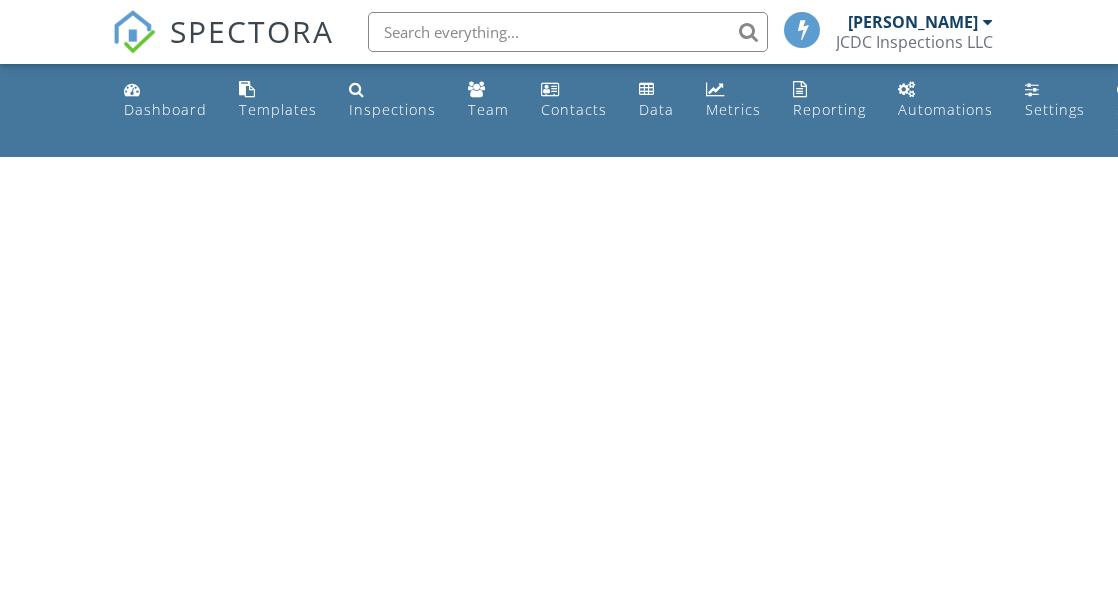 scroll, scrollTop: 0, scrollLeft: 0, axis: both 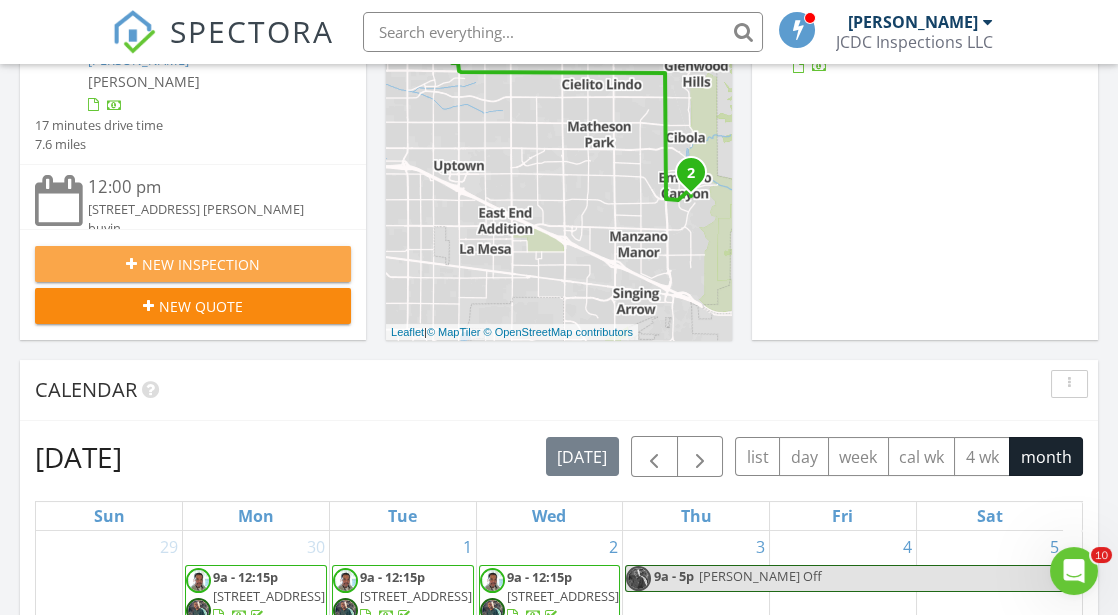 click on "New Inspection" at bounding box center [193, 264] 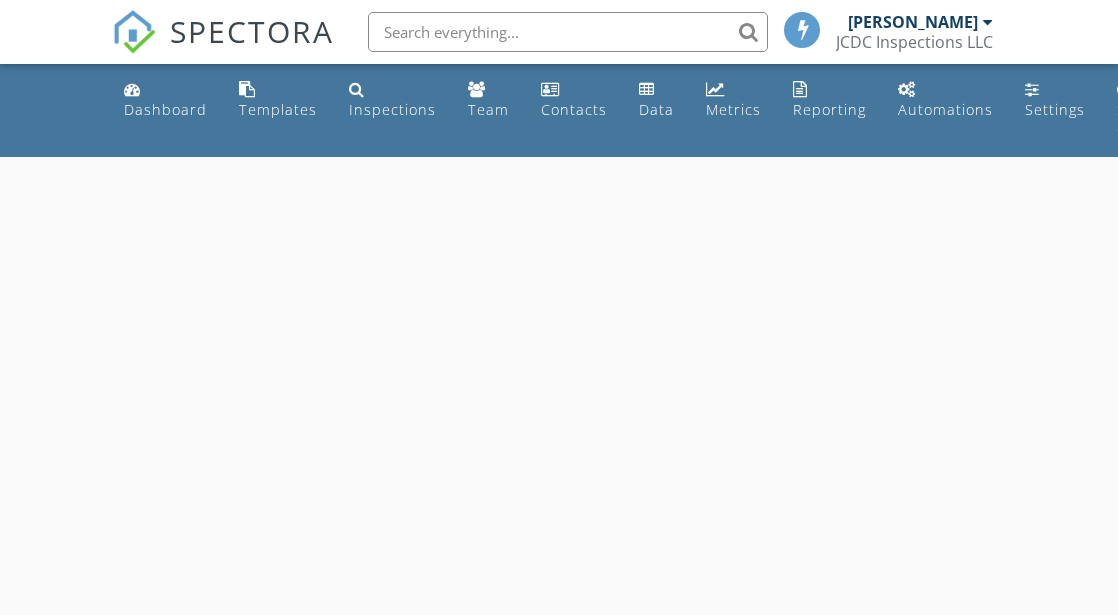 scroll, scrollTop: 0, scrollLeft: 0, axis: both 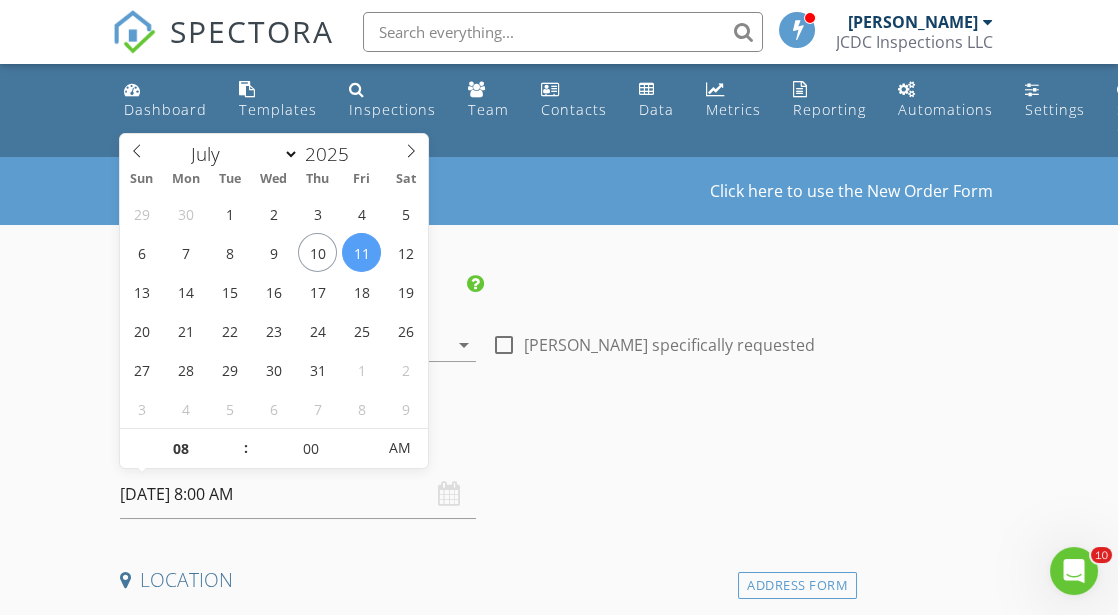 click on "[DATE] 8:00 AM" at bounding box center (298, 494) 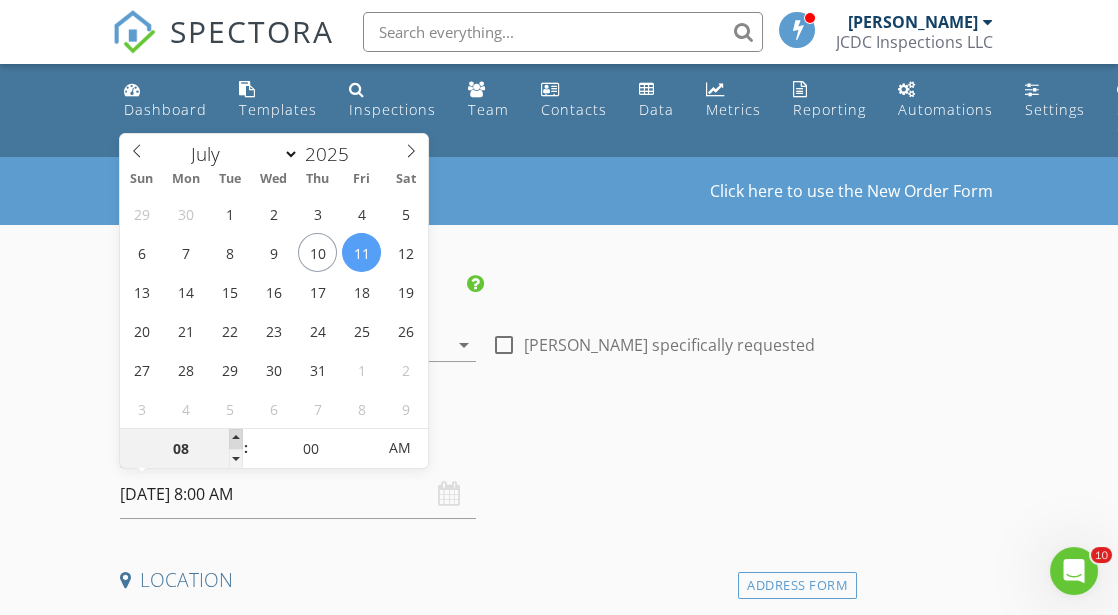type on "09" 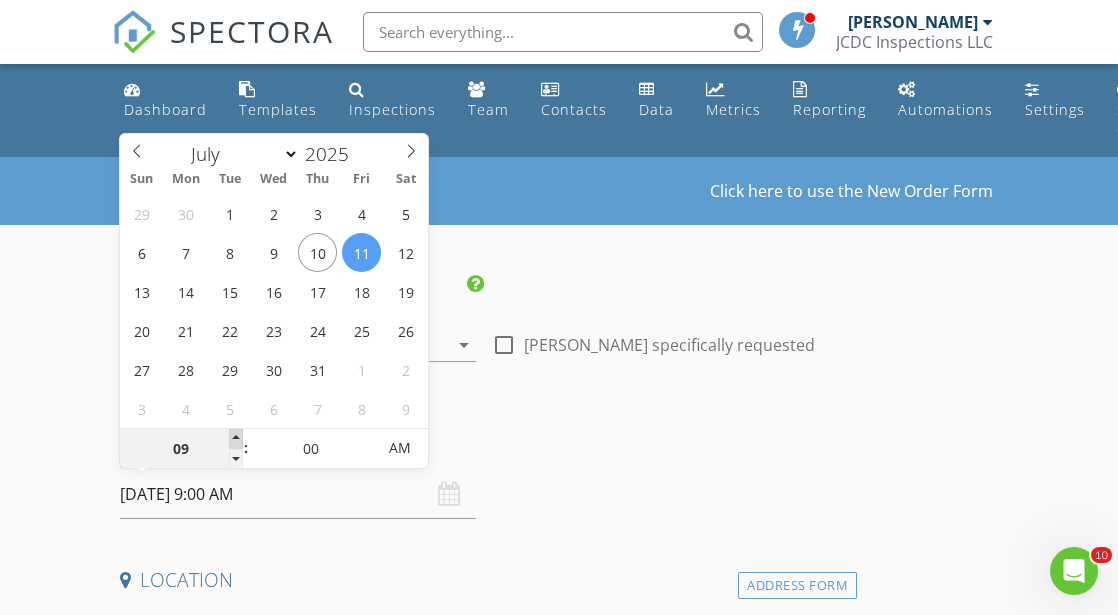 click at bounding box center (236, 439) 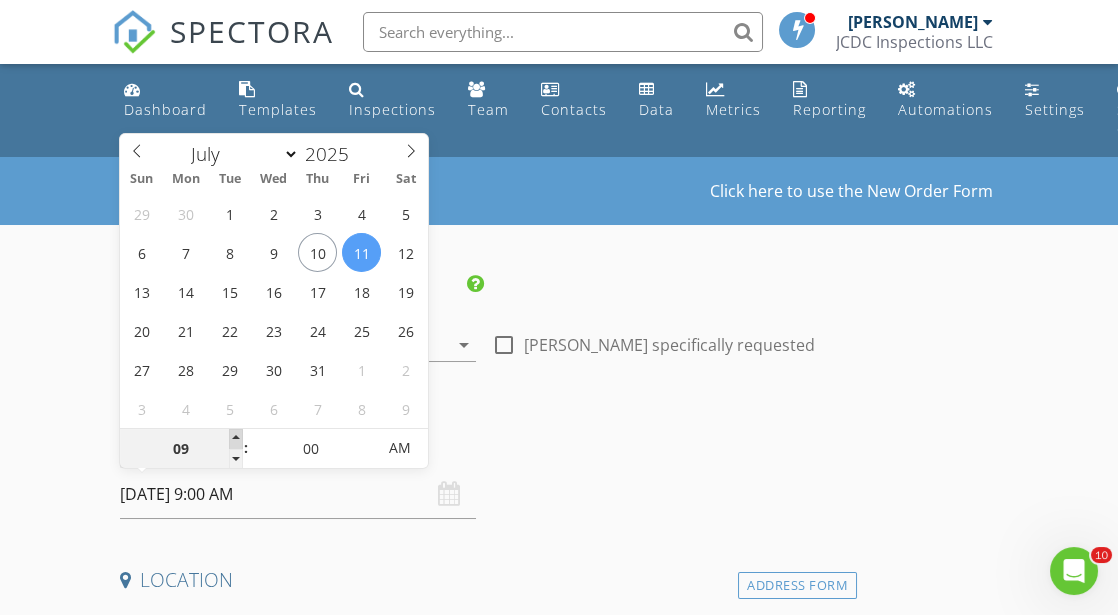 type on "10" 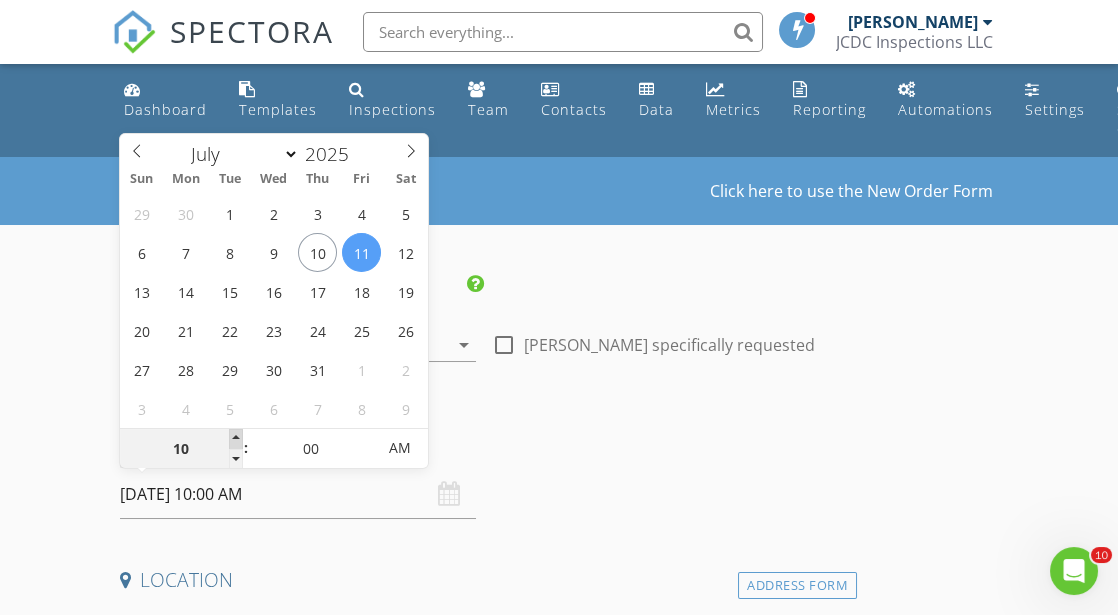 click at bounding box center (236, 439) 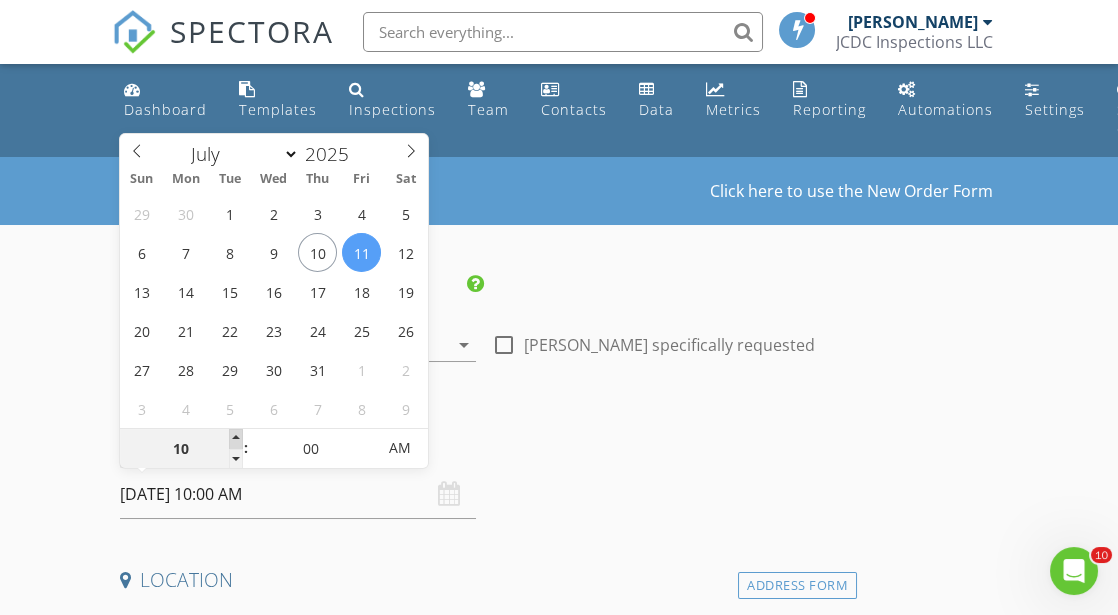 type on "11" 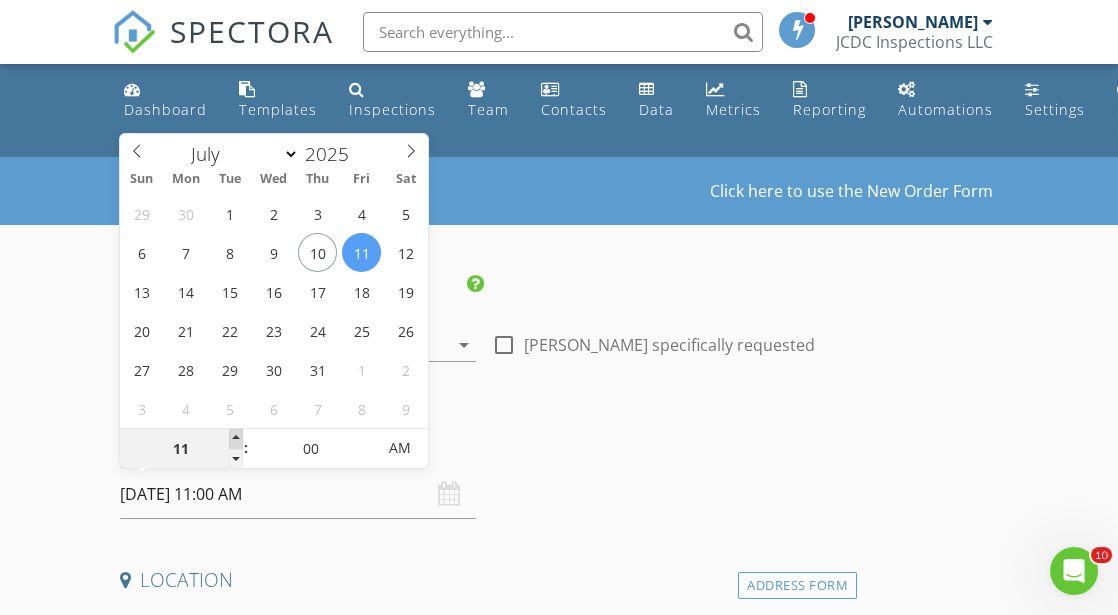 click at bounding box center (236, 439) 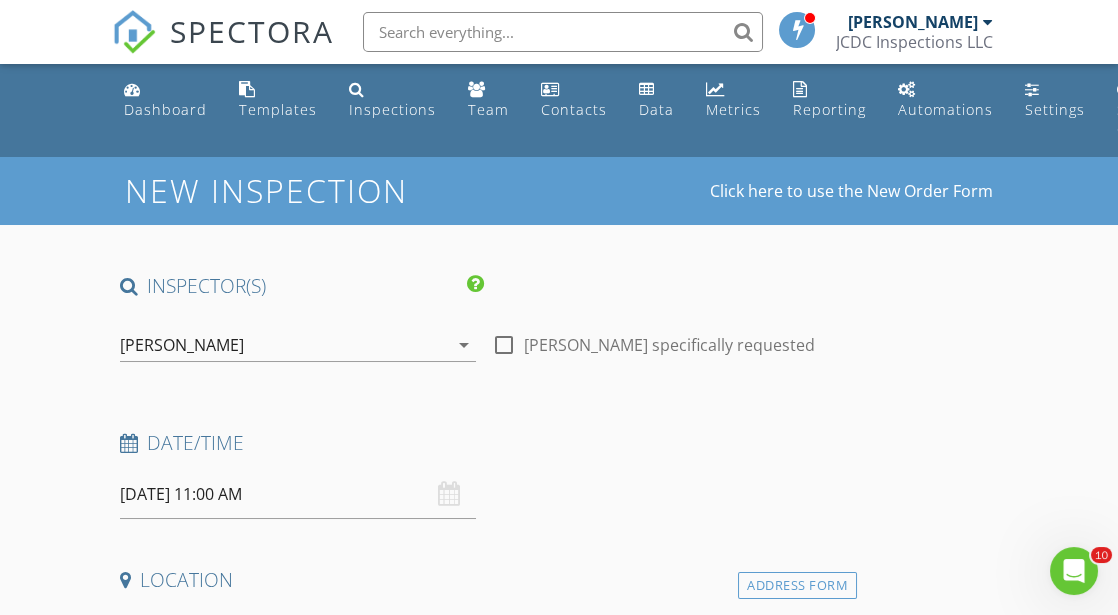 click on "INSPECTOR(S)
check_box   JC Ogborn   PRIMARY   check_box_outline_blank   Abner Flores     JC Ogborn arrow_drop_down   check_box_outline_blank JC Ogborn specifically requested
Date/Time
07/11/2025 11:00 AM
Location
Address Form       Can't find your address?   Click here.
client
check_box Enable Client CC email for this inspection   Client Search     check_box_outline_blank Client is a Company/Organization     First Name   Last Name   Email   CC Email   Phone   Address   City   State   Zip       Notes   Private Notes
ADD ADDITIONAL client
SERVICES
check_box_outline_blank   JCDC Inspection   Home Inspection Only check_box_outline_blank   JCDC Inspection Copy   Home Inspection Only check_box_outline_blank   JCDC Re-inspection   Follow Up Inspection of Repairs   Radon Test" at bounding box center (559, 1733) 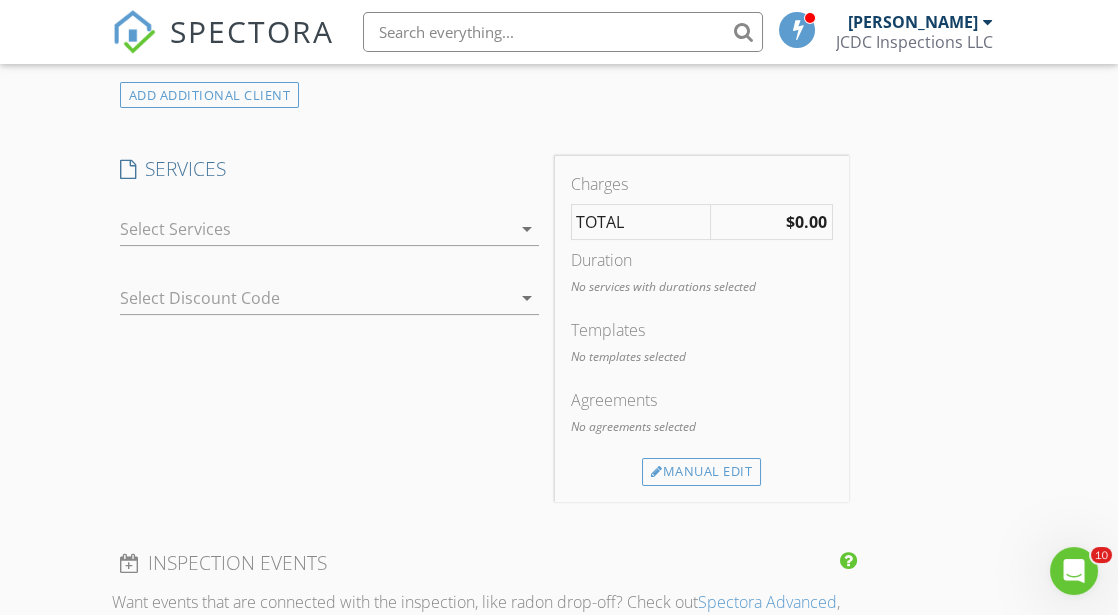 scroll, scrollTop: 1223, scrollLeft: 0, axis: vertical 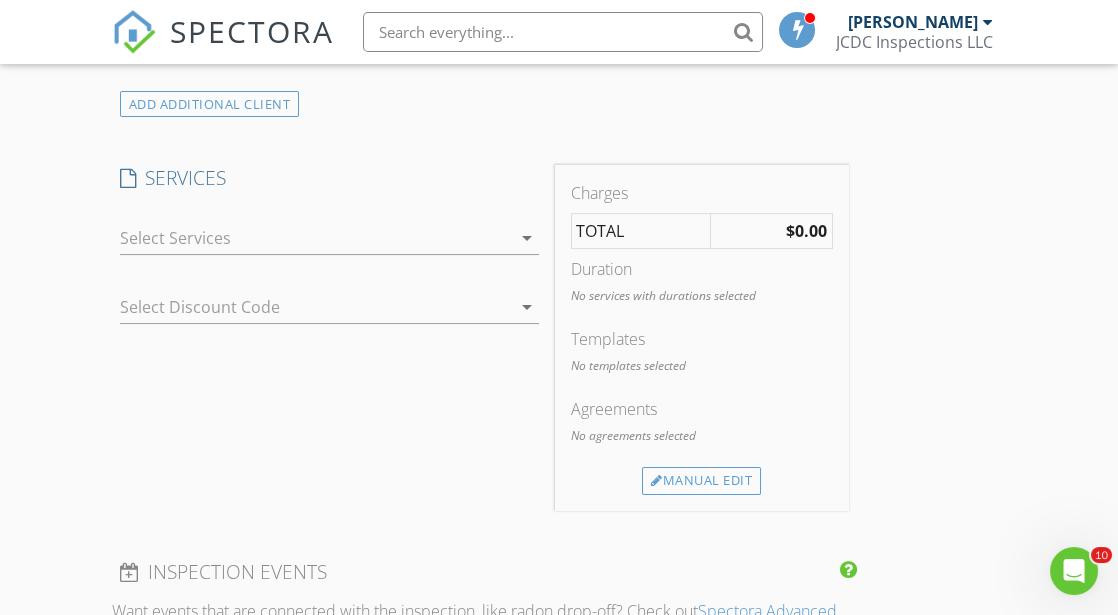 click on "arrow_drop_down" at bounding box center [527, 238] 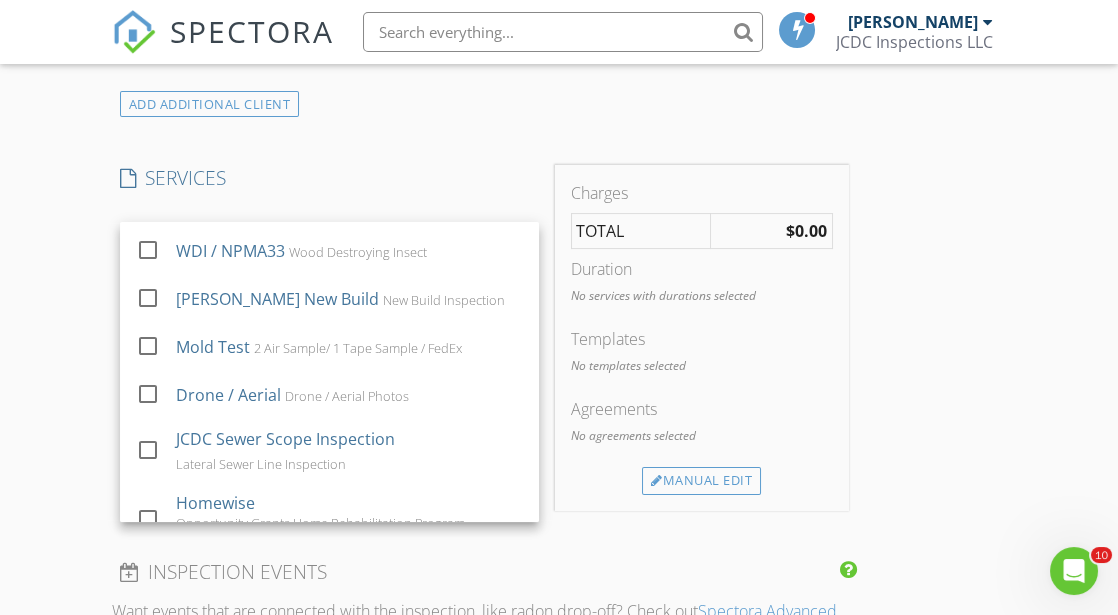 scroll, scrollTop: 423, scrollLeft: 0, axis: vertical 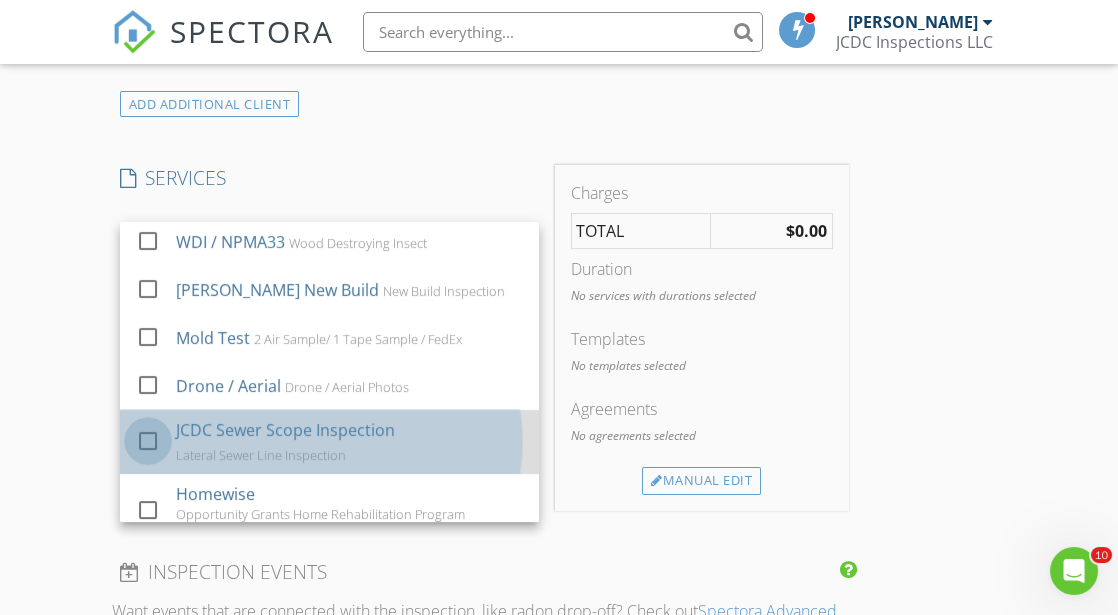 click at bounding box center [148, 440] 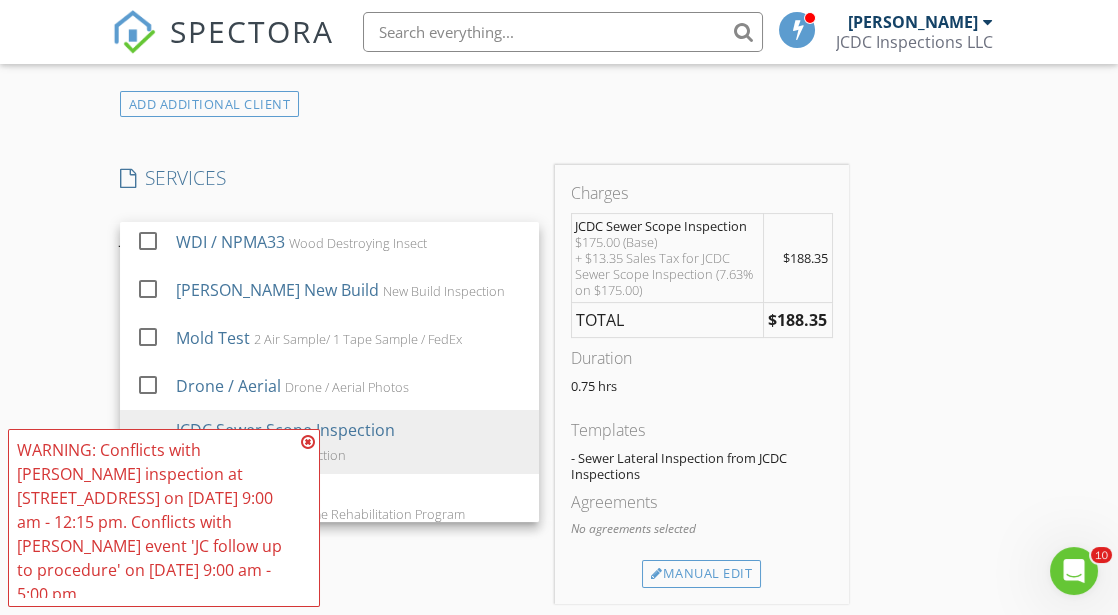 scroll, scrollTop: 781, scrollLeft: 0, axis: vertical 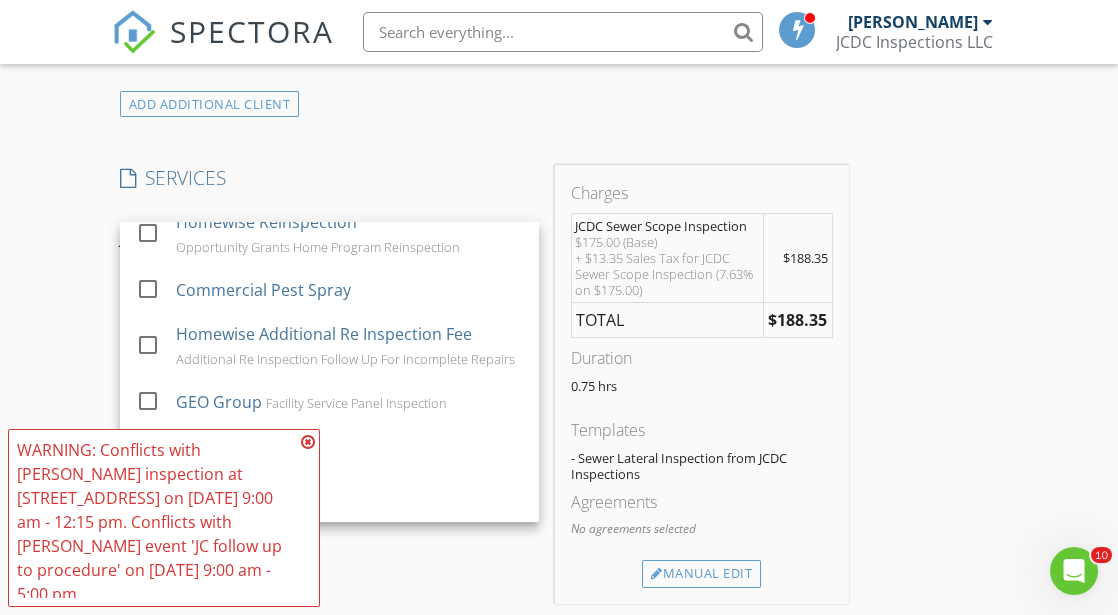 click on "SERVICES
check_box_outline_blank   JCDC Inspection   Home Inspection Only check_box_outline_blank   JCDC Inspection Copy   Home Inspection Only check_box_outline_blank   JCDC Re-inspection   Follow Up Inspection of Repairs check_box_outline_blank   Radon Test   Short Term / 72 Hour Test check_box_outline_blank   Walk Through Inspection / Verbal with Client / Photos only   Visual Walk Through Only check_box_outline_blank   Pool and Spa    Visual Plumbing, electrical, component, water condition and decking check_box_outline_blank   Prepurchase Mechanical   Mechanical and Photos Only check_box_outline_blank   WDI / NPMA33   Wood Destroying Insect  check_box_outline_blank   Hakes New Build    New Build Inspection check_box_outline_blank   Mold Test   2 Air Sample/ 1 Tape Sample / FedEx check_box_outline_blank   Drone / Aerial   Drone / Aerial Photos check_box   JCDC Sewer Scope Inspection   Lateral Sewer Line Inspection check_box_outline_blank   Homewise" at bounding box center [329, 384] 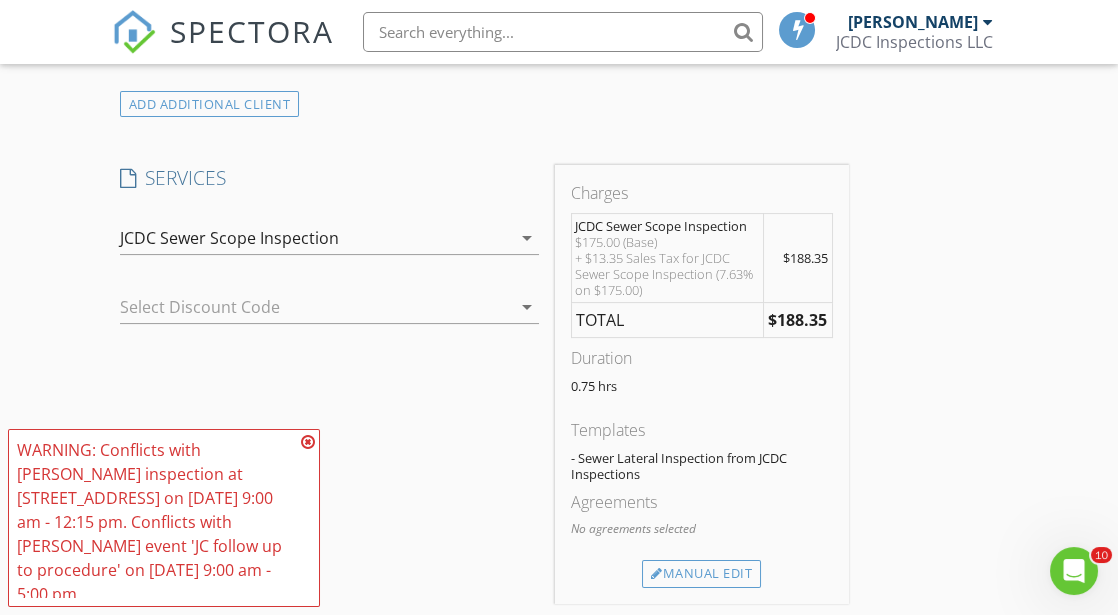 click at bounding box center (308, 442) 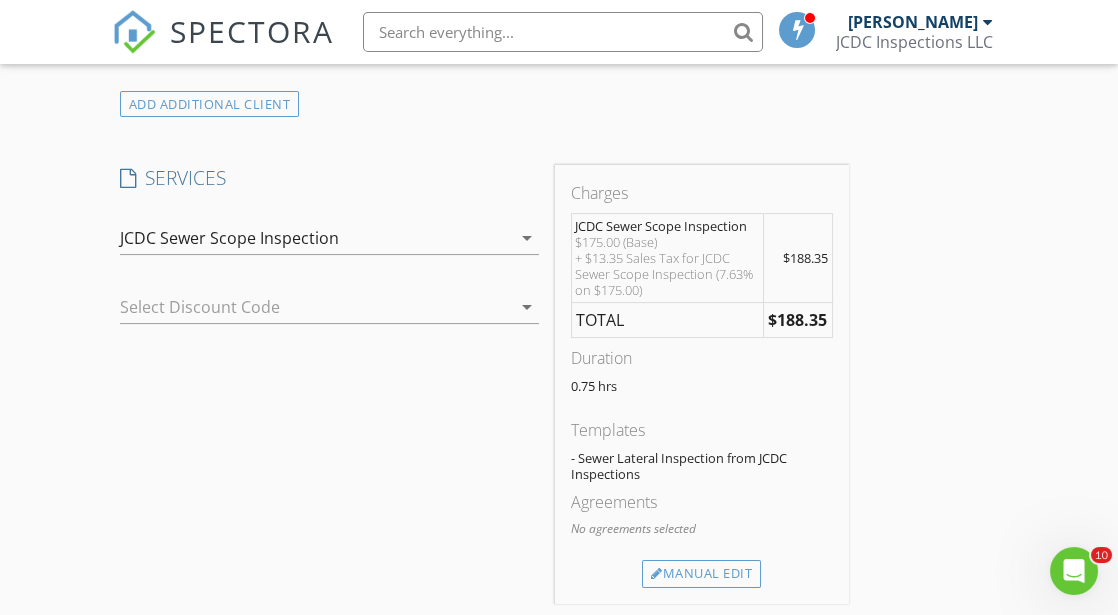 click on "arrow_drop_down" at bounding box center (527, 307) 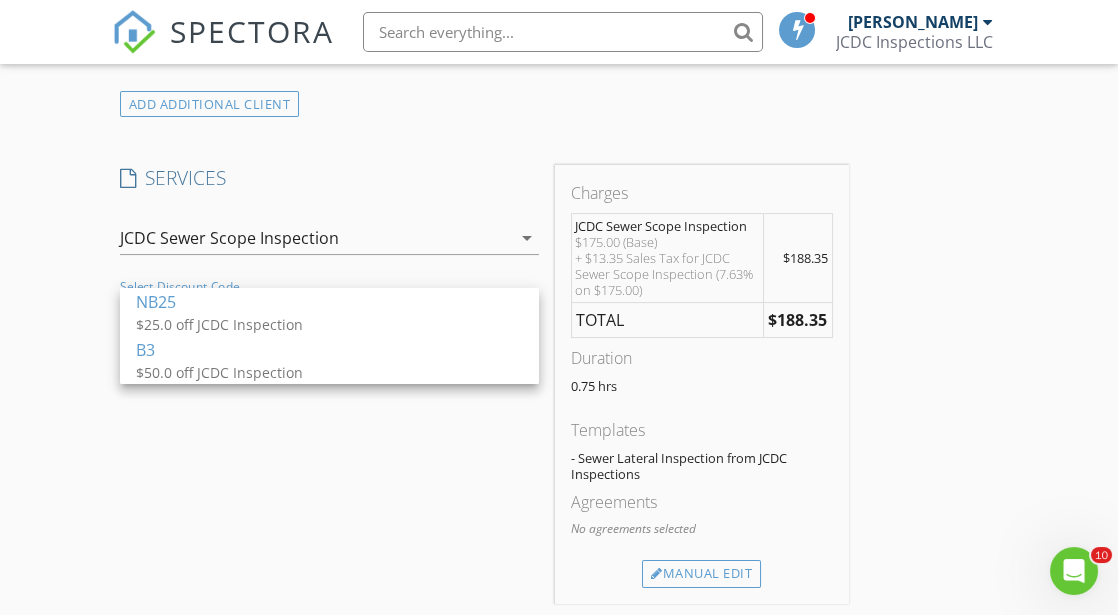 click on "SERVICES
check_box_outline_blank   JCDC Inspection   Home Inspection Only check_box_outline_blank   JCDC Inspection Copy   Home Inspection Only check_box_outline_blank   JCDC Re-inspection   Follow Up Inspection of Repairs check_box_outline_blank   Radon Test   Short Term / 72 Hour Test check_box_outline_blank   Walk Through Inspection / Verbal with Client / Photos only   Visual Walk Through Only check_box_outline_blank   Pool and Spa    Visual Plumbing, electrical, component, water condition and decking check_box_outline_blank   Prepurchase Mechanical   Mechanical and Photos Only check_box_outline_blank   WDI / NPMA33   Wood Destroying Insect  check_box_outline_blank   Hakes New Build    New Build Inspection check_box_outline_blank   Mold Test   2 Air Sample/ 1 Tape Sample / FedEx check_box_outline_blank   Drone / Aerial   Drone / Aerial Photos check_box   JCDC Sewer Scope Inspection   Lateral Sewer Line Inspection check_box_outline_blank   Homewise" at bounding box center [329, 384] 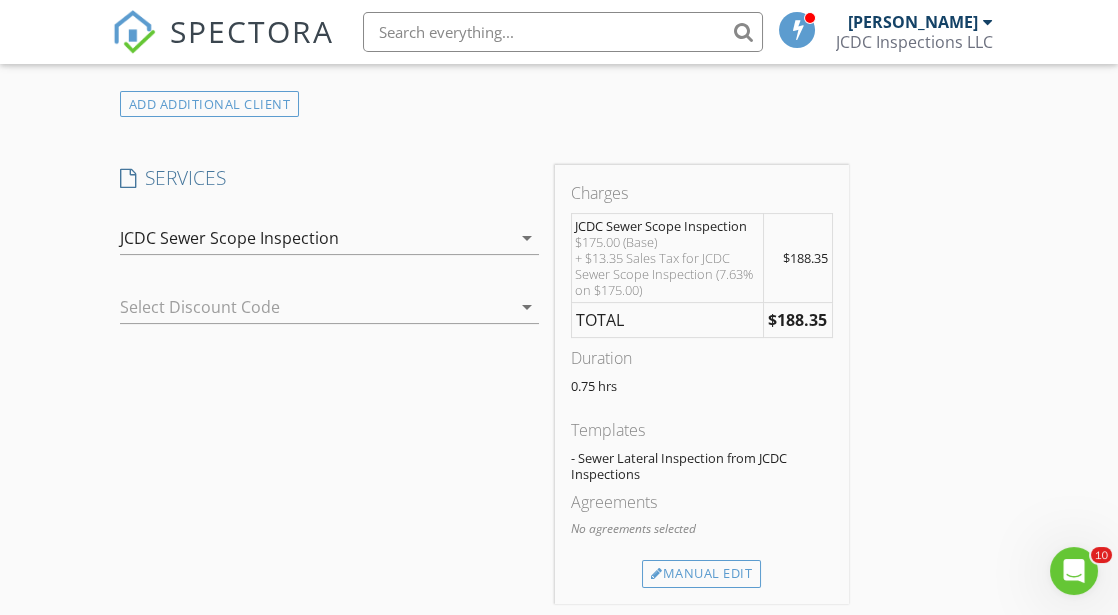 click on "arrow_drop_down" at bounding box center (527, 307) 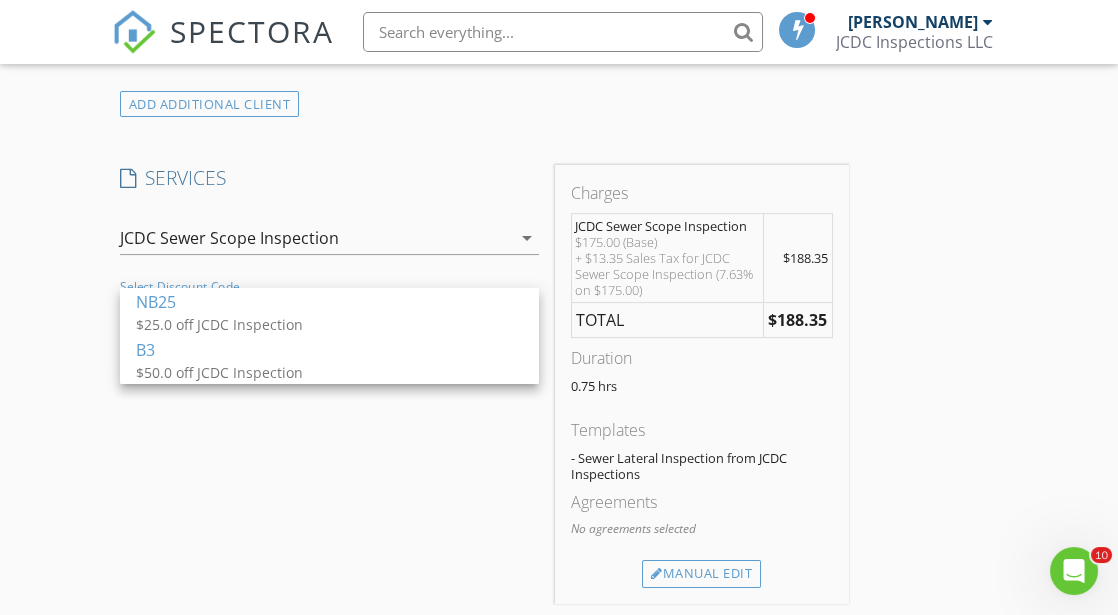 click on "SERVICES
check_box_outline_blank   JCDC Inspection   Home Inspection Only check_box_outline_blank   JCDC Inspection Copy   Home Inspection Only check_box_outline_blank   JCDC Re-inspection   Follow Up Inspection of Repairs check_box_outline_blank   Radon Test   Short Term / 72 Hour Test check_box_outline_blank   Walk Through Inspection / Verbal with Client / Photos only   Visual Walk Through Only check_box_outline_blank   Pool and Spa    Visual Plumbing, electrical, component, water condition and decking check_box_outline_blank   Prepurchase Mechanical   Mechanical and Photos Only check_box_outline_blank   WDI / NPMA33   Wood Destroying Insect  check_box_outline_blank   Hakes New Build    New Build Inspection check_box_outline_blank   Mold Test   2 Air Sample/ 1 Tape Sample / FedEx check_box_outline_blank   Drone / Aerial   Drone / Aerial Photos check_box   JCDC Sewer Scope Inspection   Lateral Sewer Line Inspection check_box_outline_blank   Homewise" at bounding box center (329, 384) 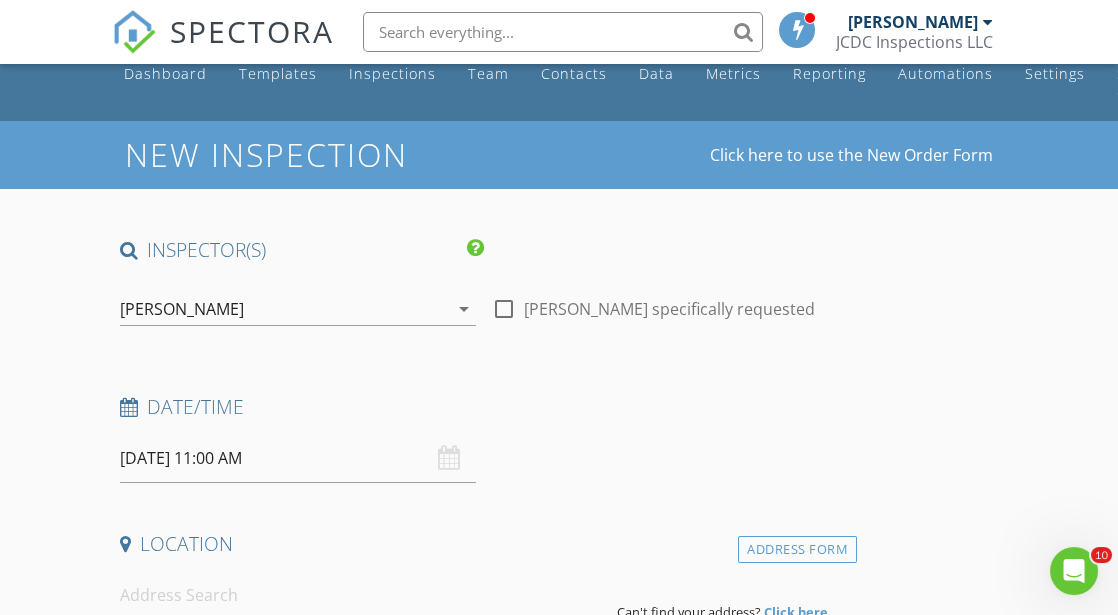 scroll, scrollTop: 0, scrollLeft: 0, axis: both 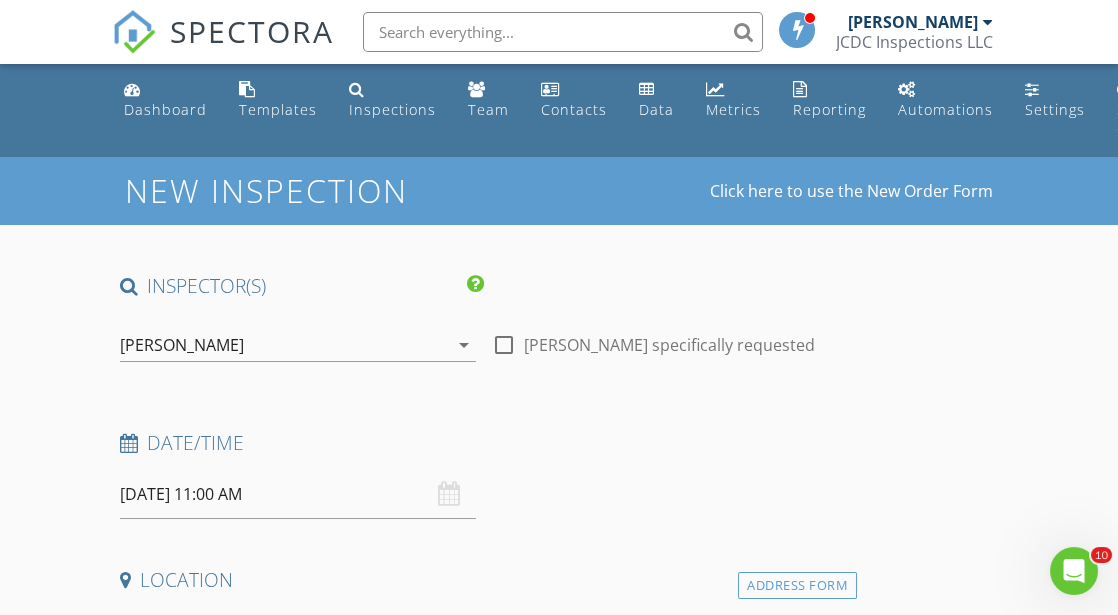click on "arrow_drop_down" at bounding box center [464, 345] 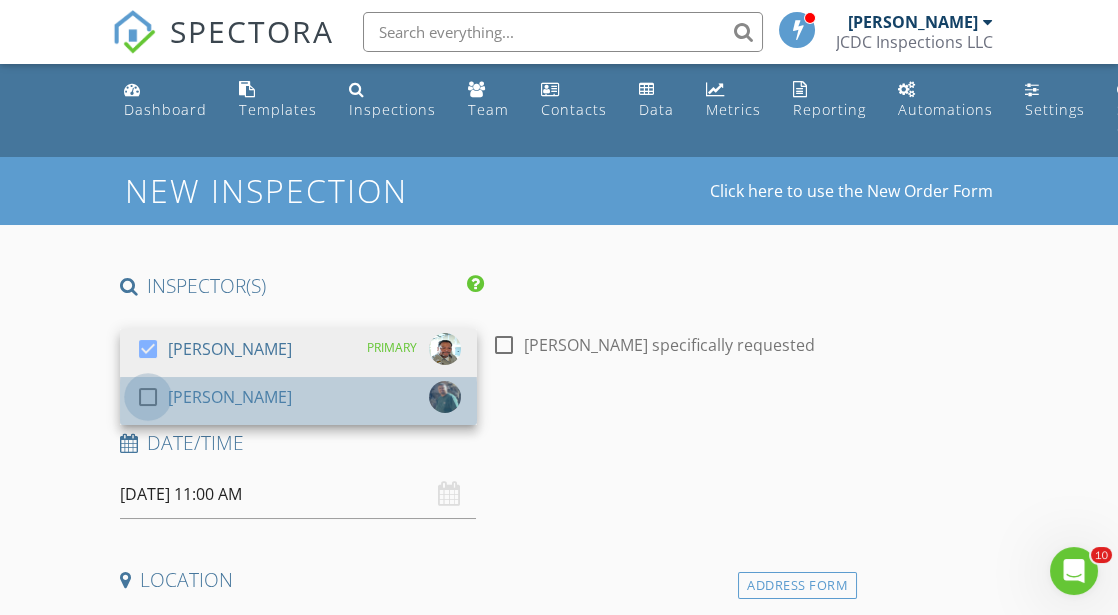 click at bounding box center [148, 397] 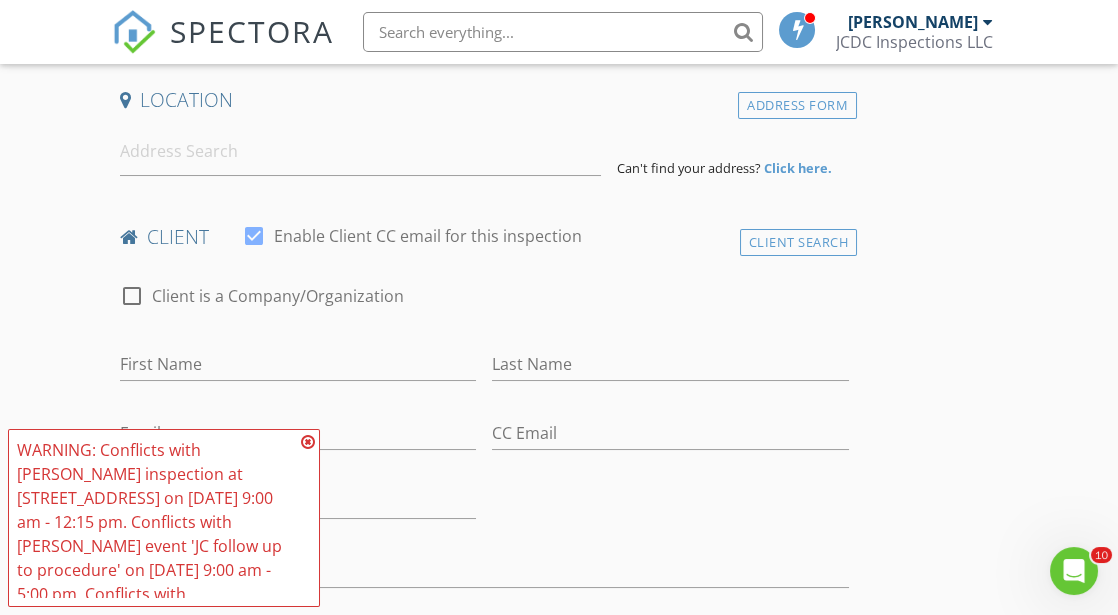 scroll, scrollTop: 485, scrollLeft: 0, axis: vertical 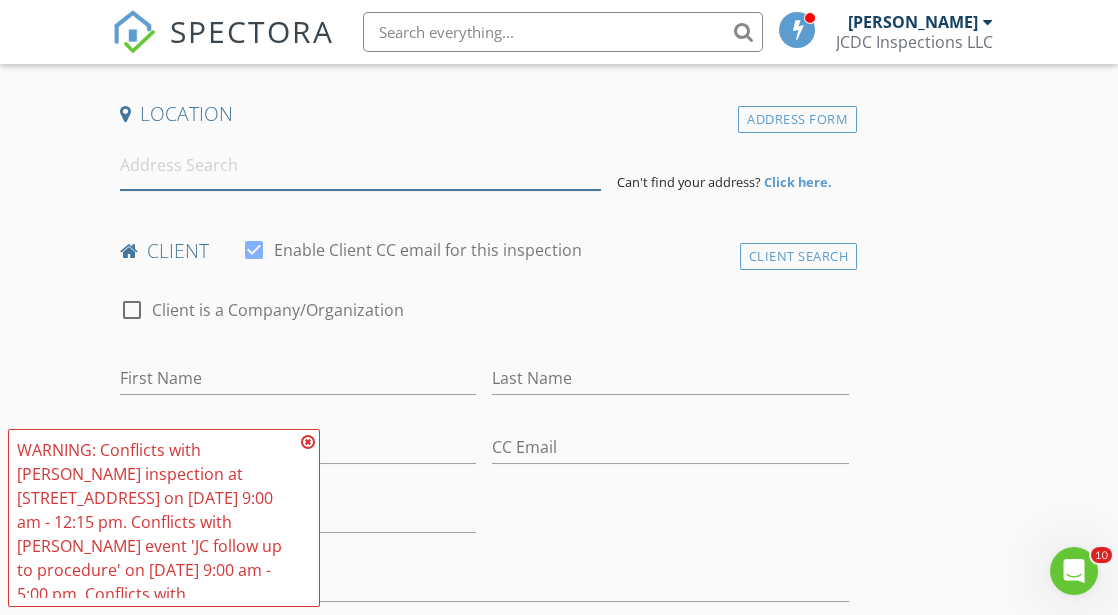 click at bounding box center (360, 165) 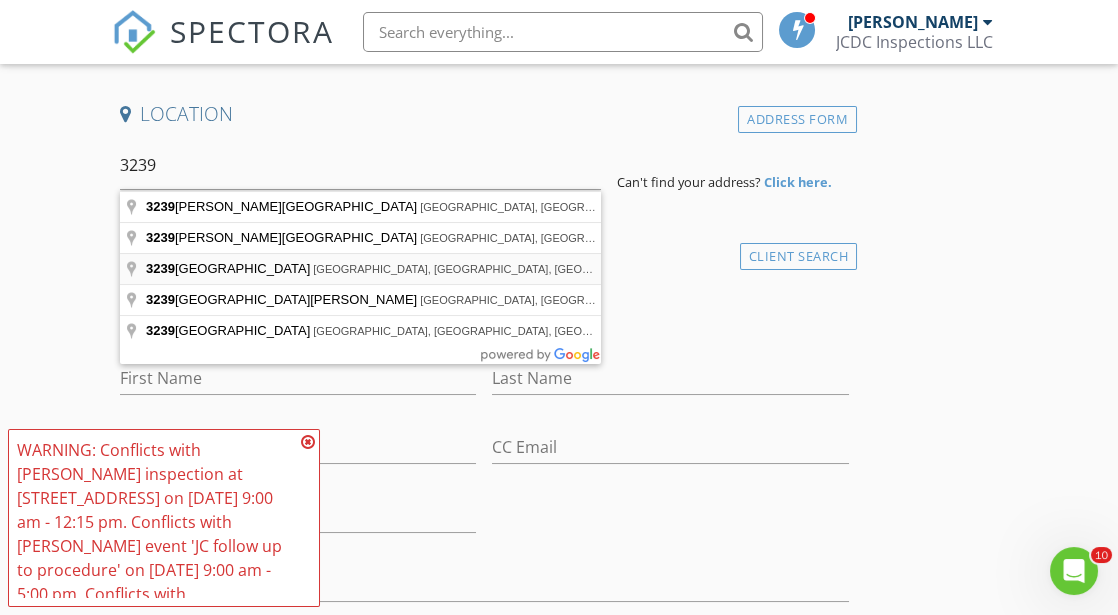 type on "3239 Esplanade Circle Southeast, Rio Rancho, NM, USA" 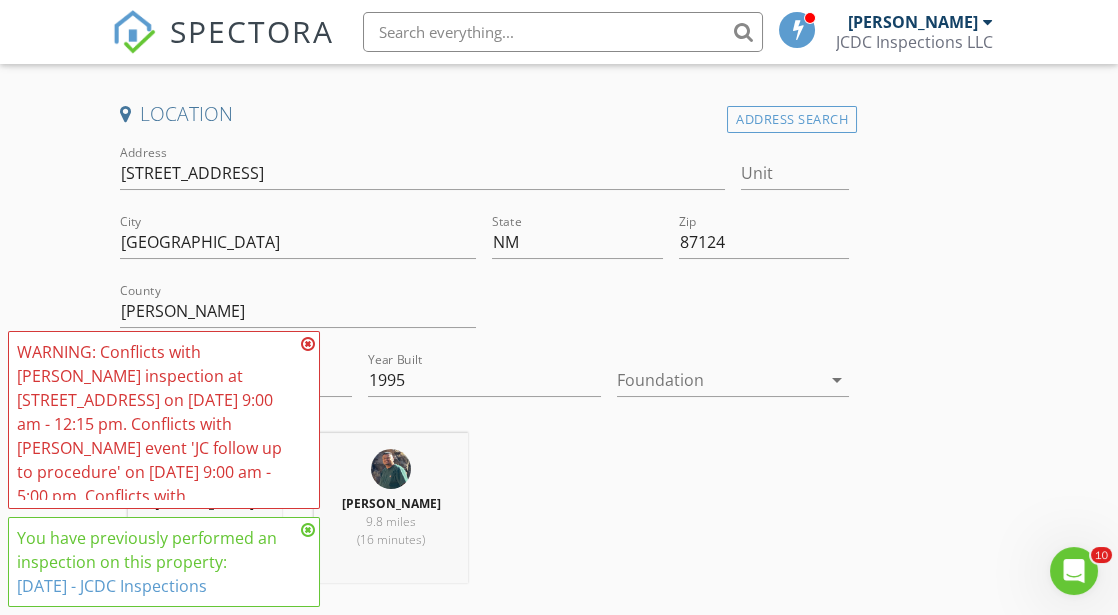 click at bounding box center [308, 344] 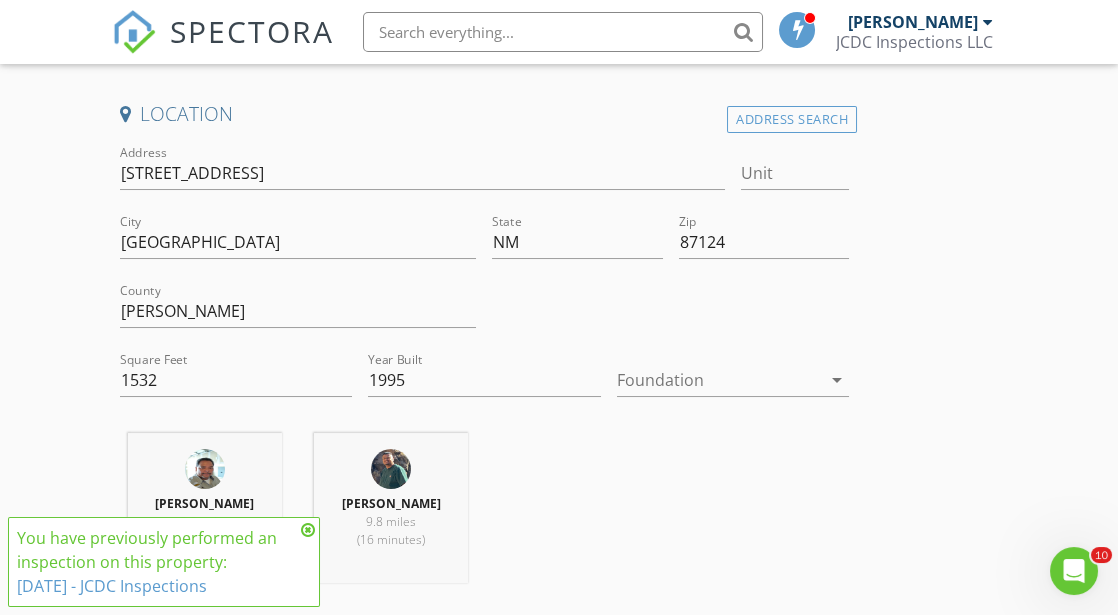 click at bounding box center [308, 530] 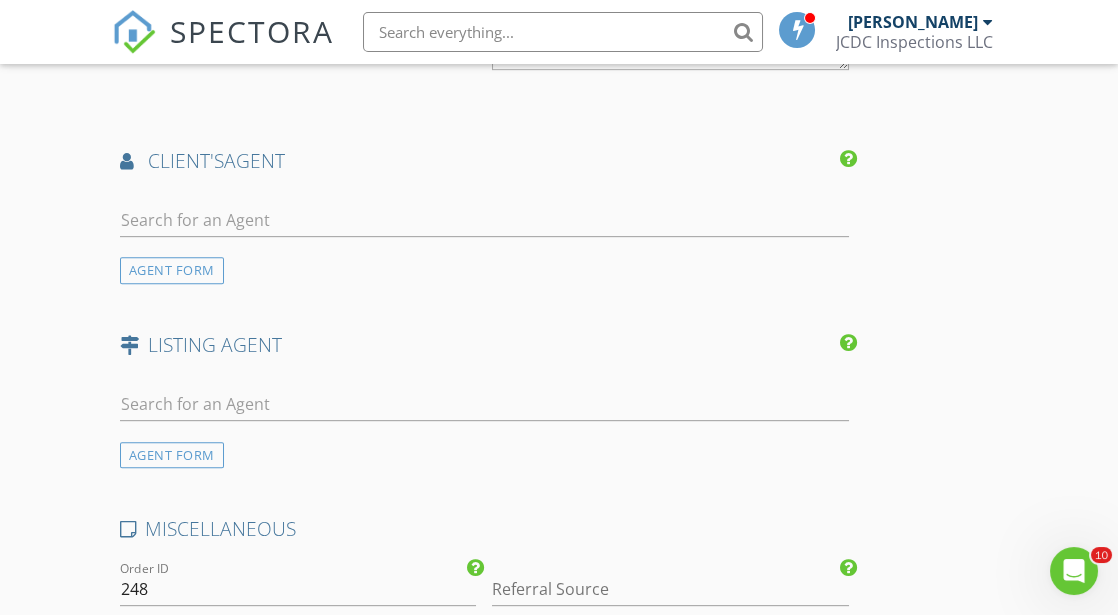 scroll, scrollTop: 2945, scrollLeft: 0, axis: vertical 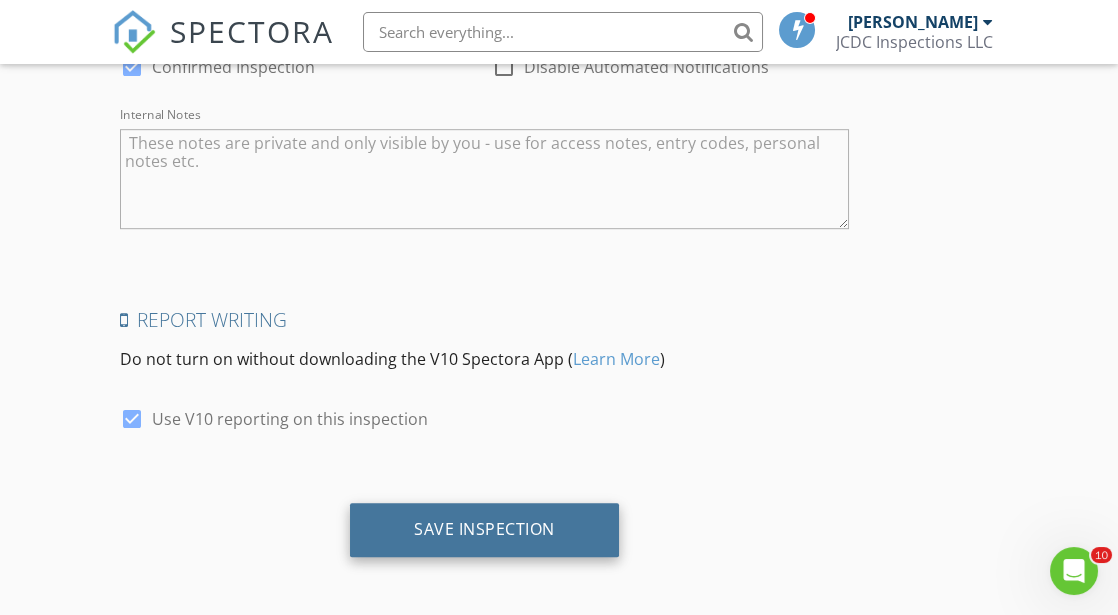 click on "Save Inspection" at bounding box center [484, 529] 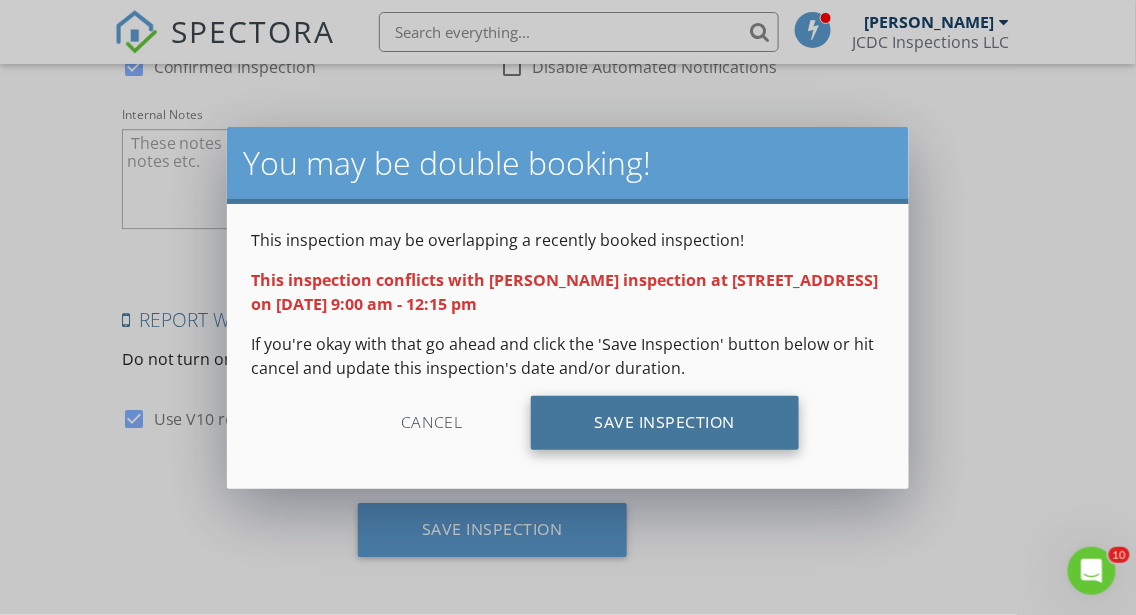 click on "Save Inspection" at bounding box center (665, 423) 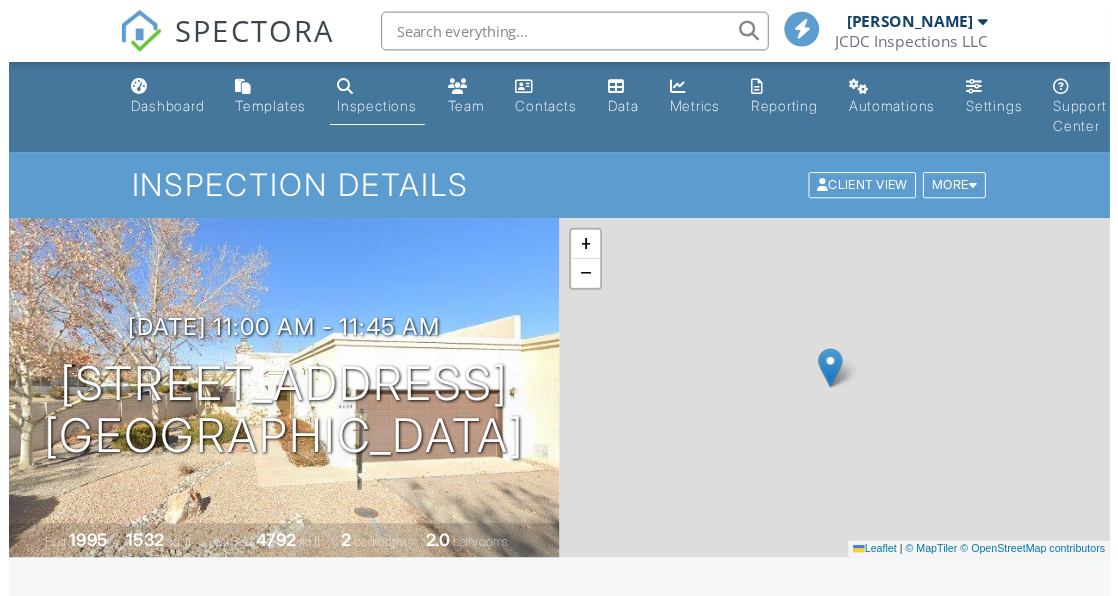 scroll, scrollTop: 0, scrollLeft: 0, axis: both 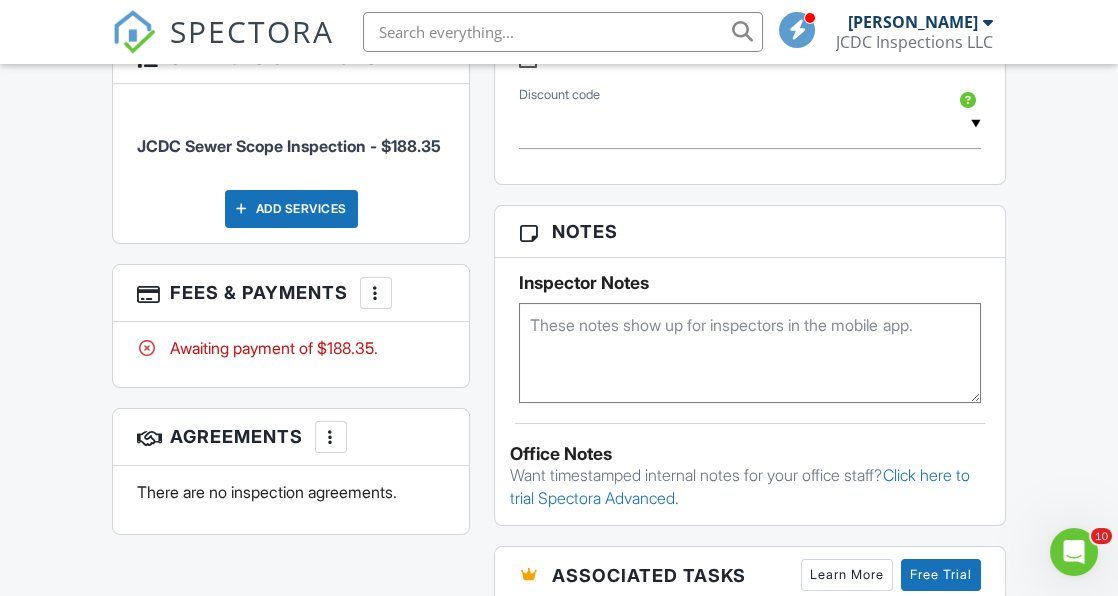 click at bounding box center [376, 293] 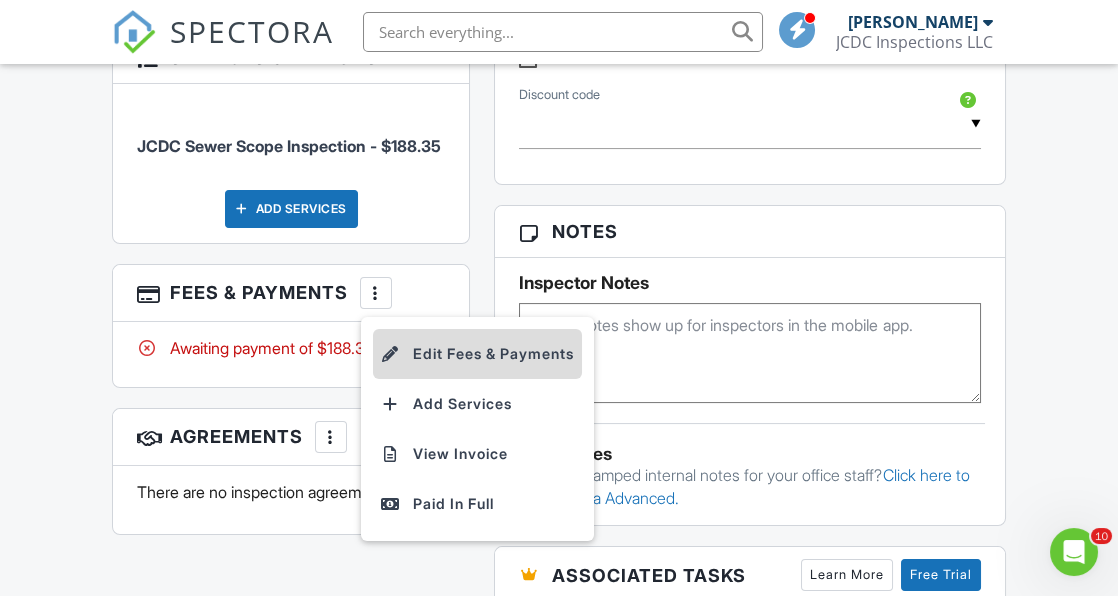 click on "Edit Fees & Payments" at bounding box center (477, 354) 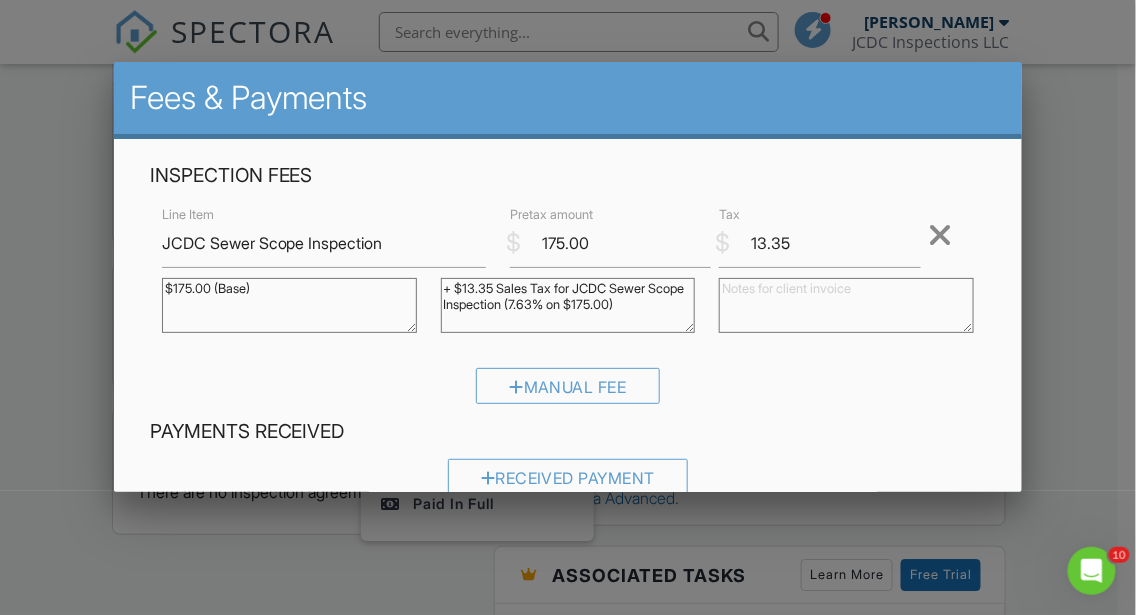 click at bounding box center [846, 305] 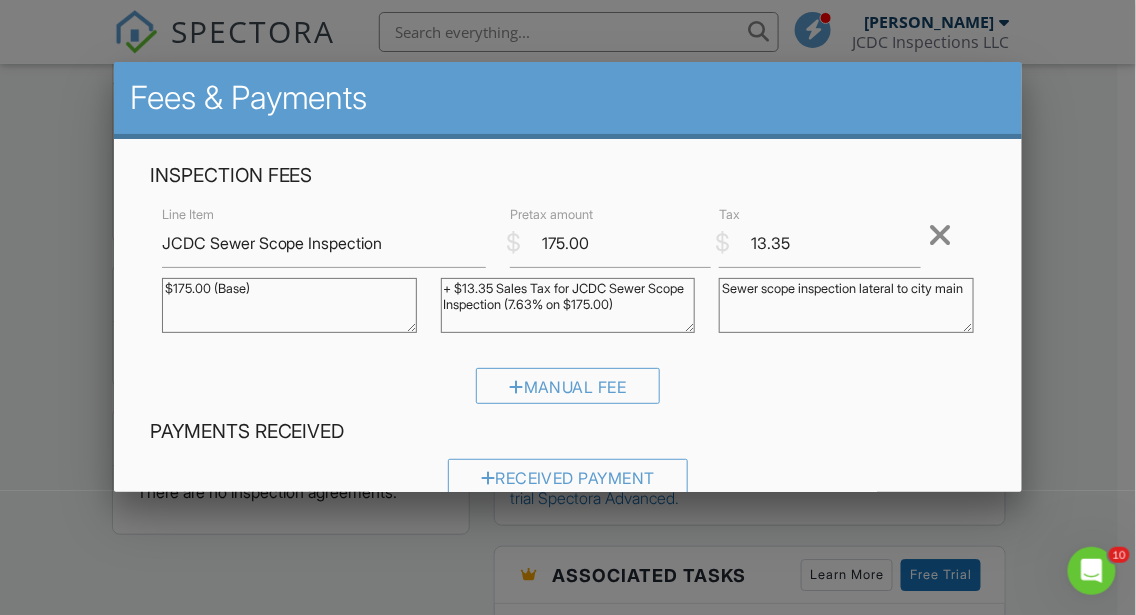 scroll, scrollTop: 345, scrollLeft: 0, axis: vertical 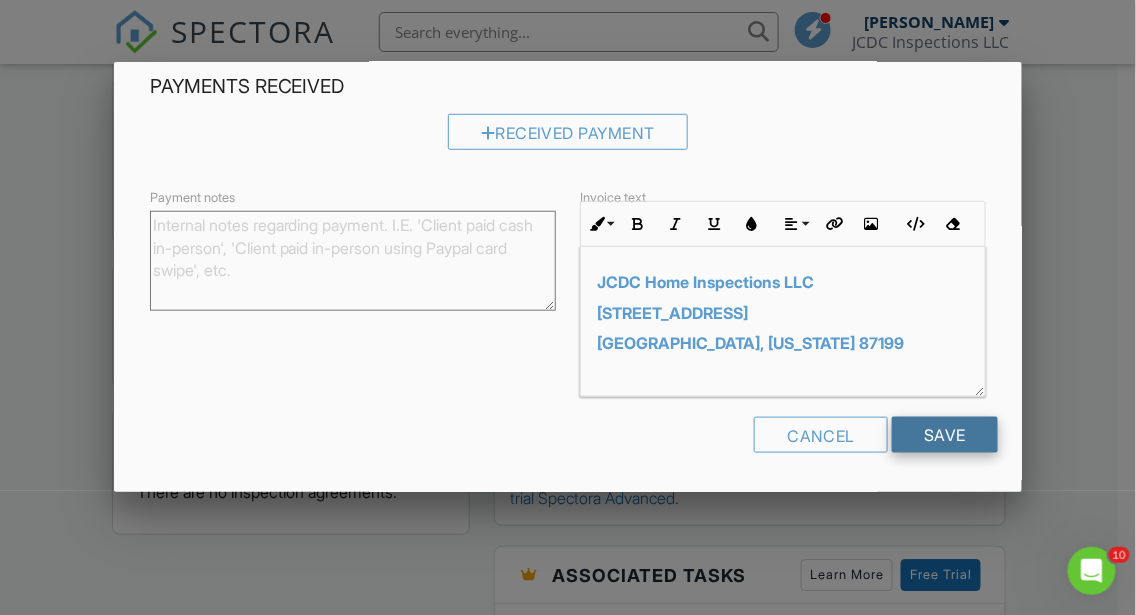 type on "Sewer scope inspection lateral to city main" 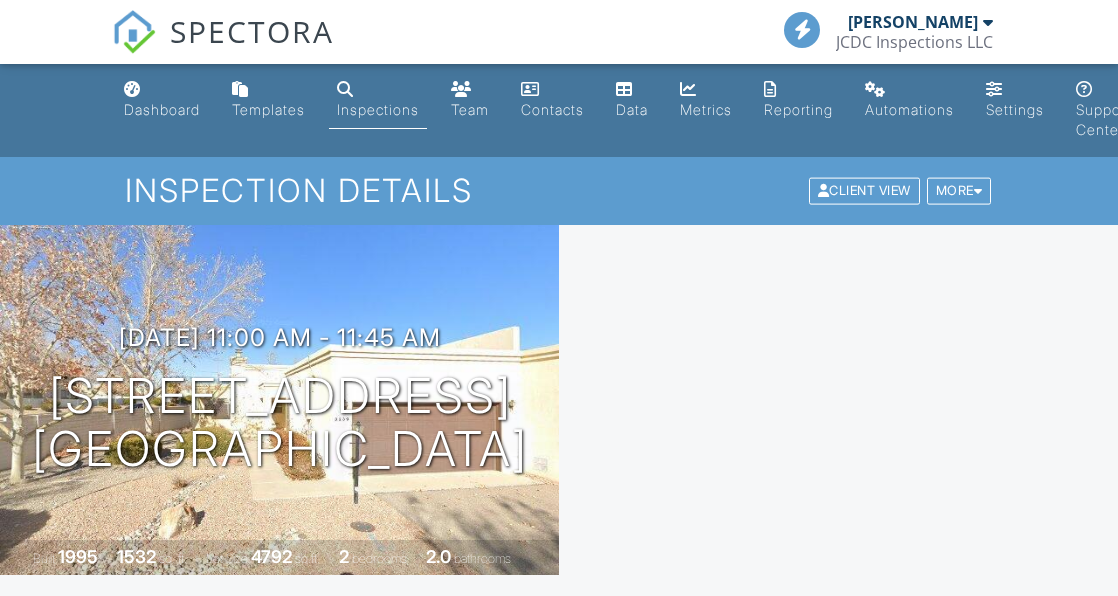 scroll, scrollTop: 0, scrollLeft: 0, axis: both 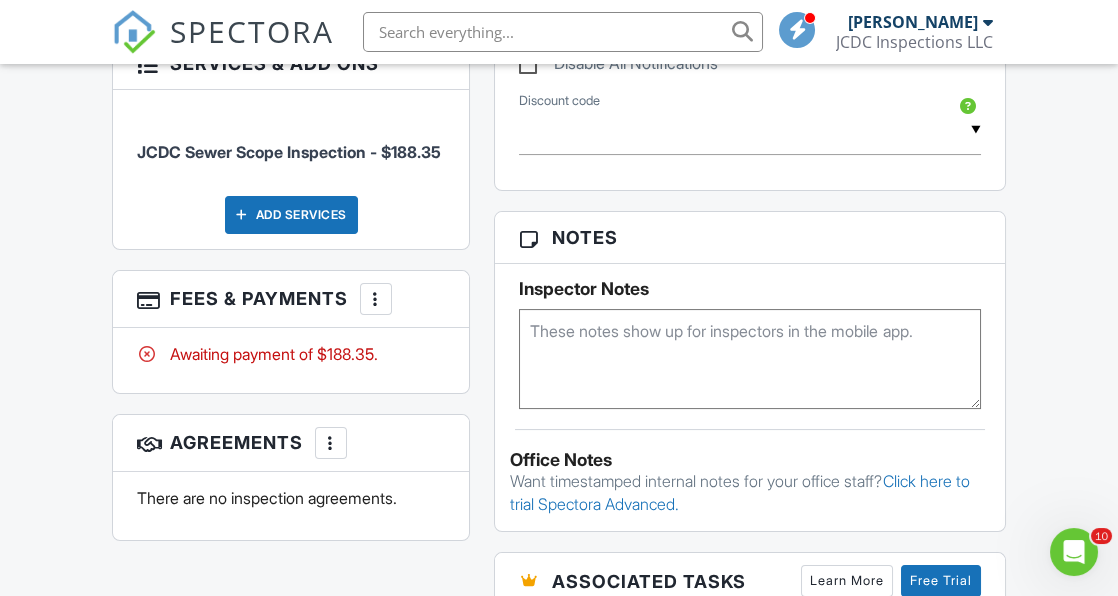click at bounding box center (376, 299) 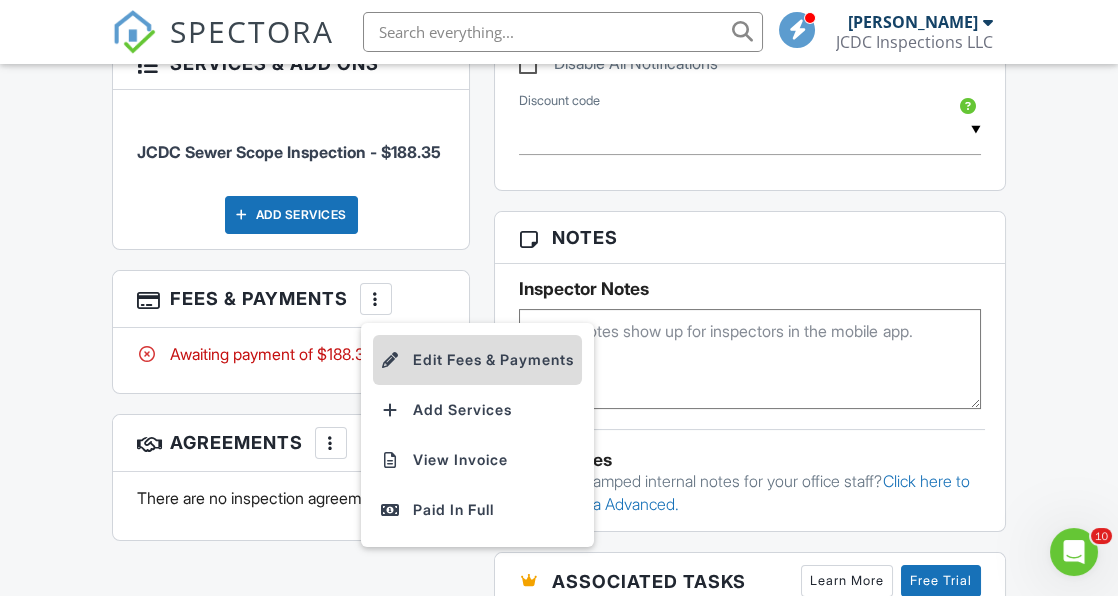 click on "Edit Fees & Payments" at bounding box center [477, 360] 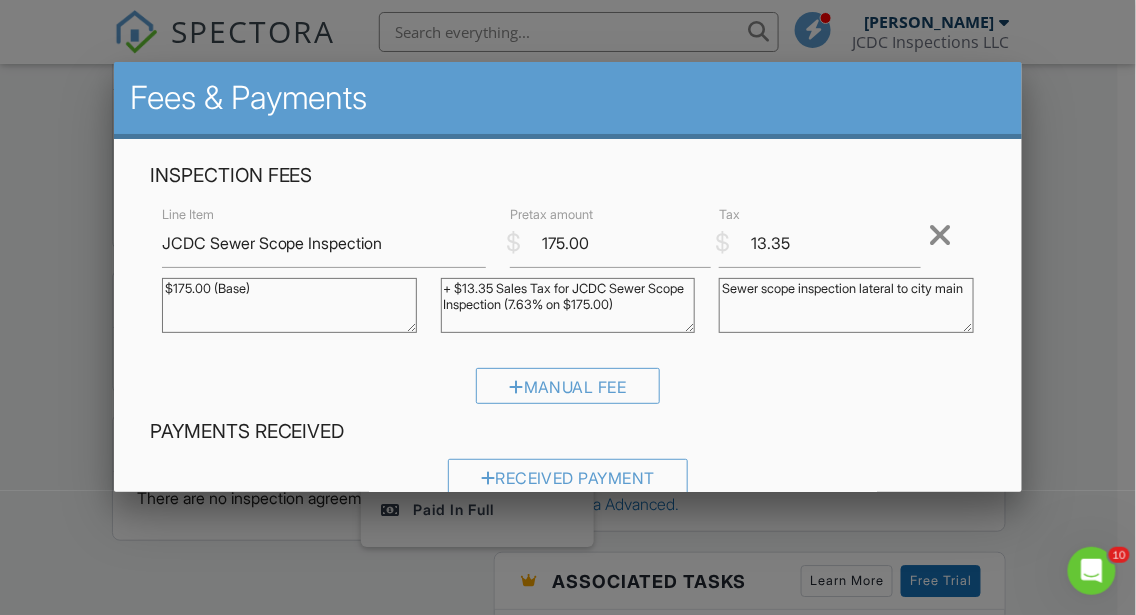 click on "Sewer scope inspection lateral to city main" at bounding box center (846, 305) 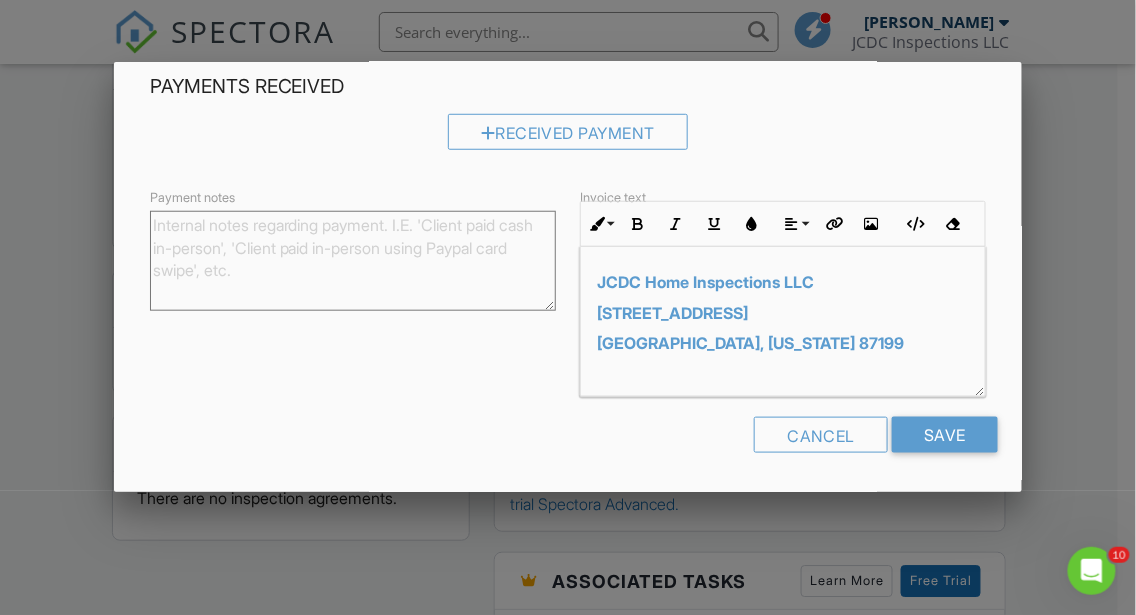 scroll, scrollTop: 304, scrollLeft: 0, axis: vertical 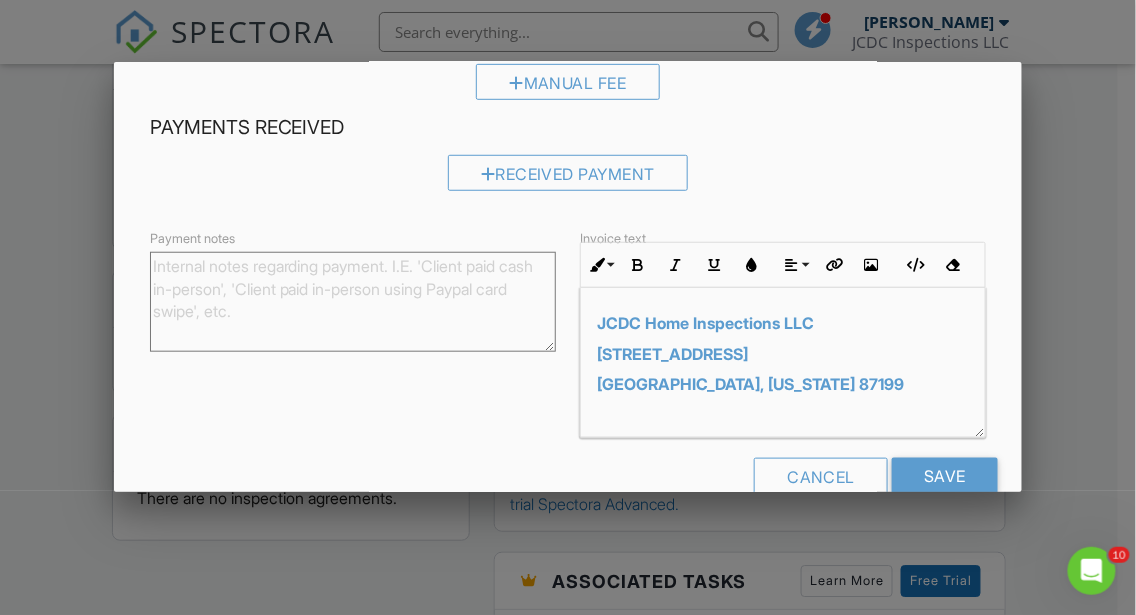 click at bounding box center (568, 284) 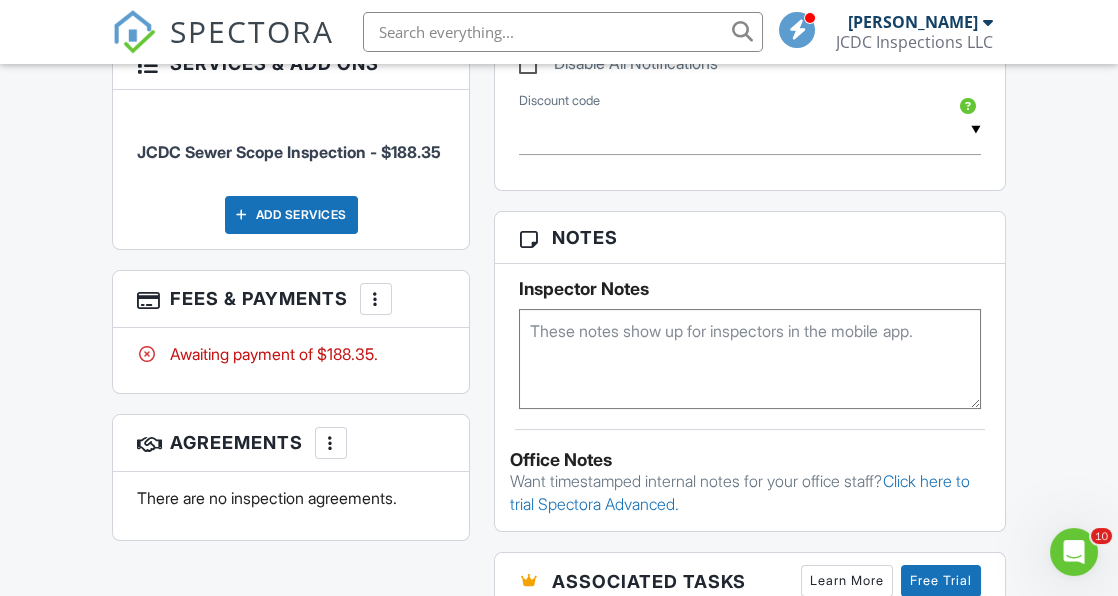 click at bounding box center [376, 299] 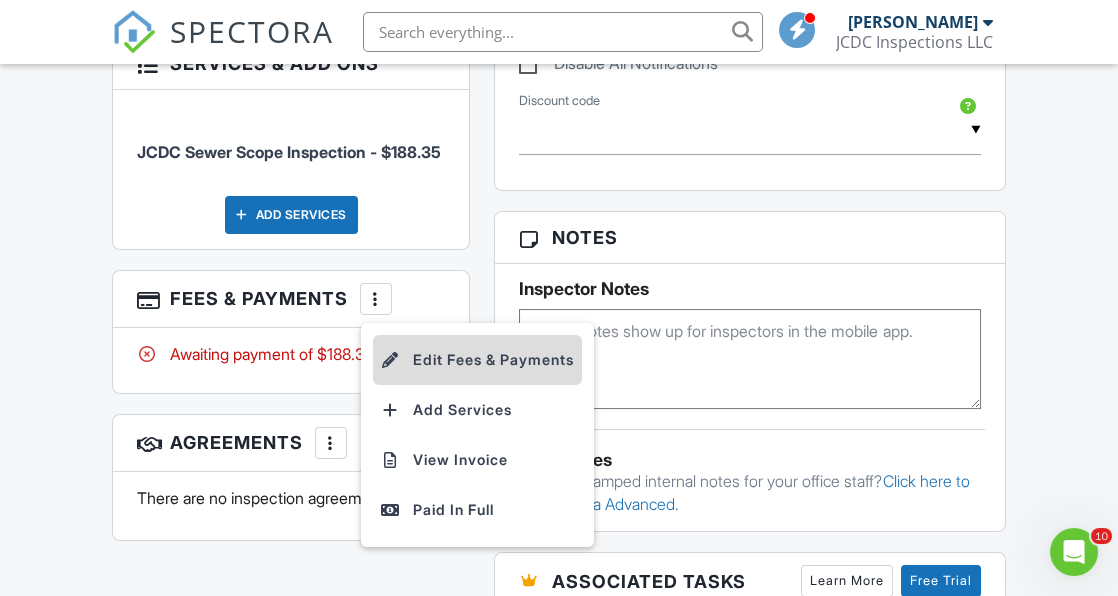 click on "Edit Fees & Payments" at bounding box center (477, 360) 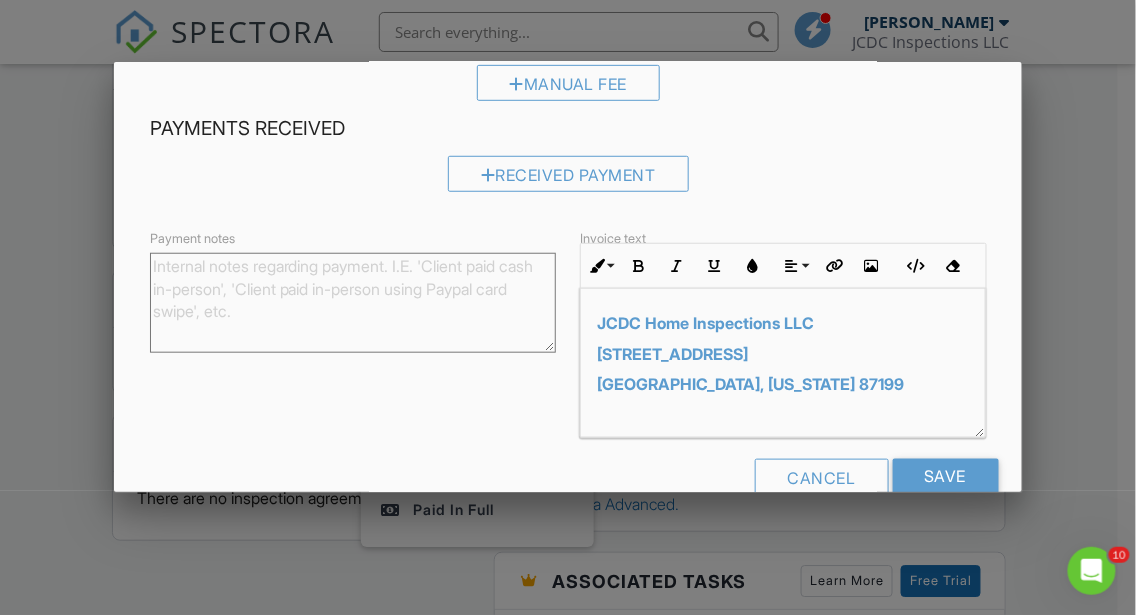 scroll, scrollTop: 0, scrollLeft: 0, axis: both 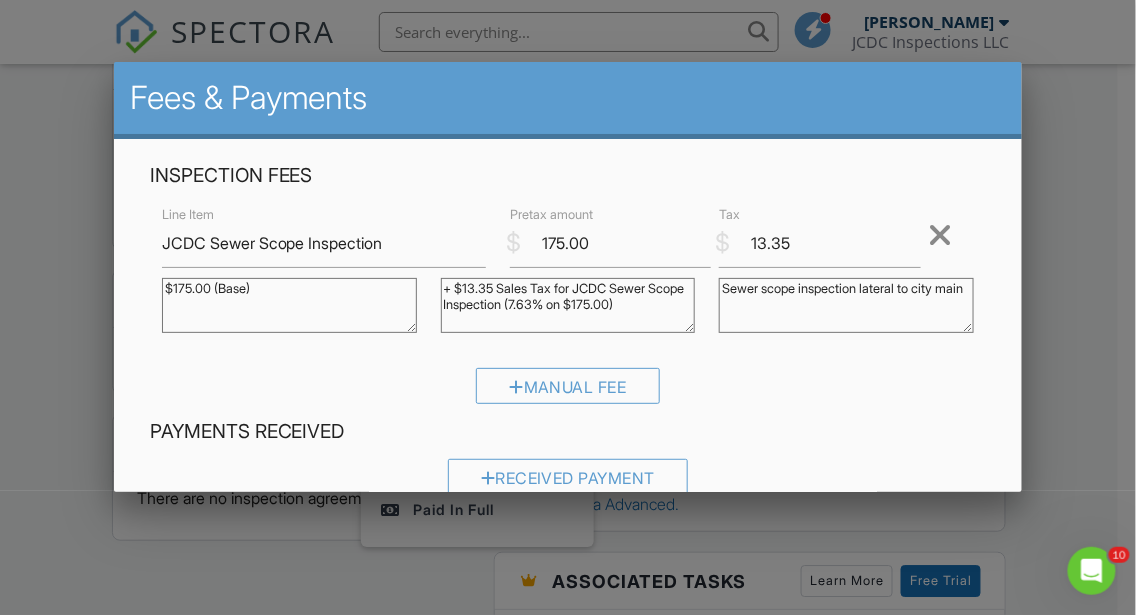 click on "Sewer scope inspection lateral to city main" at bounding box center [846, 305] 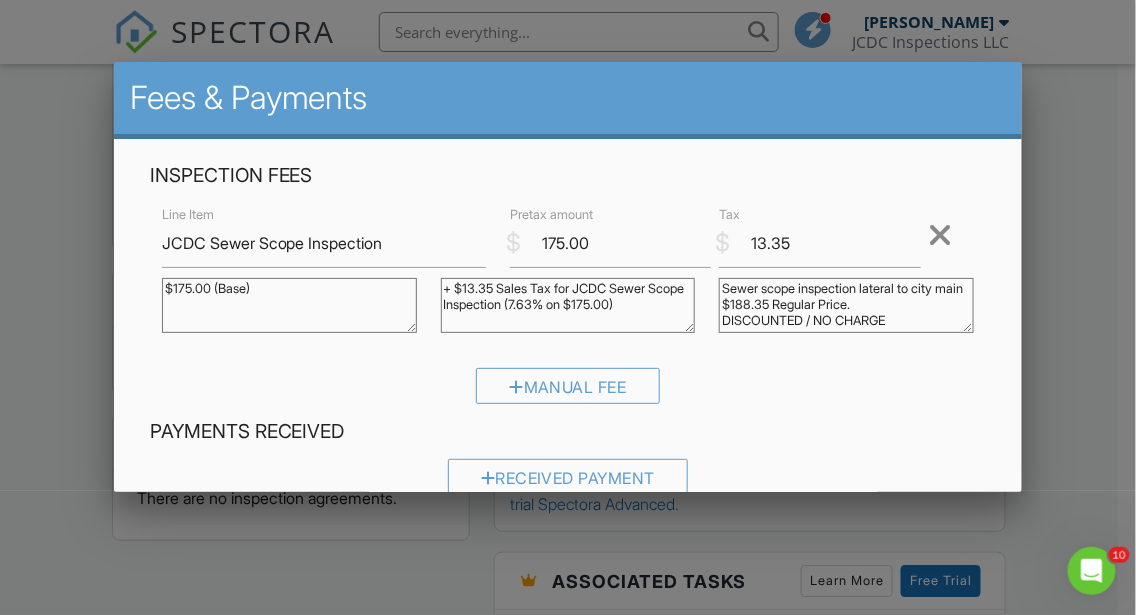 click on "Sewer scope inspection lateral to city main" at bounding box center [846, 305] 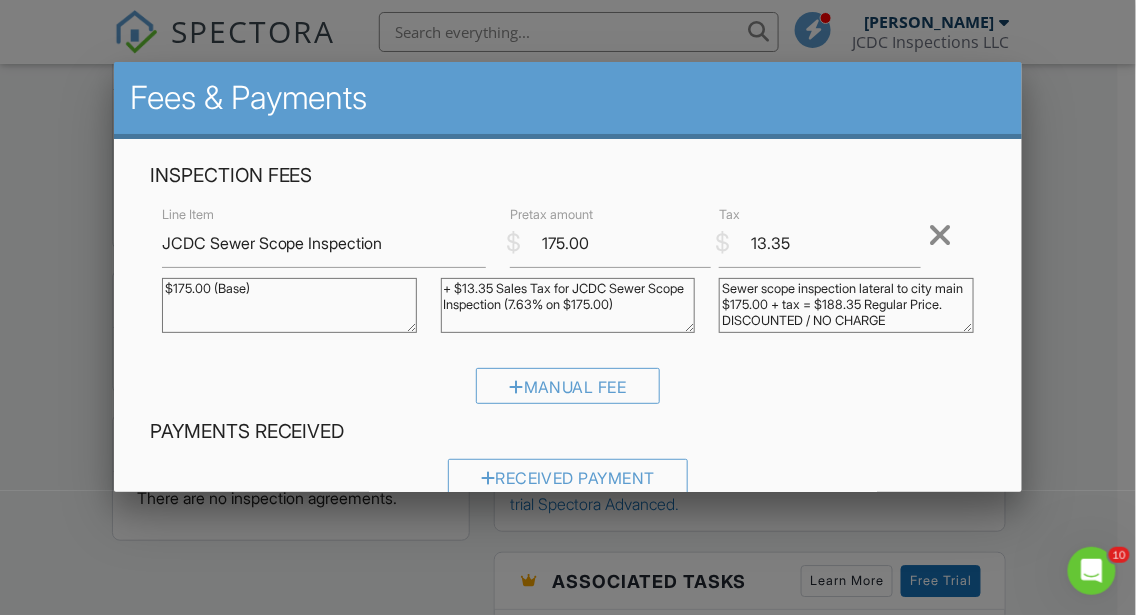 scroll, scrollTop: 345, scrollLeft: 0, axis: vertical 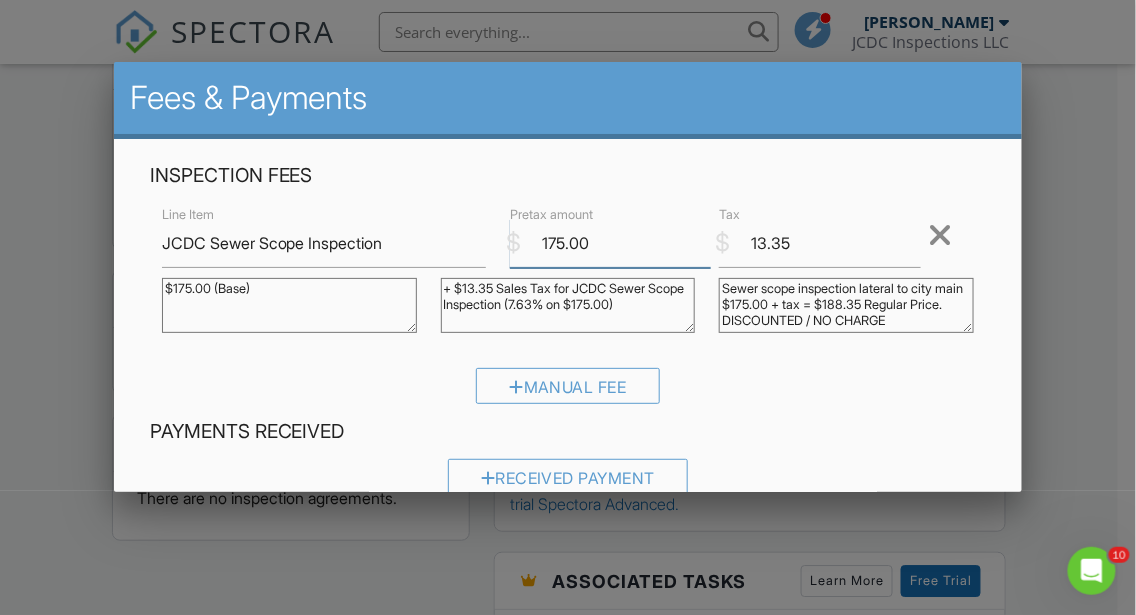 click on "175.00" at bounding box center [610, 243] 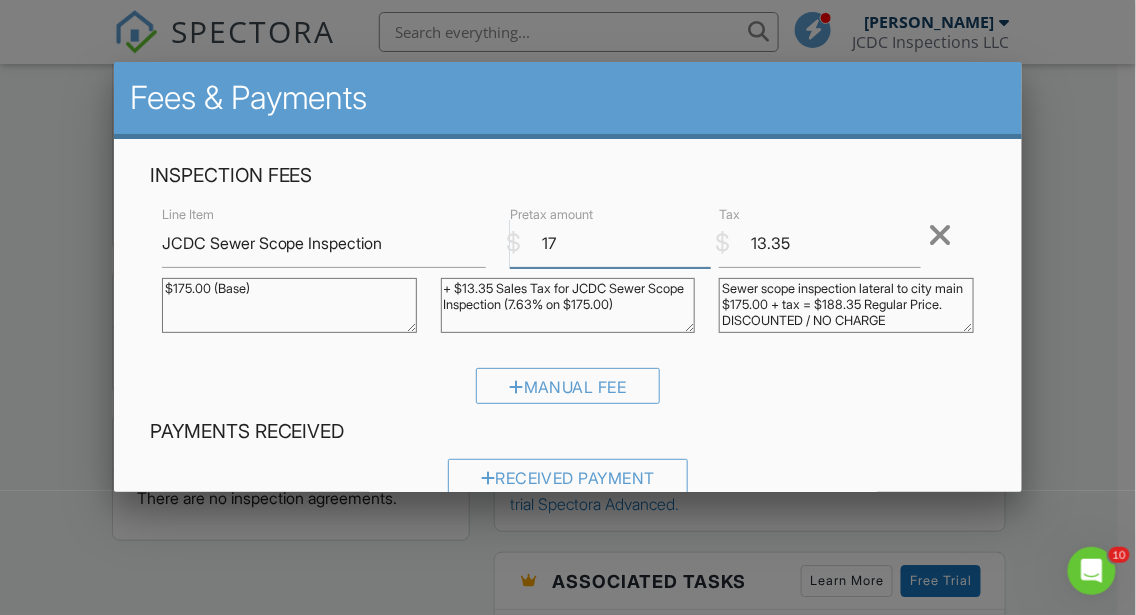 type on "1" 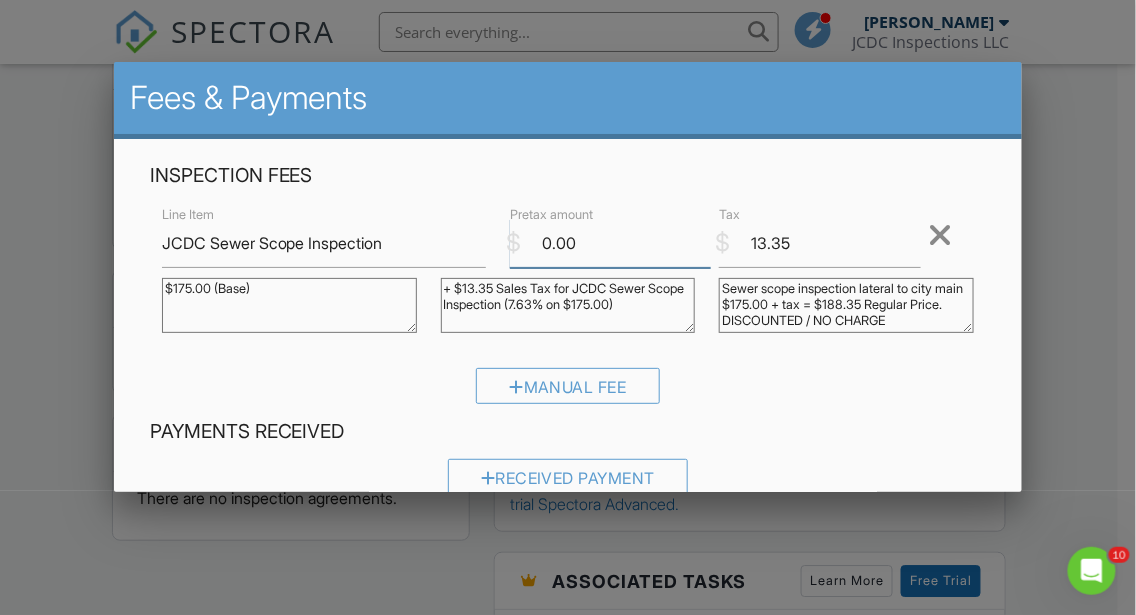 type on "0.00" 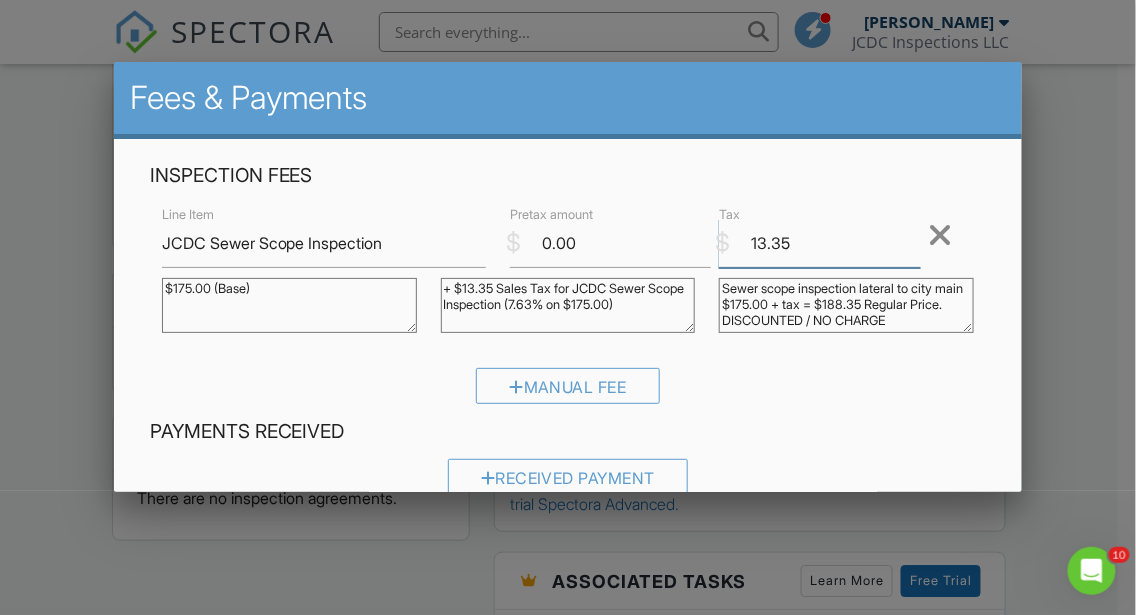 click on "13.35" at bounding box center [819, 243] 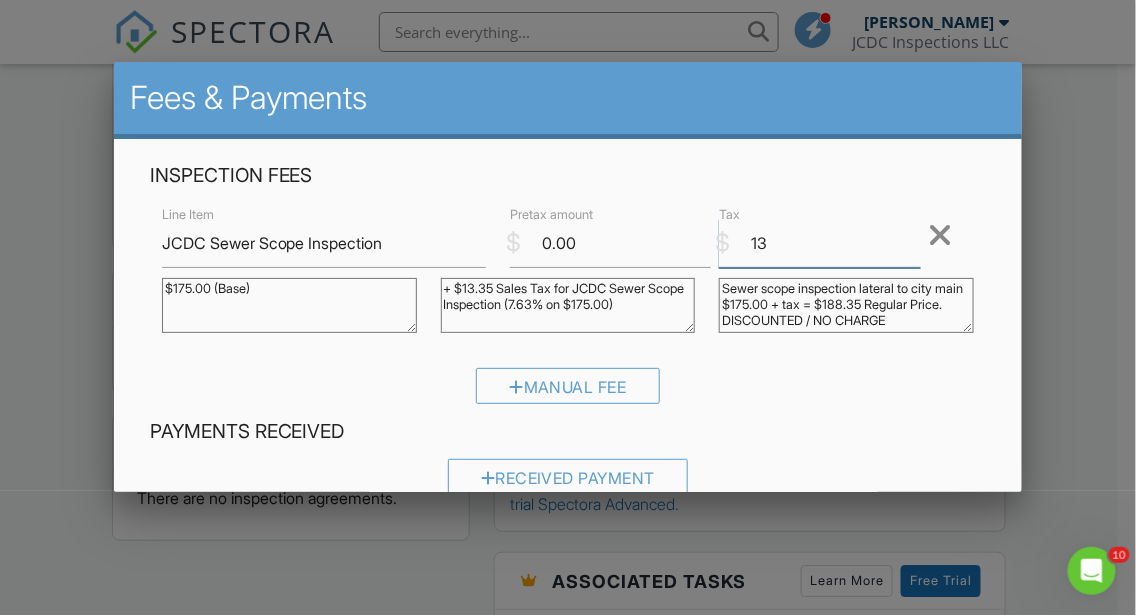 type on "1" 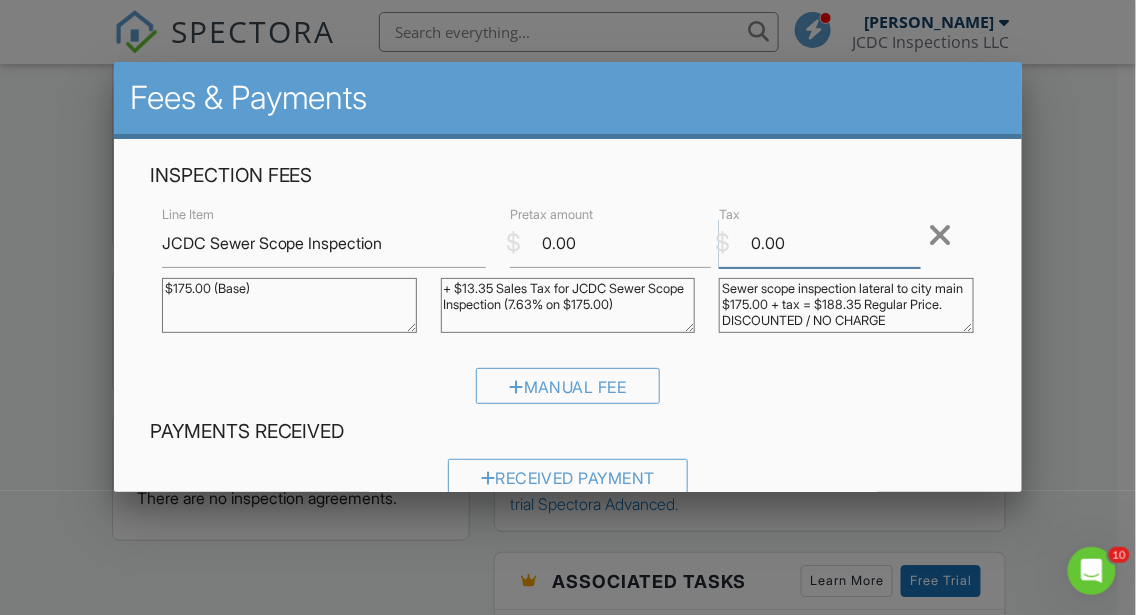 scroll, scrollTop: 345, scrollLeft: 0, axis: vertical 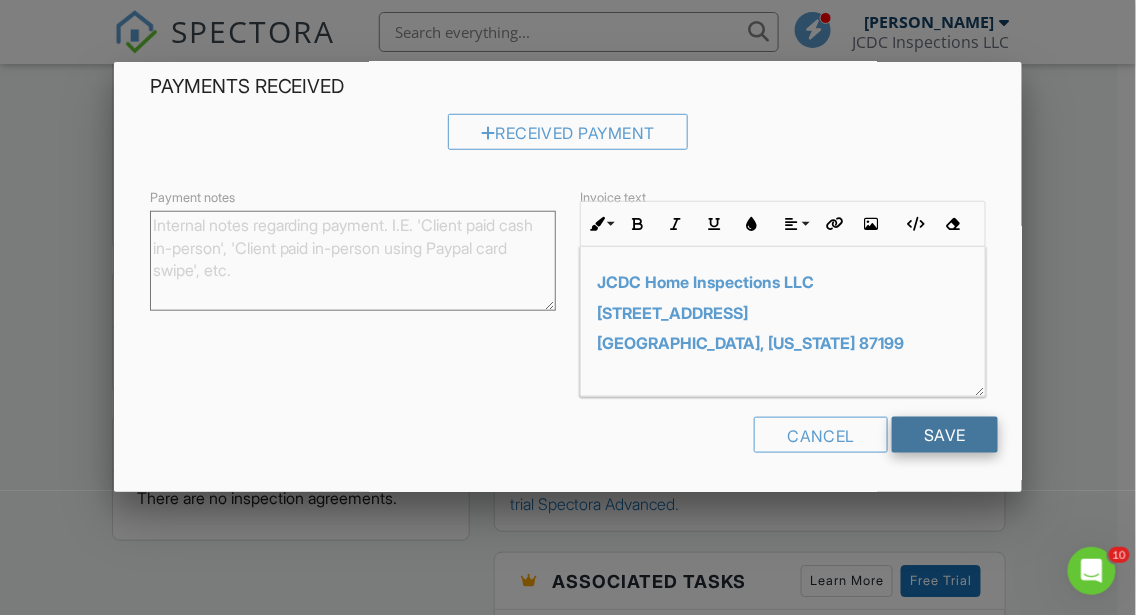 type on "0.00" 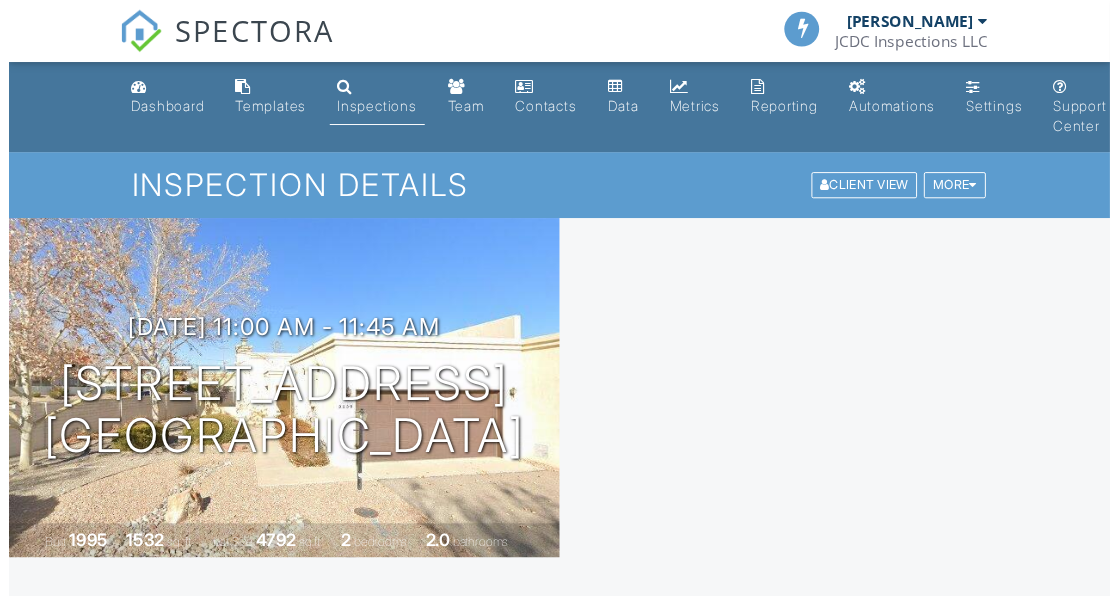 scroll, scrollTop: 0, scrollLeft: 0, axis: both 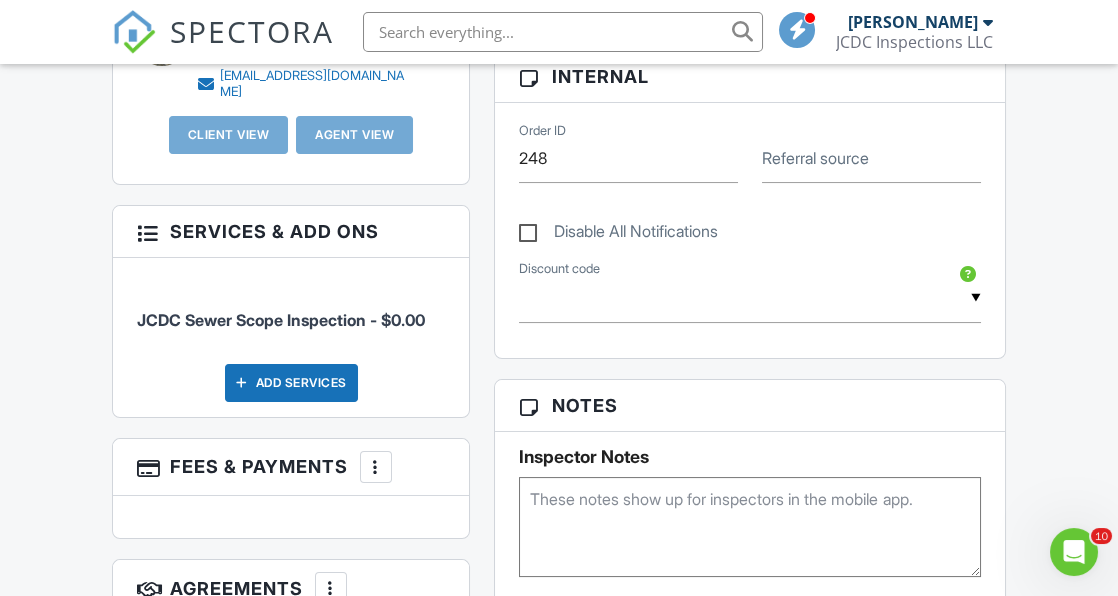 click at bounding box center (376, 467) 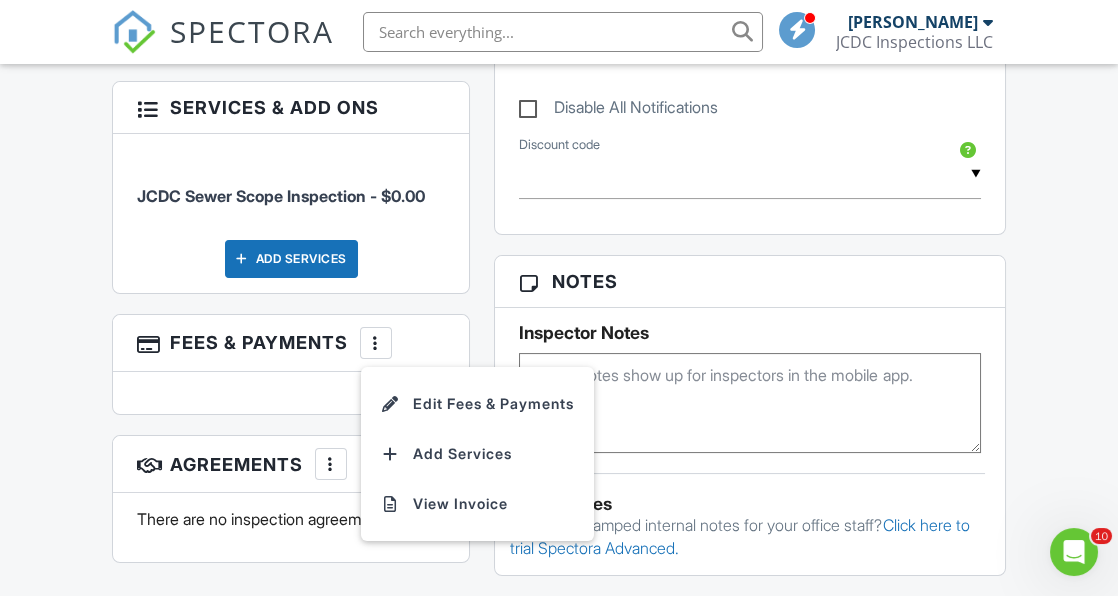 scroll, scrollTop: 1131, scrollLeft: 0, axis: vertical 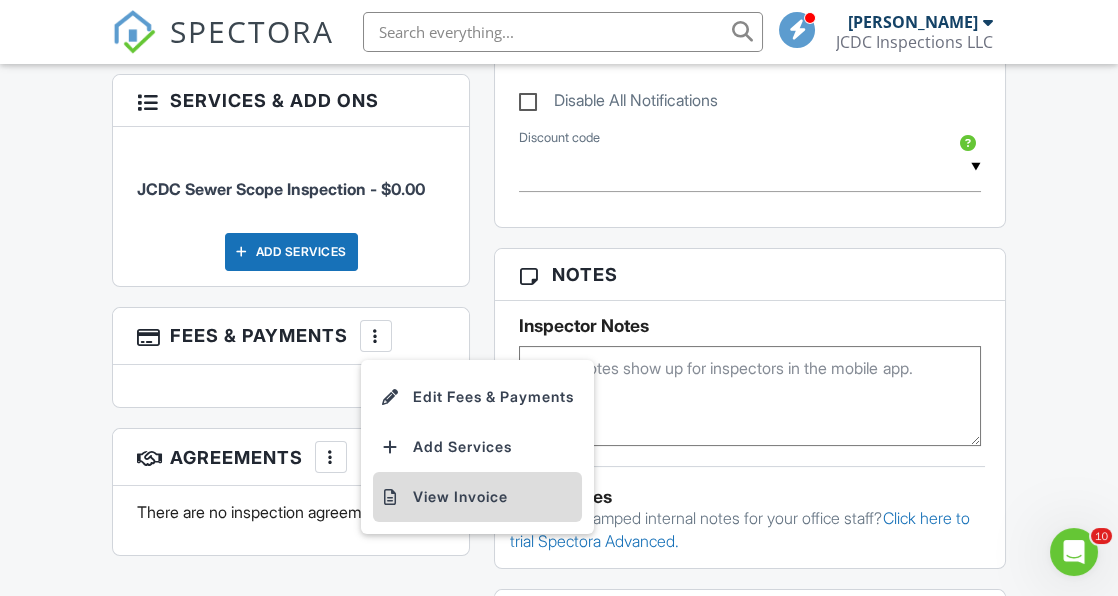 click on "View Invoice" at bounding box center [477, 497] 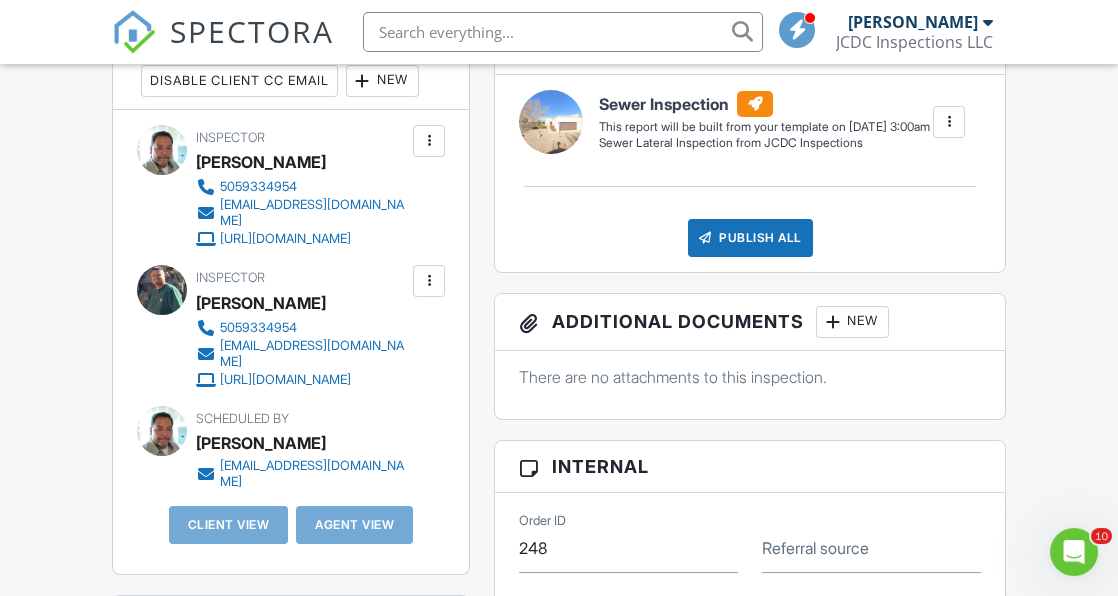 scroll, scrollTop: 88, scrollLeft: 0, axis: vertical 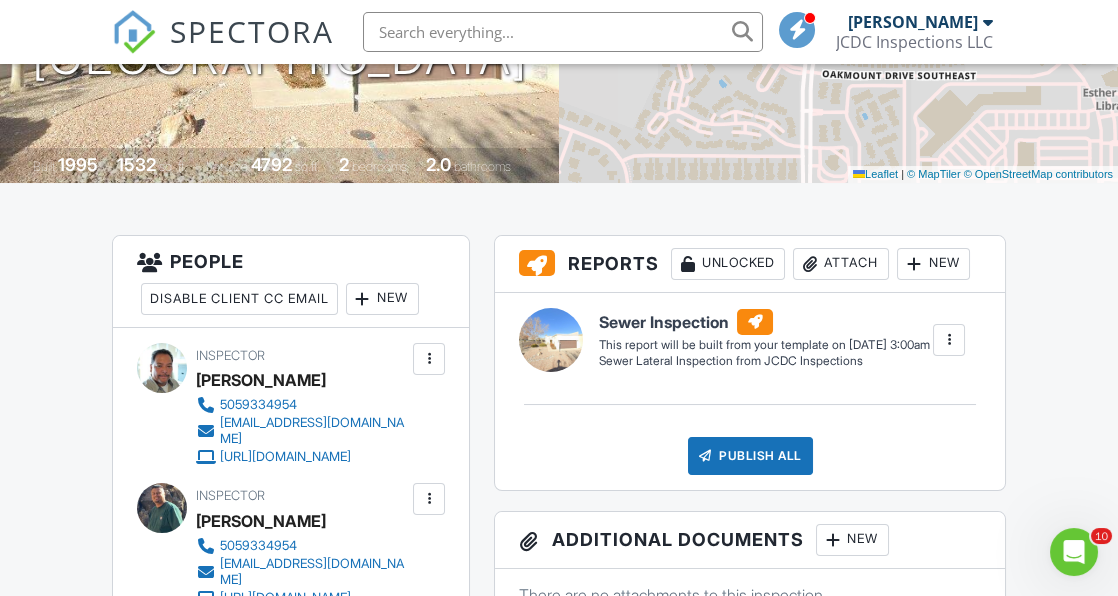click on "Attach" at bounding box center [841, 264] 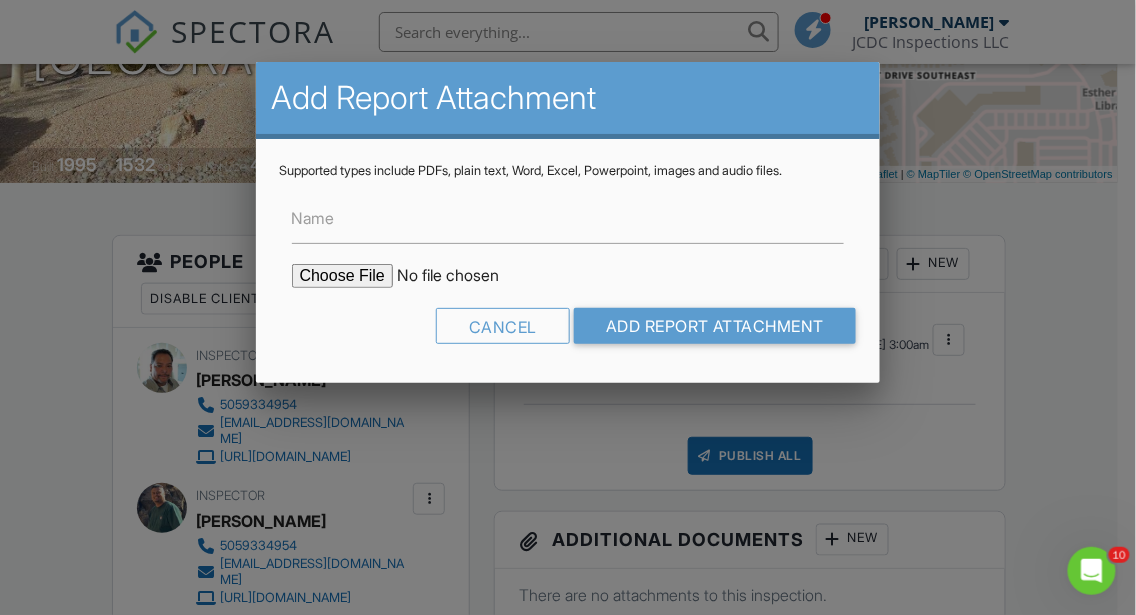 click at bounding box center [462, 276] 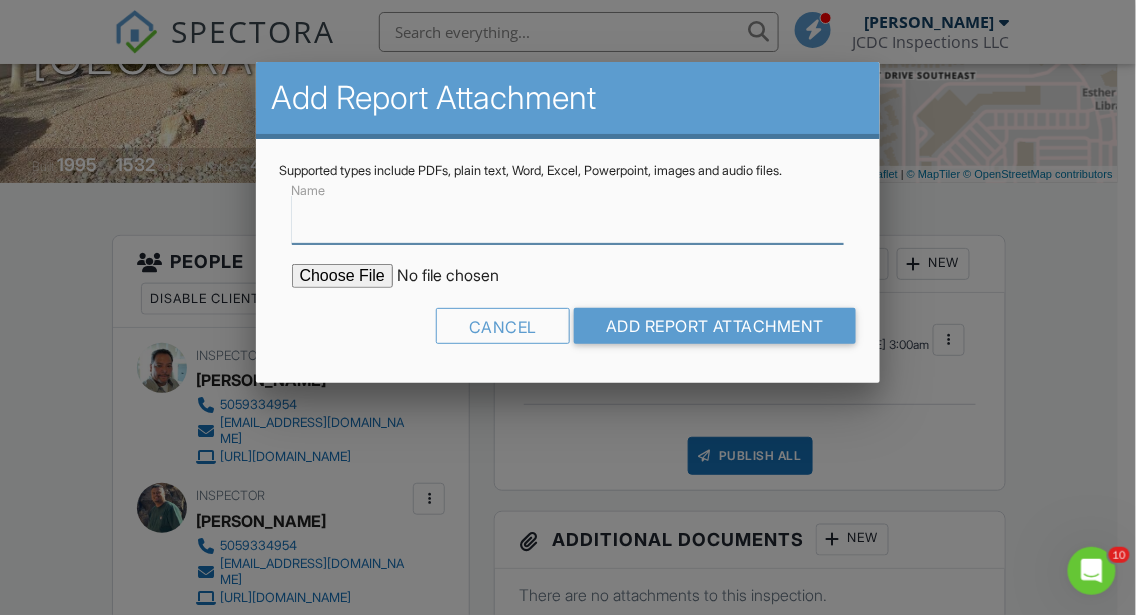 click on "Name" at bounding box center (568, 219) 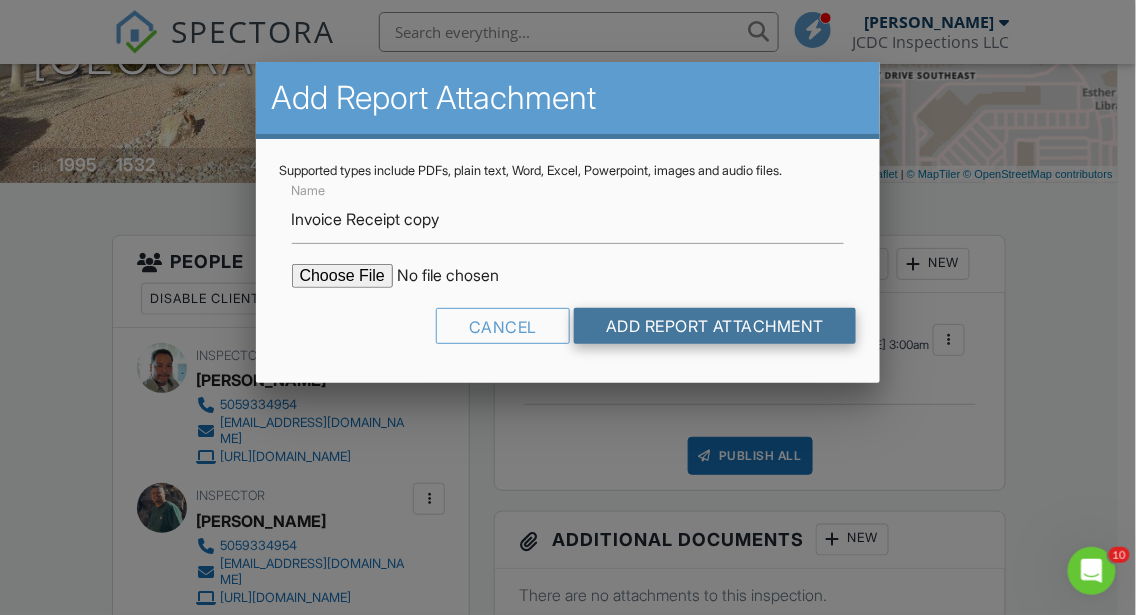 click on "Add Report Attachment" at bounding box center (715, 326) 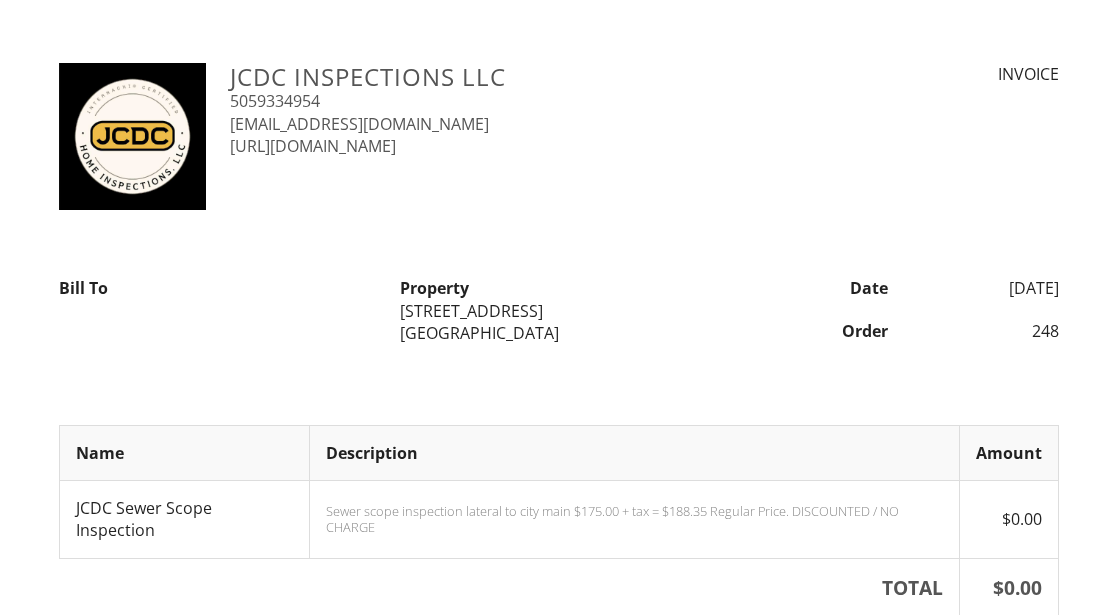 scroll, scrollTop: 0, scrollLeft: 0, axis: both 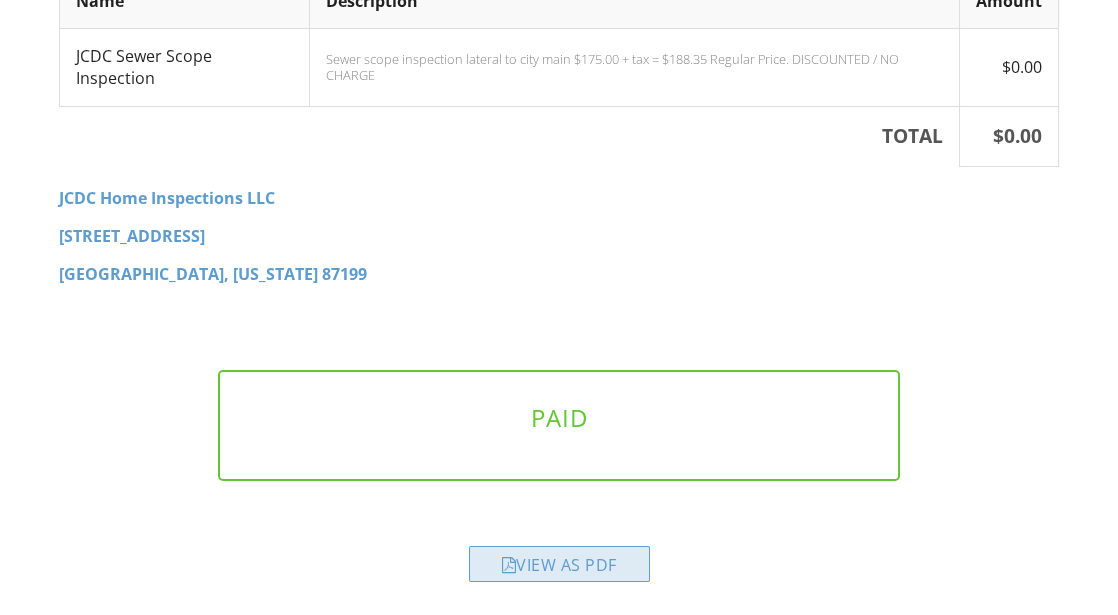 click on "View as PDF" at bounding box center [559, 564] 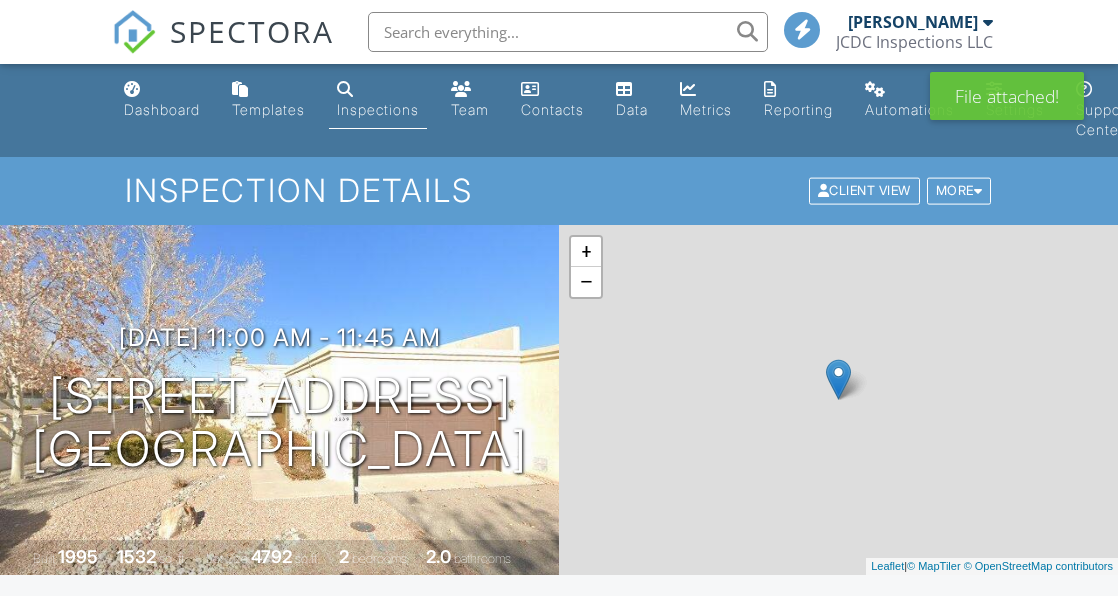 scroll, scrollTop: 0, scrollLeft: 0, axis: both 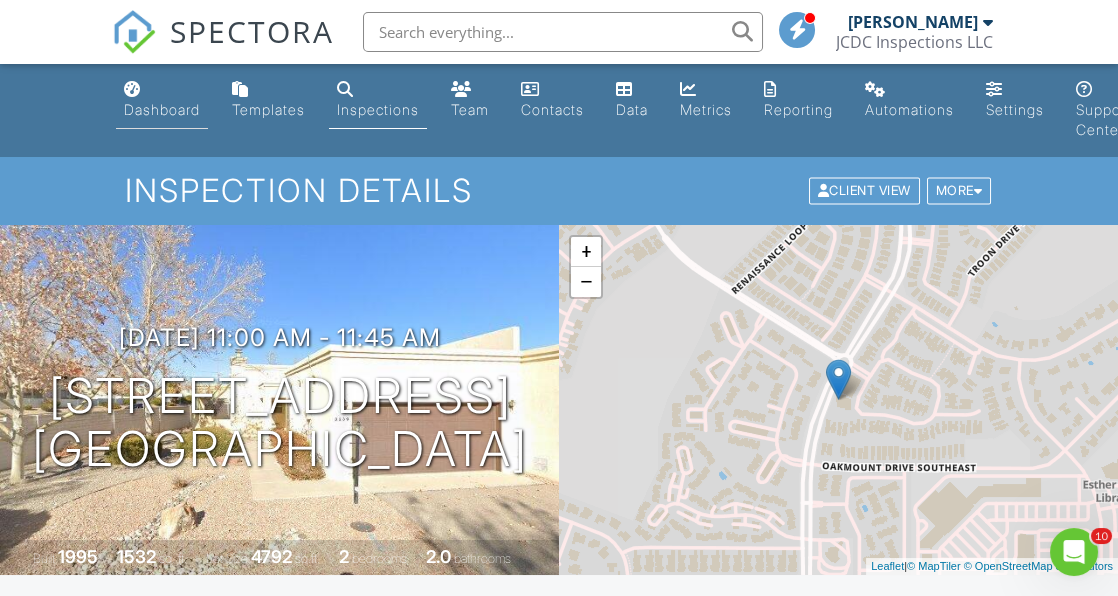 click on "Dashboard" at bounding box center (162, 100) 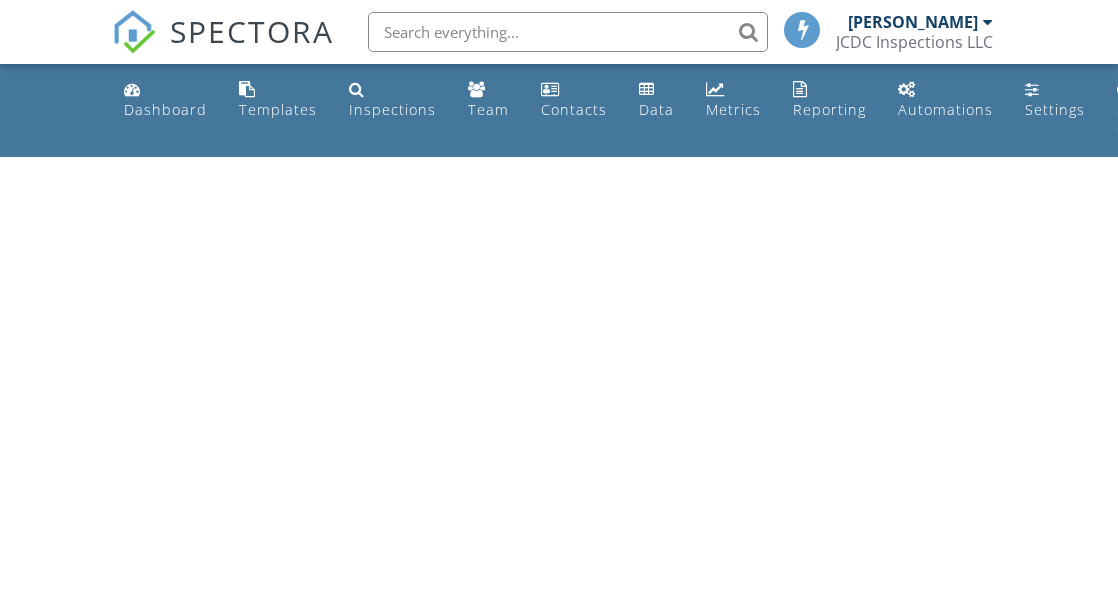 scroll, scrollTop: 0, scrollLeft: 0, axis: both 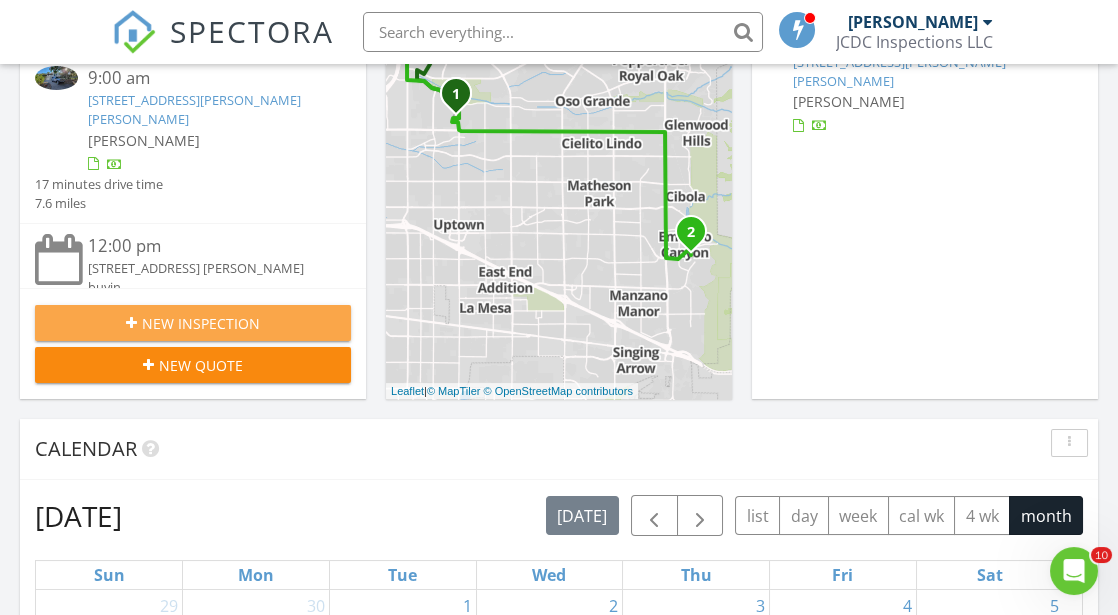 click on "New Inspection" at bounding box center (193, 323) 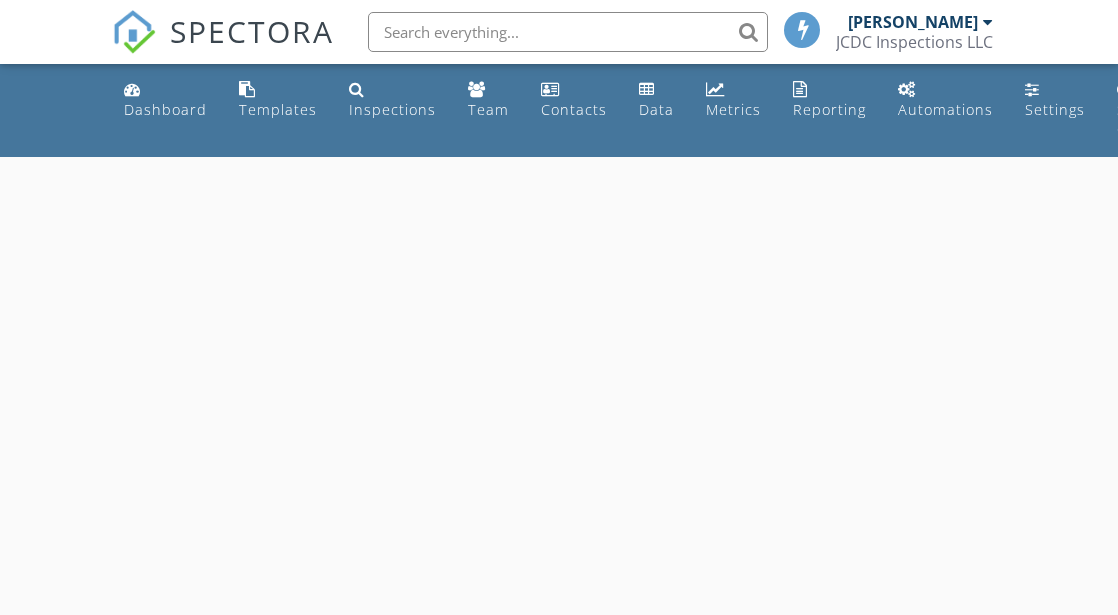 scroll, scrollTop: 0, scrollLeft: 0, axis: both 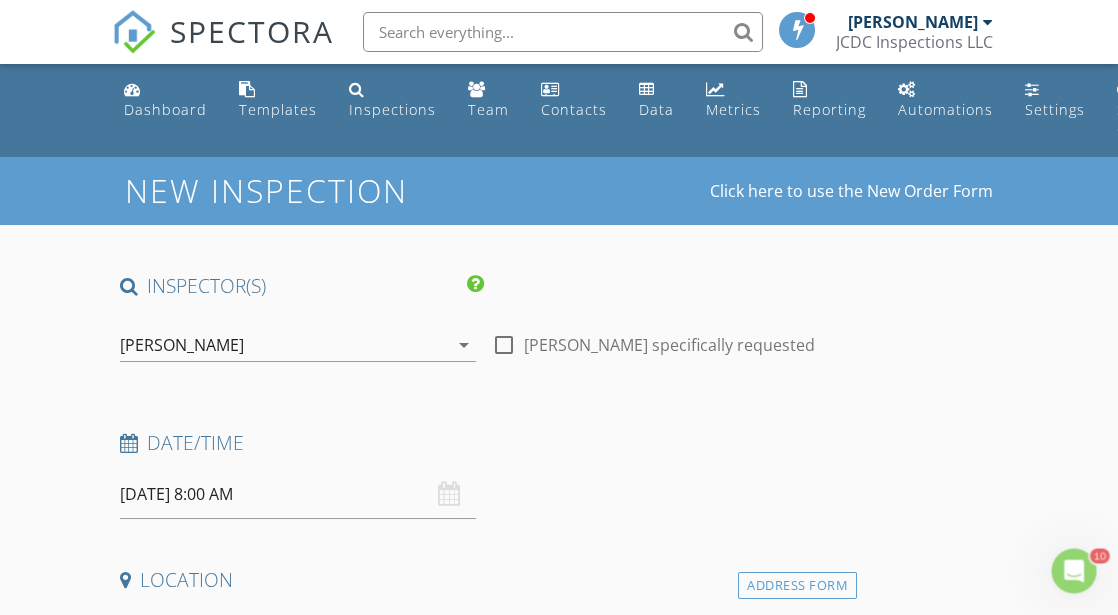 click on "arrow_drop_down" at bounding box center [464, 345] 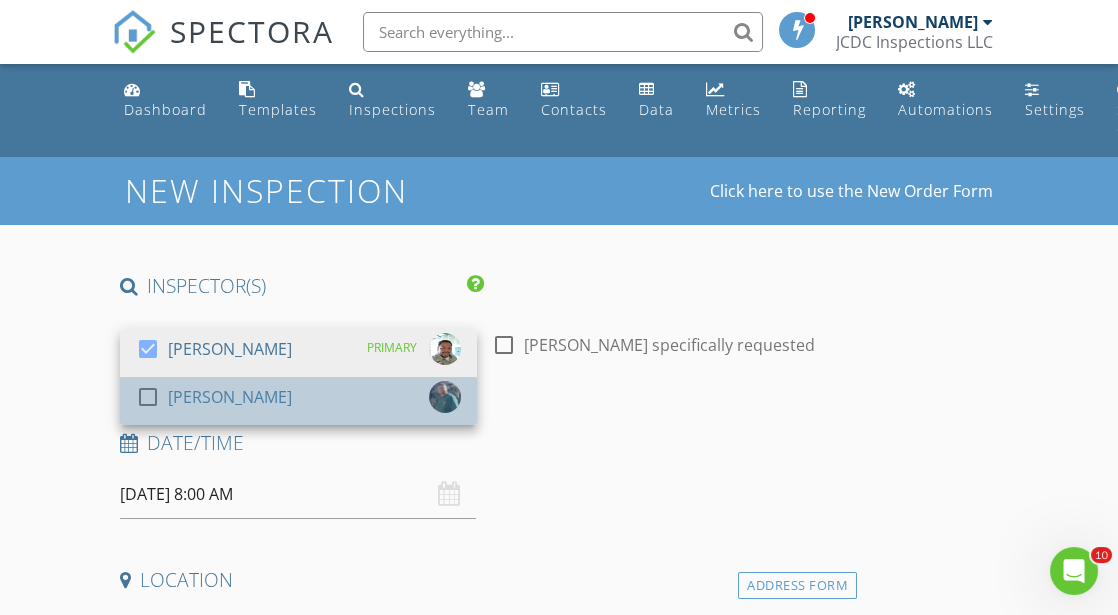 click on "[PERSON_NAME]" at bounding box center (230, 397) 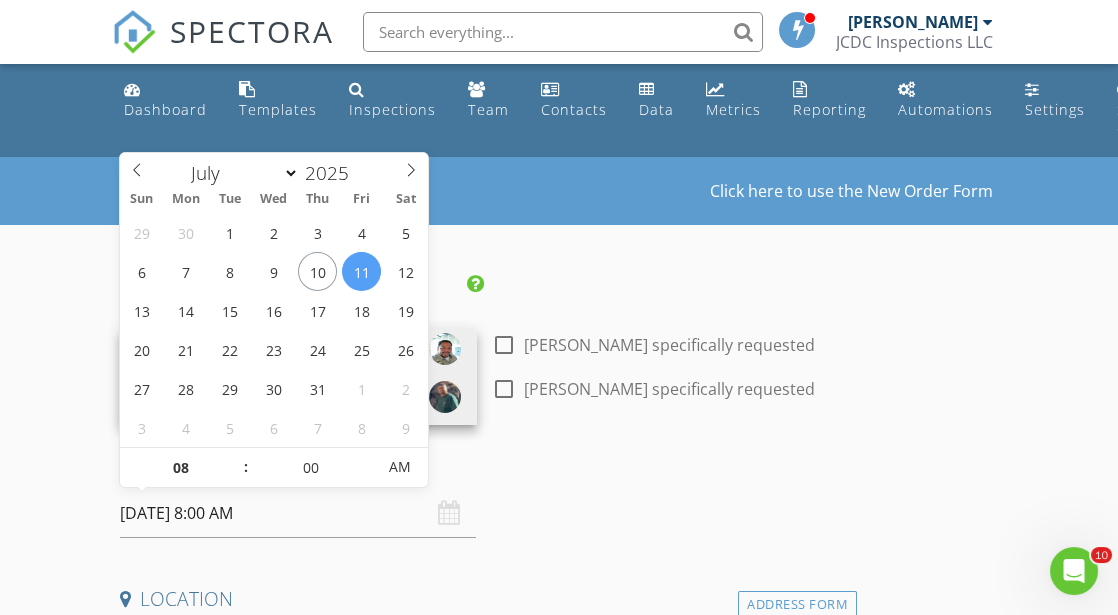 click on "[DATE] 8:00 AM" at bounding box center [298, 513] 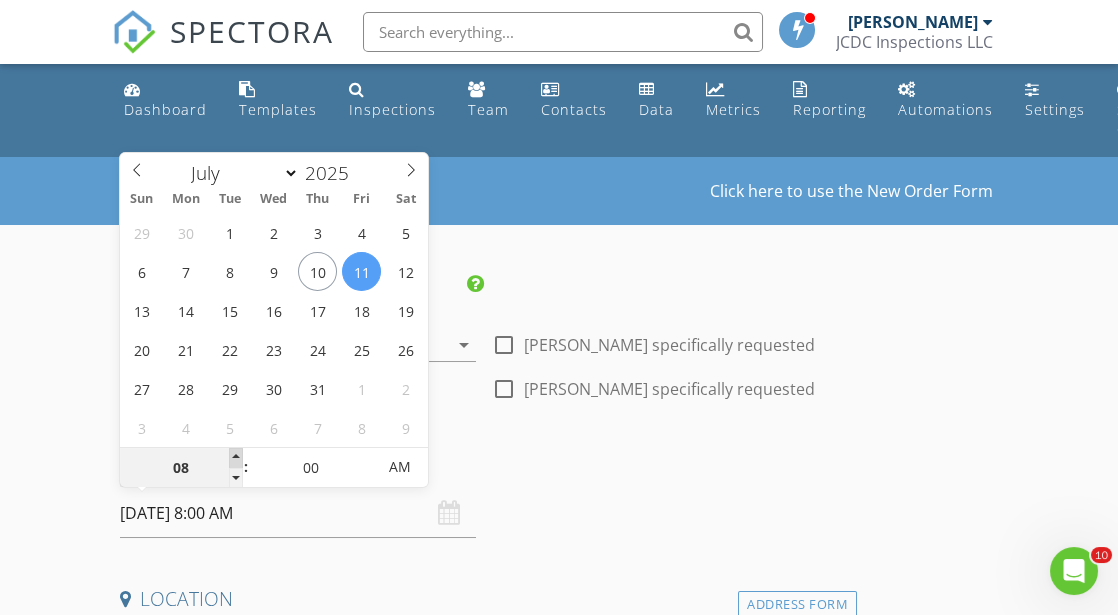 type on "09" 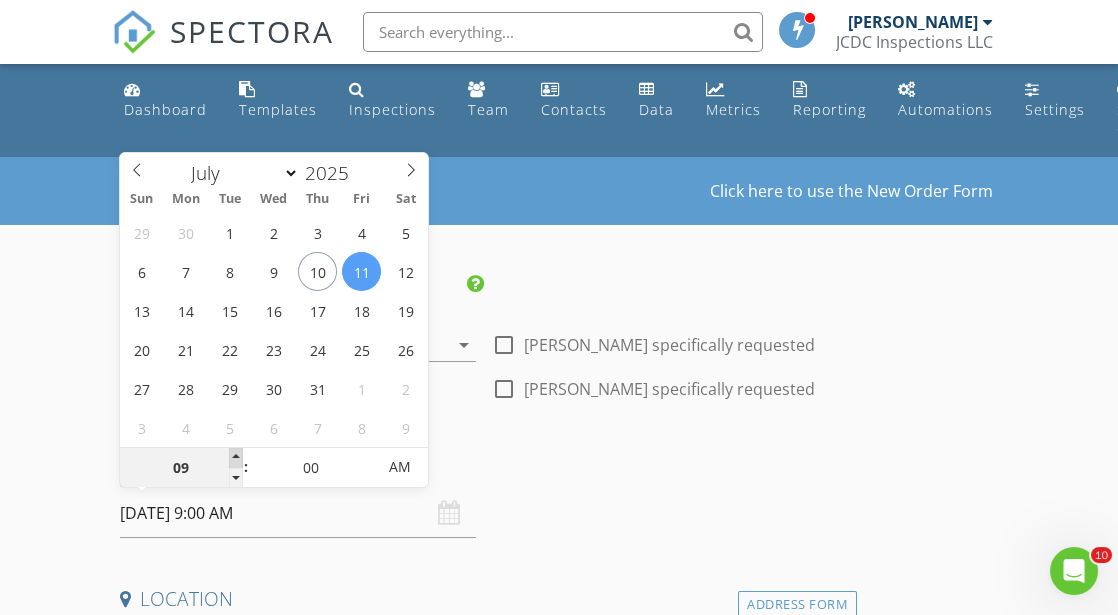 click at bounding box center [236, 458] 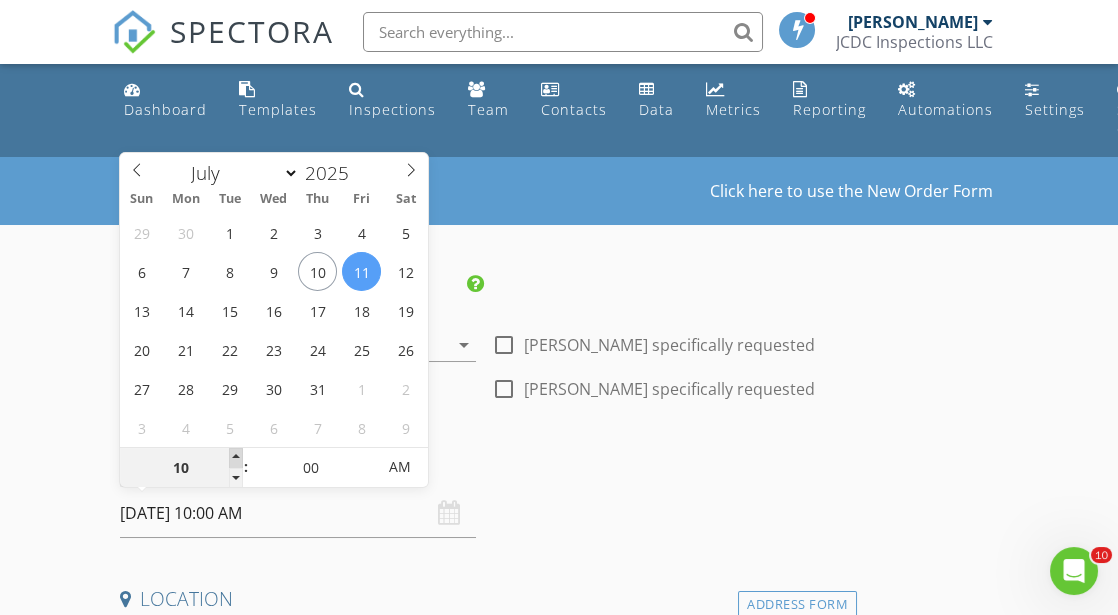 click at bounding box center (236, 458) 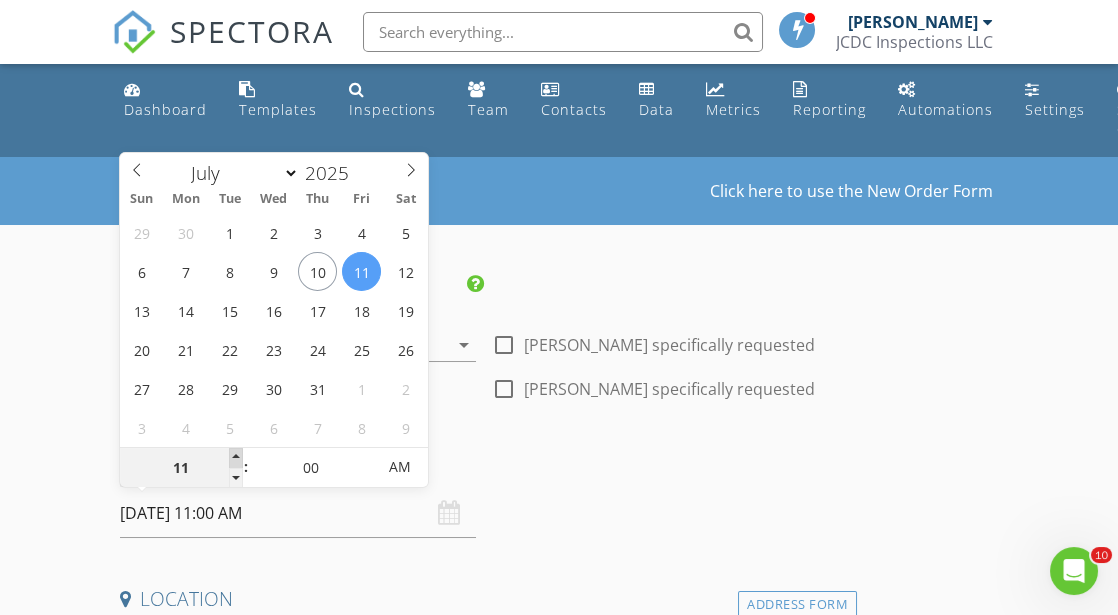 click at bounding box center (236, 458) 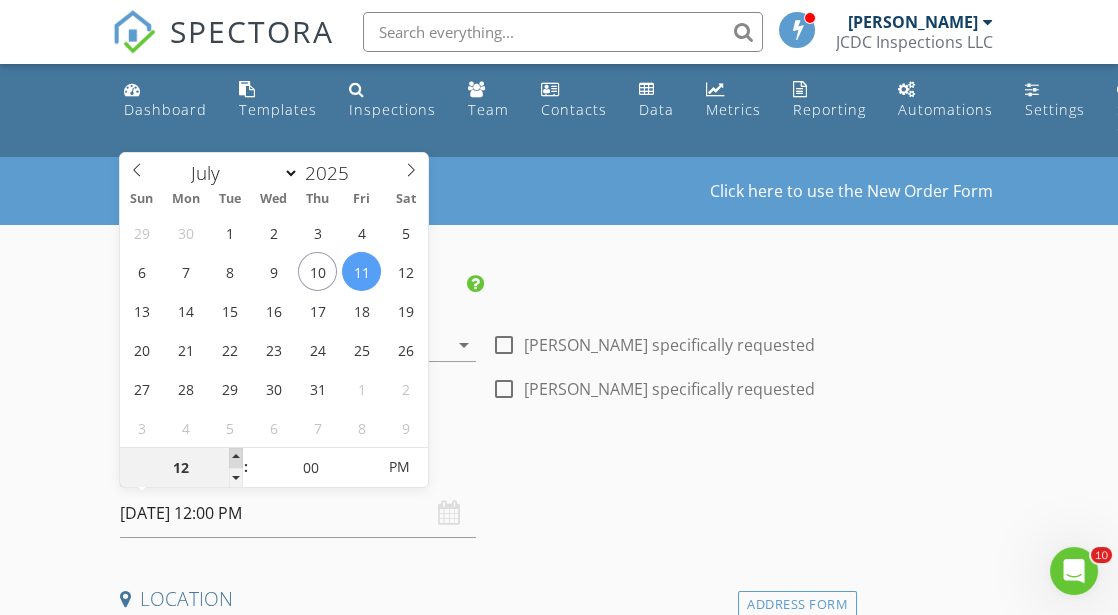 click at bounding box center [236, 458] 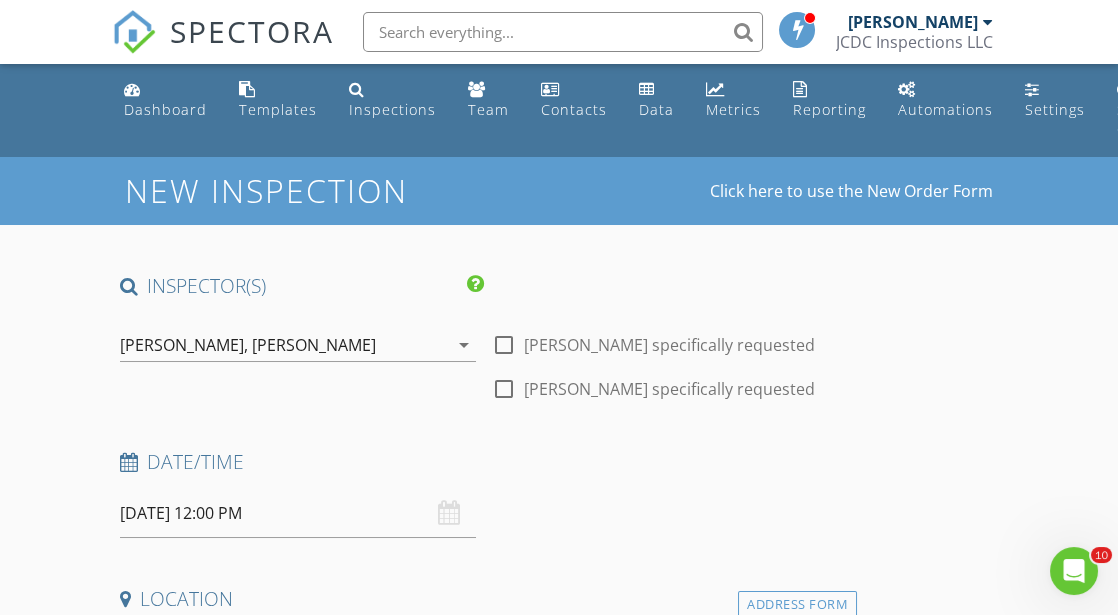 scroll, scrollTop: 352, scrollLeft: 0, axis: vertical 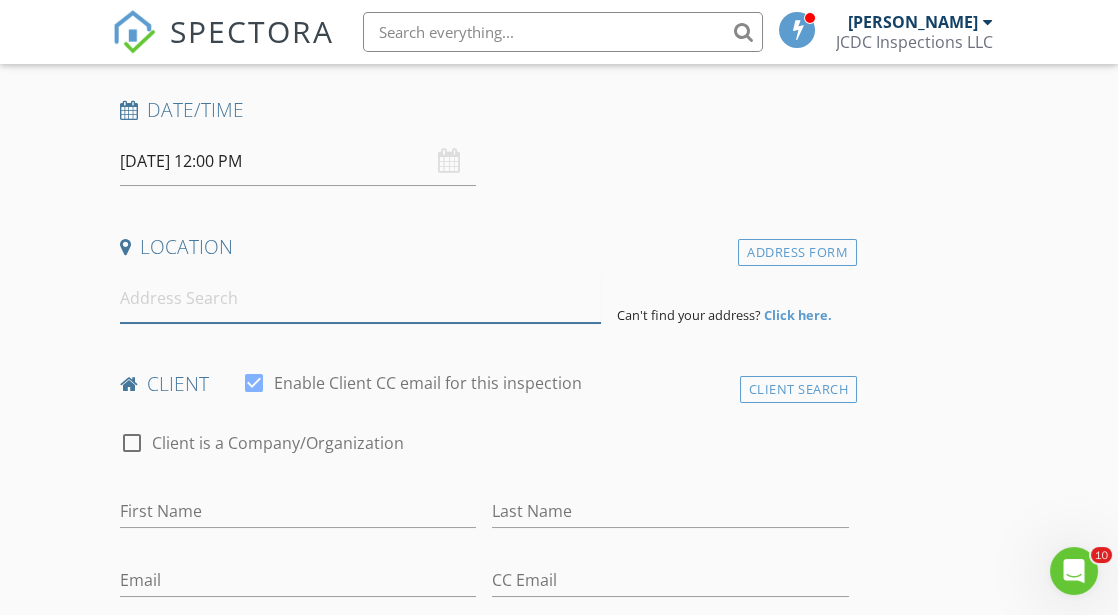 click at bounding box center (360, 298) 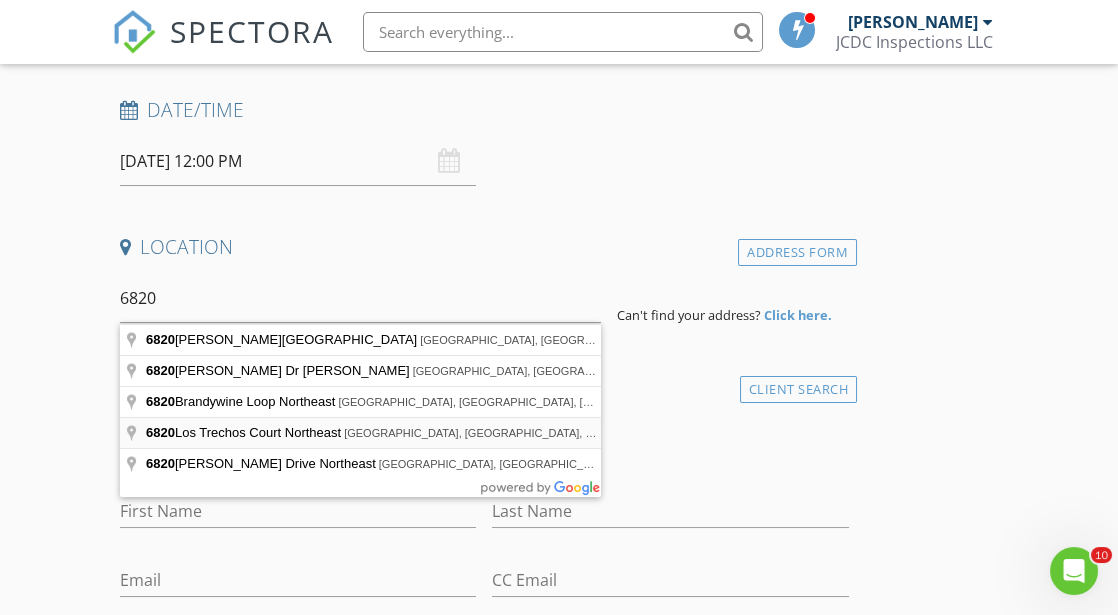 type on "6820 Los Trechos Court Northeast, Albuquerque, NM, USA" 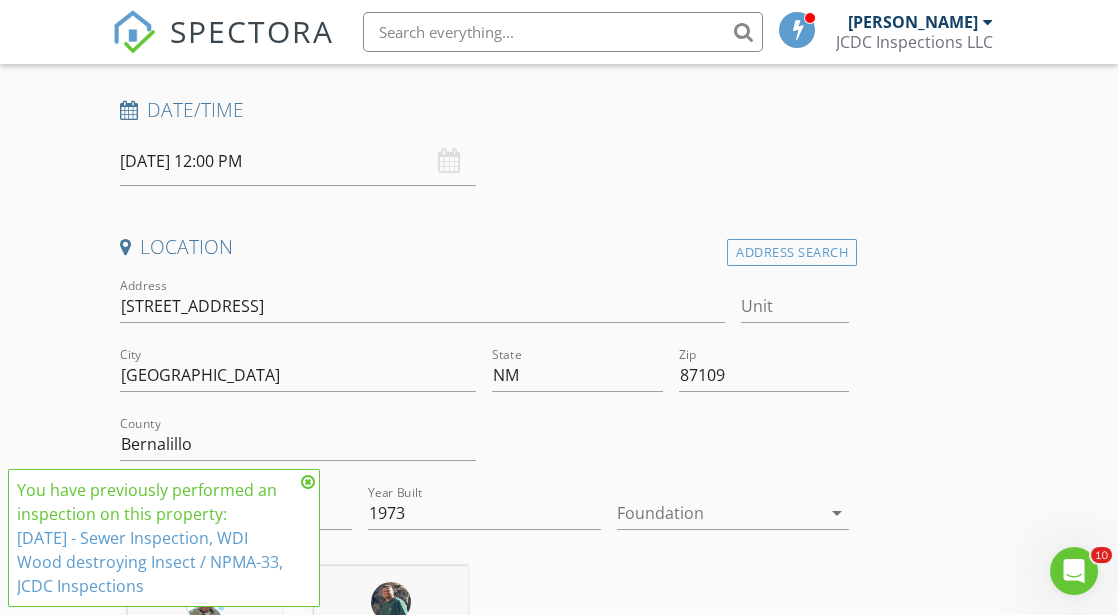 click at bounding box center (308, 482) 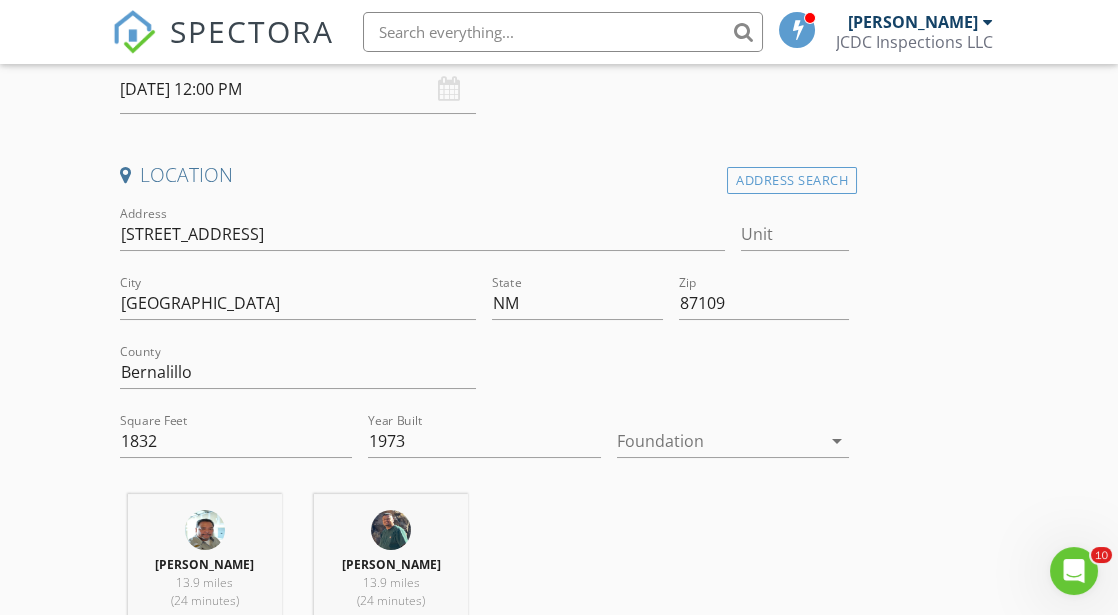 scroll, scrollTop: 427, scrollLeft: 0, axis: vertical 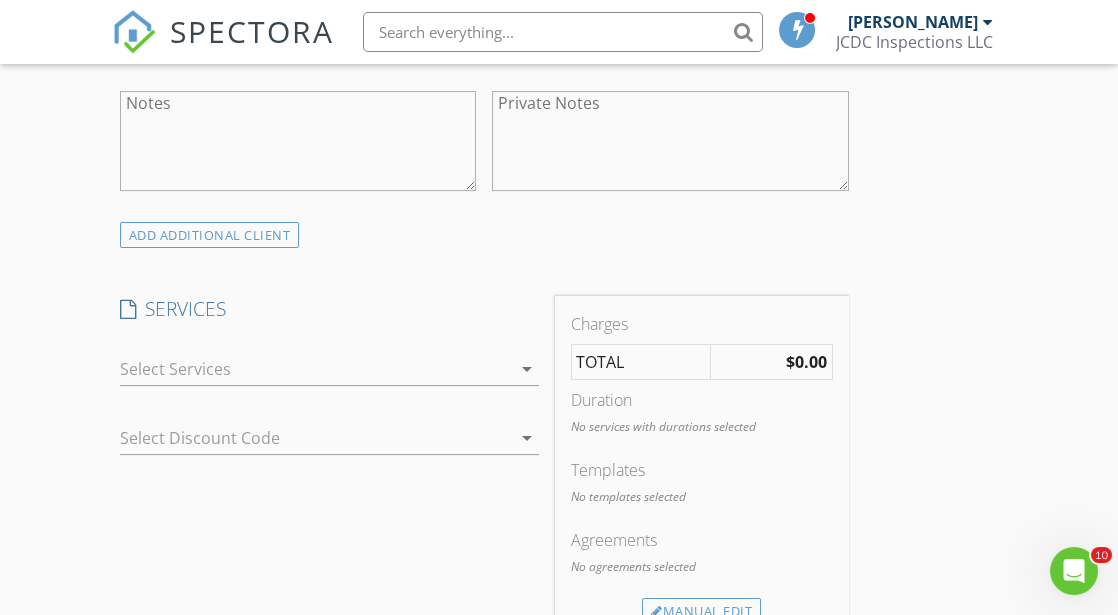 click on "arrow_drop_down" at bounding box center (527, 369) 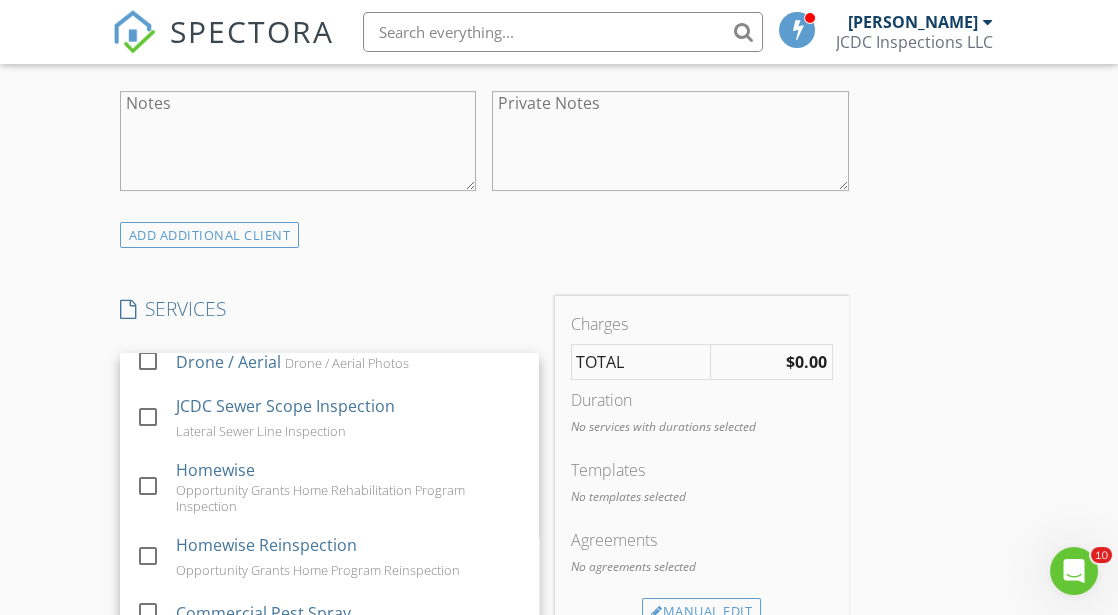 scroll, scrollTop: 531, scrollLeft: 0, axis: vertical 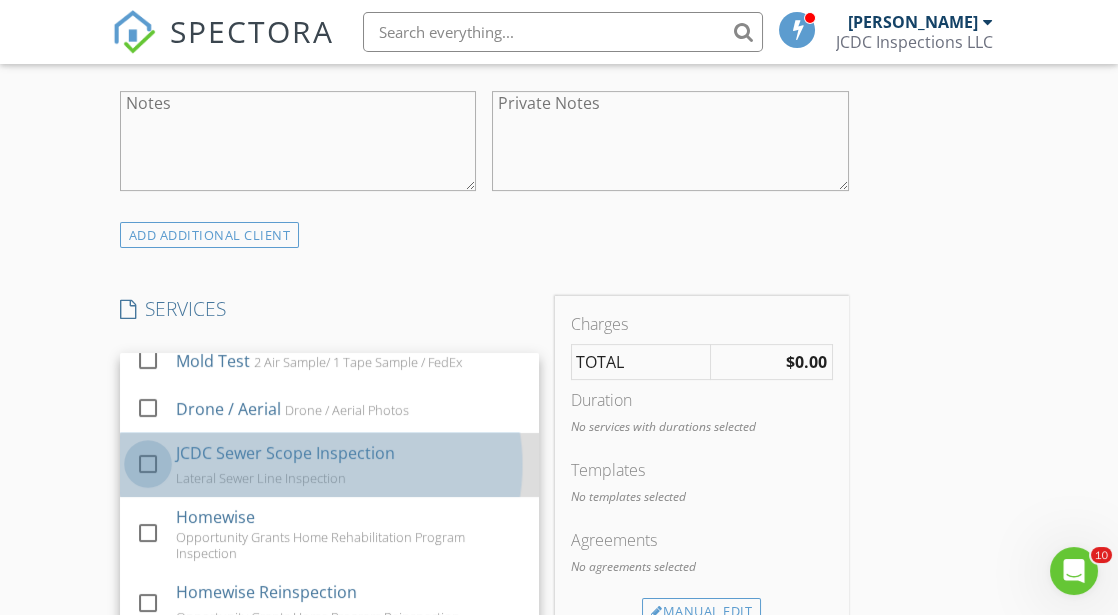 click at bounding box center [148, 463] 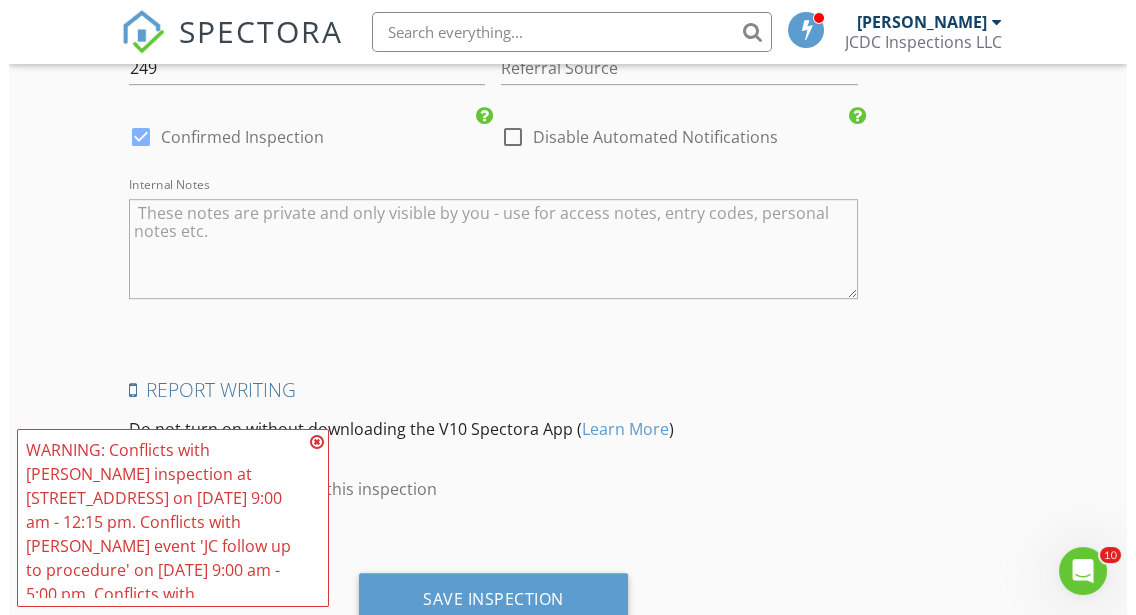 scroll, scrollTop: 3142, scrollLeft: 0, axis: vertical 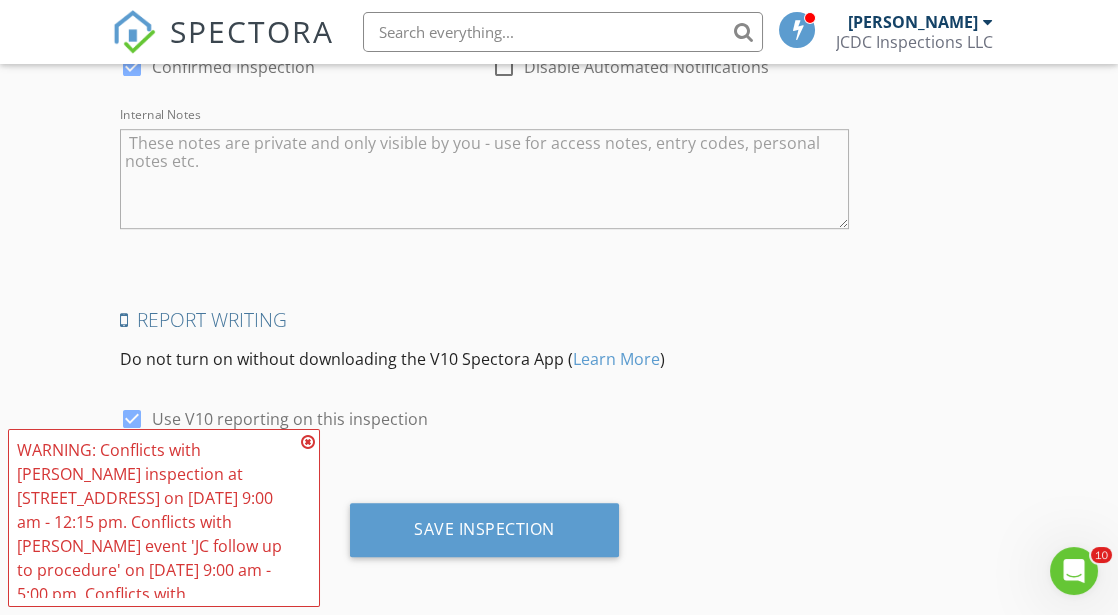 click at bounding box center (308, 442) 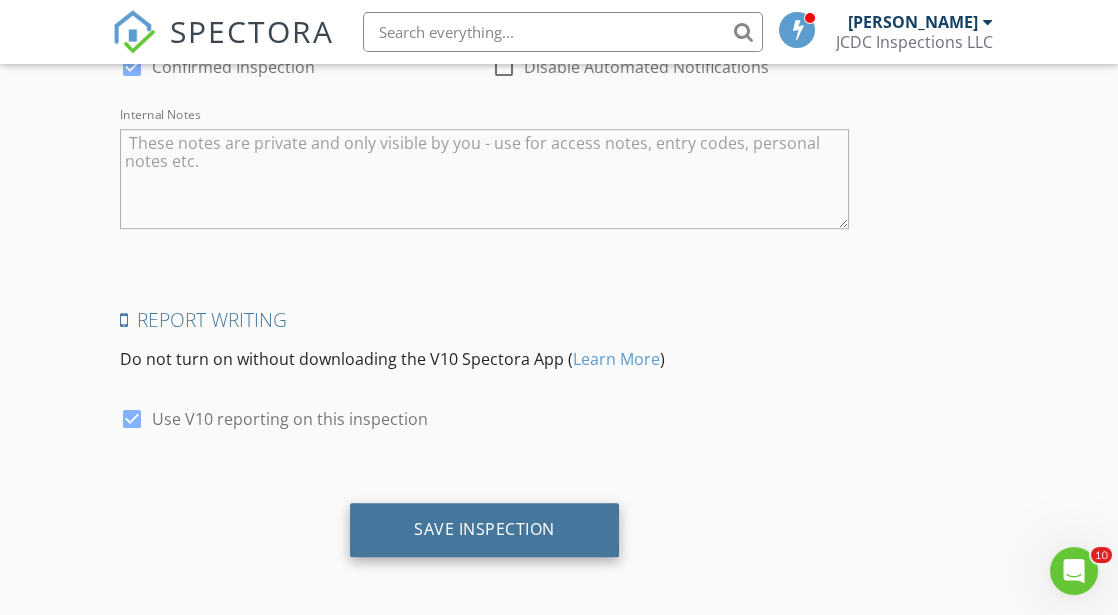 click on "Save Inspection" at bounding box center (484, 529) 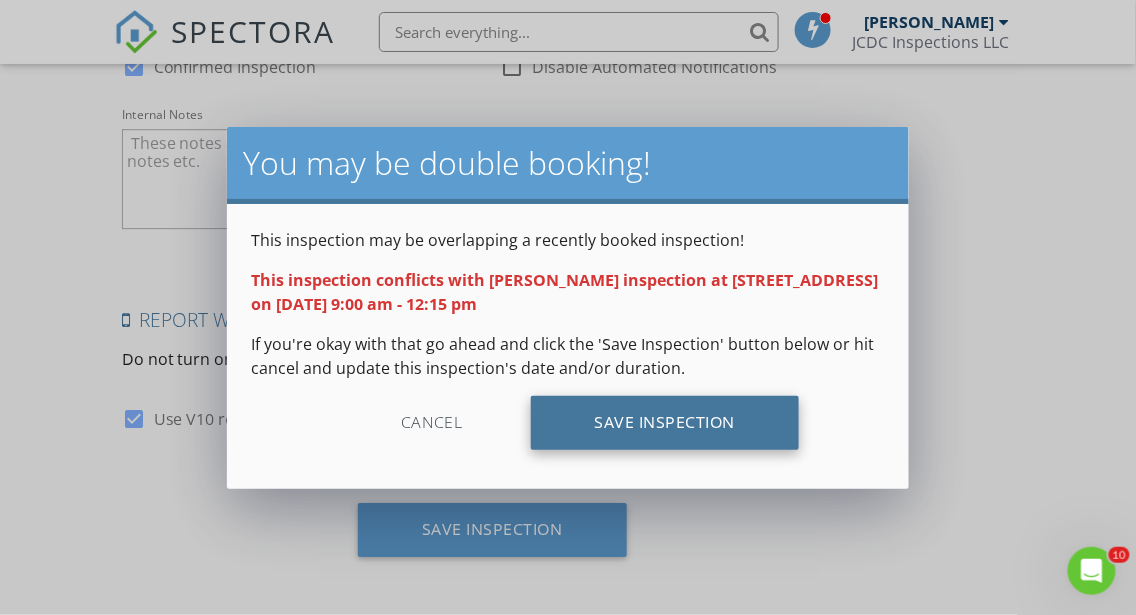 click on "Save Inspection" at bounding box center (665, 423) 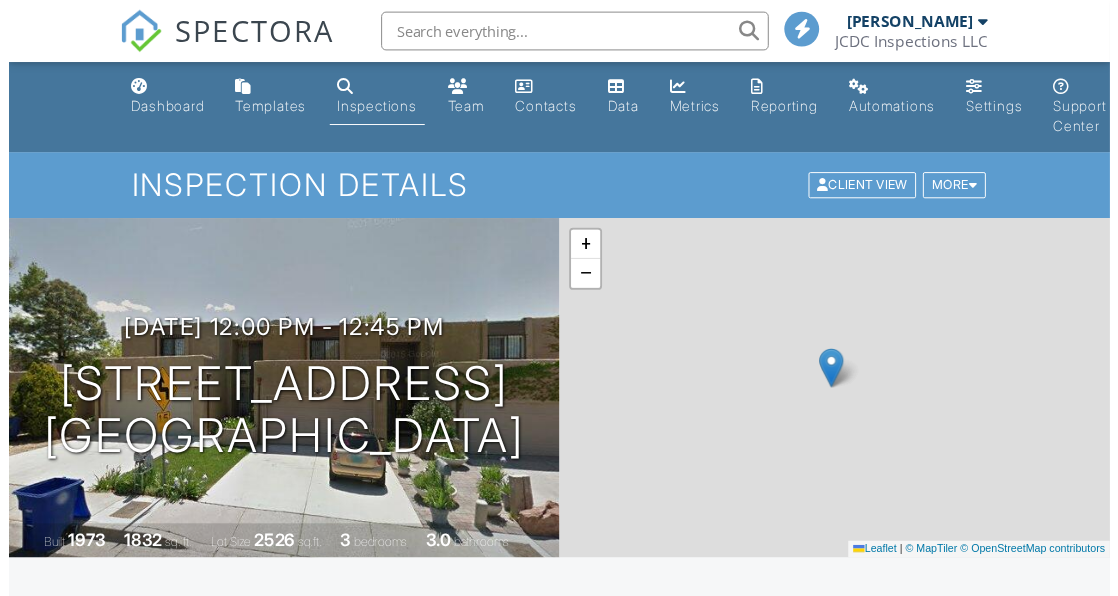 scroll, scrollTop: 0, scrollLeft: 0, axis: both 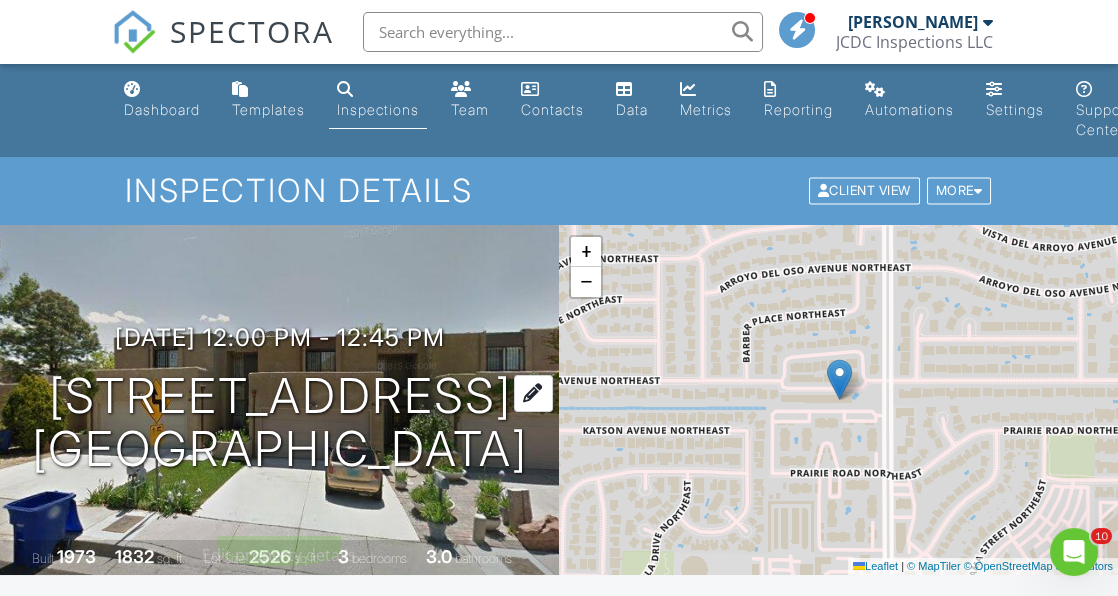 click on "6820 Los Trechos Ct NE
Albuquerque, NM 87109" at bounding box center (280, 423) 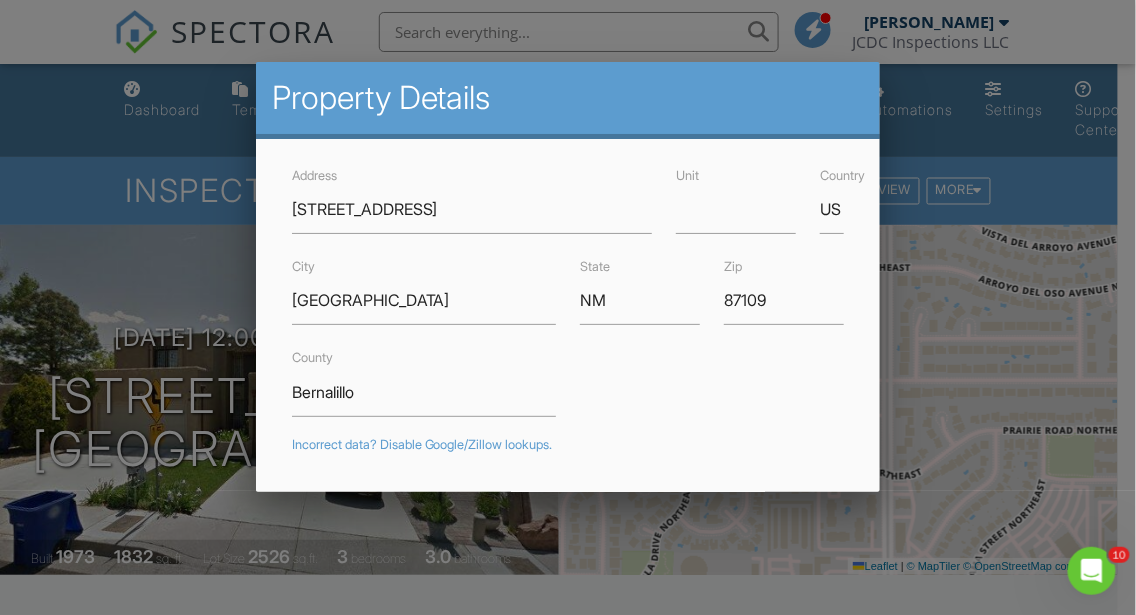 click at bounding box center (568, 284) 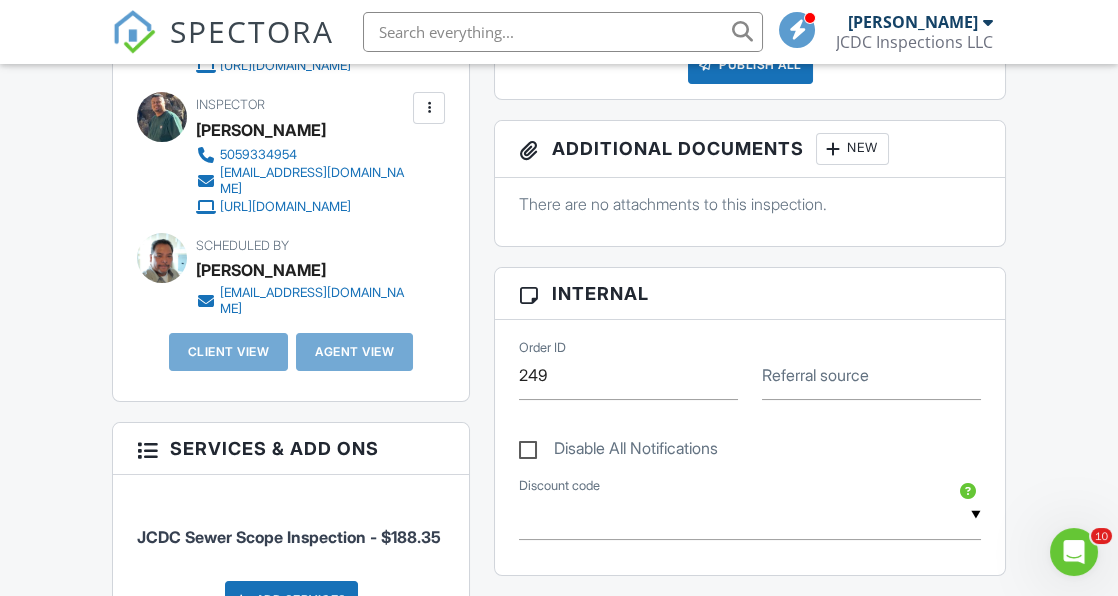 scroll, scrollTop: 80, scrollLeft: 0, axis: vertical 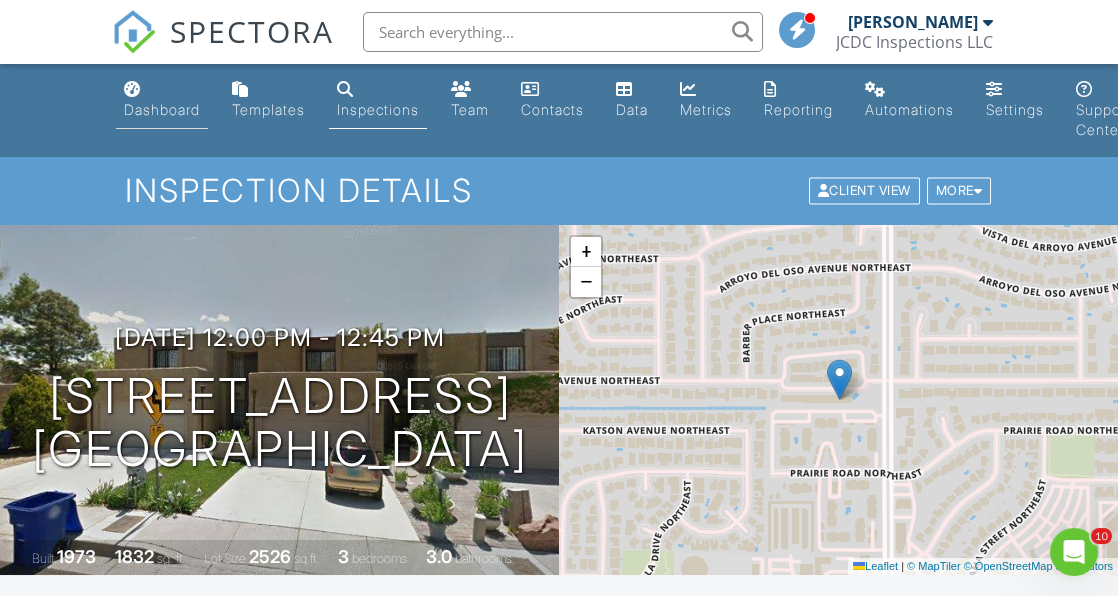 click on "Dashboard" at bounding box center [162, 109] 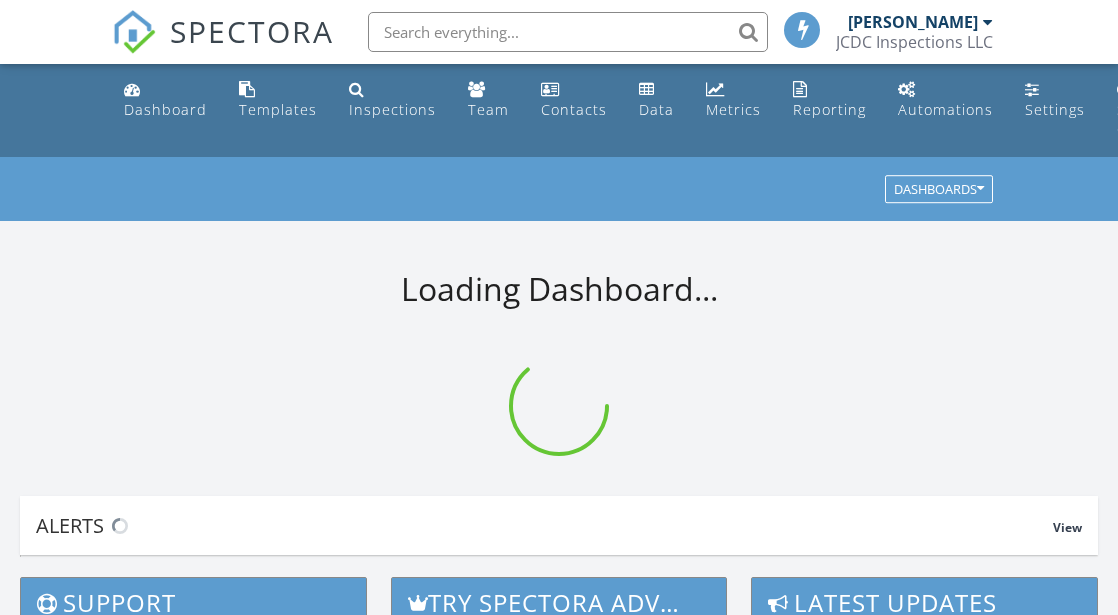 scroll, scrollTop: 0, scrollLeft: 0, axis: both 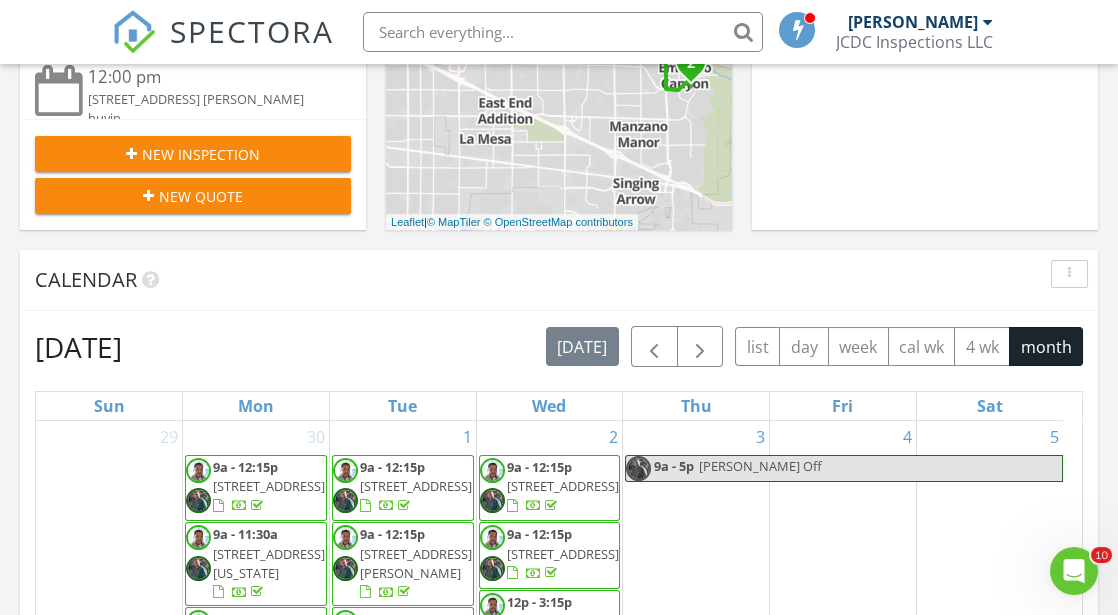 click on "New Inspection" at bounding box center (201, 154) 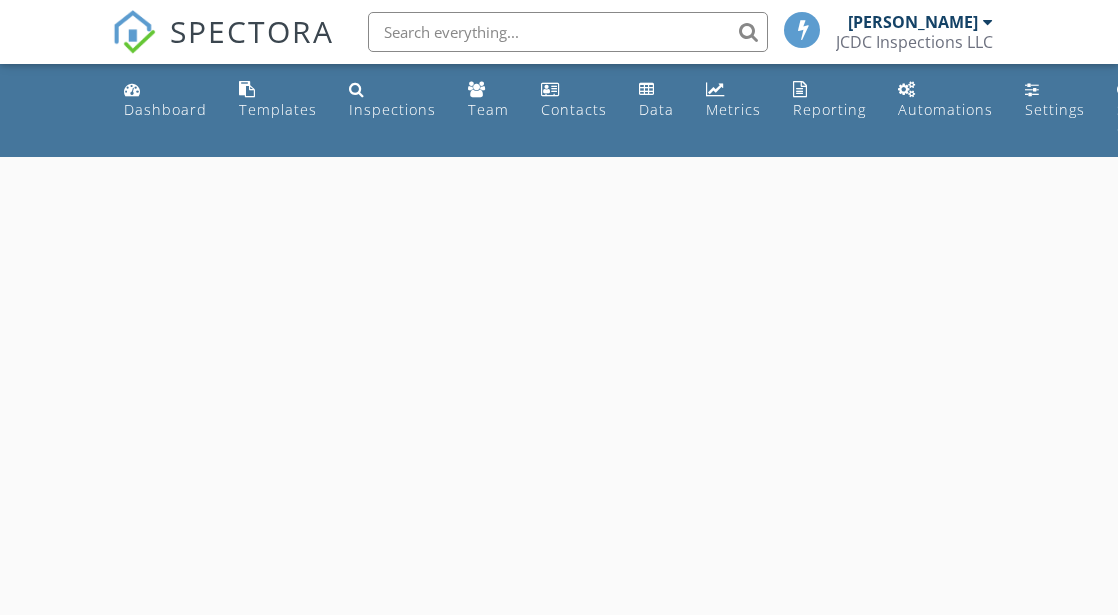 scroll, scrollTop: 0, scrollLeft: 0, axis: both 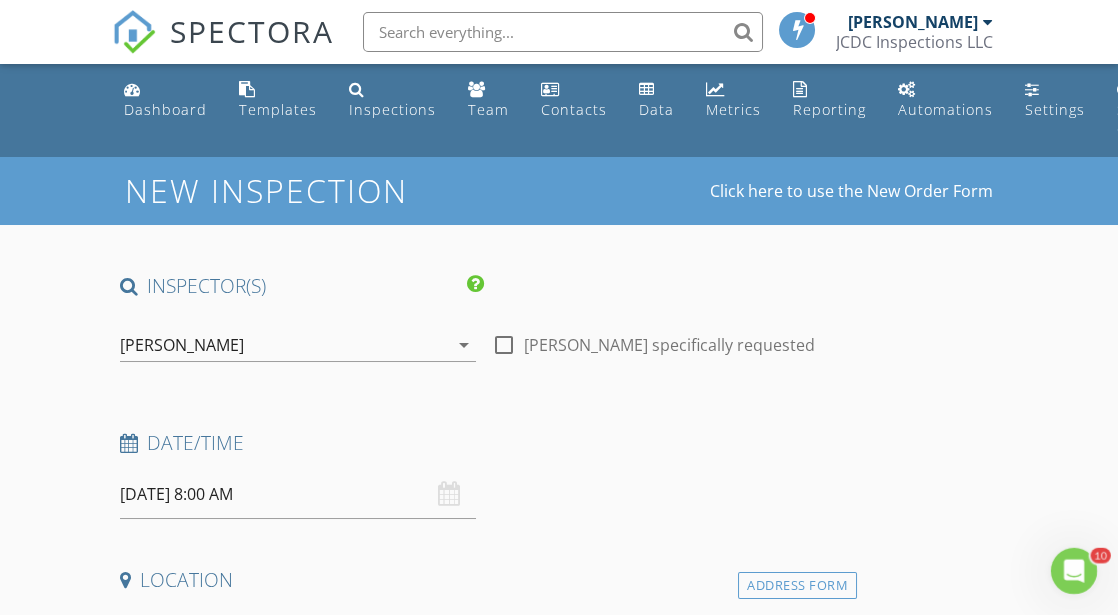 click on "arrow_drop_down" at bounding box center (464, 345) 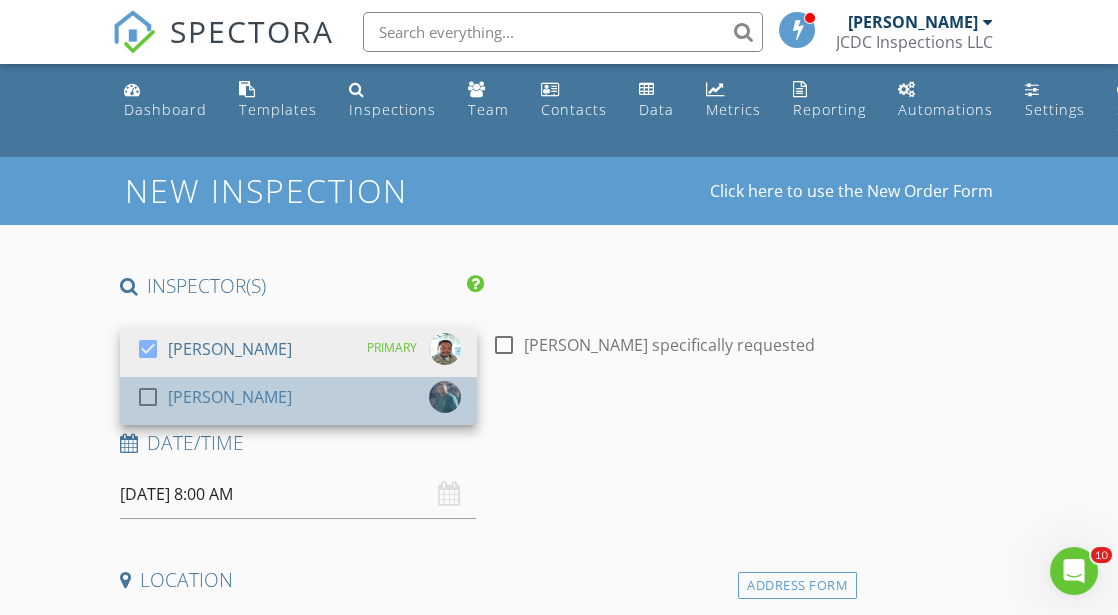 click on "[PERSON_NAME]" at bounding box center [230, 397] 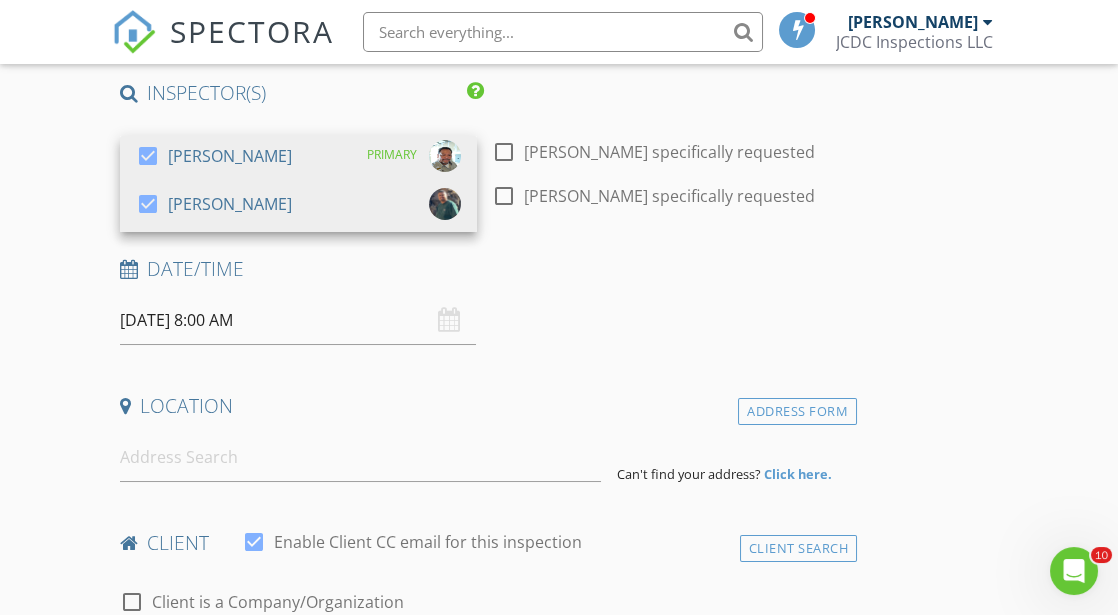 scroll, scrollTop: 196, scrollLeft: 0, axis: vertical 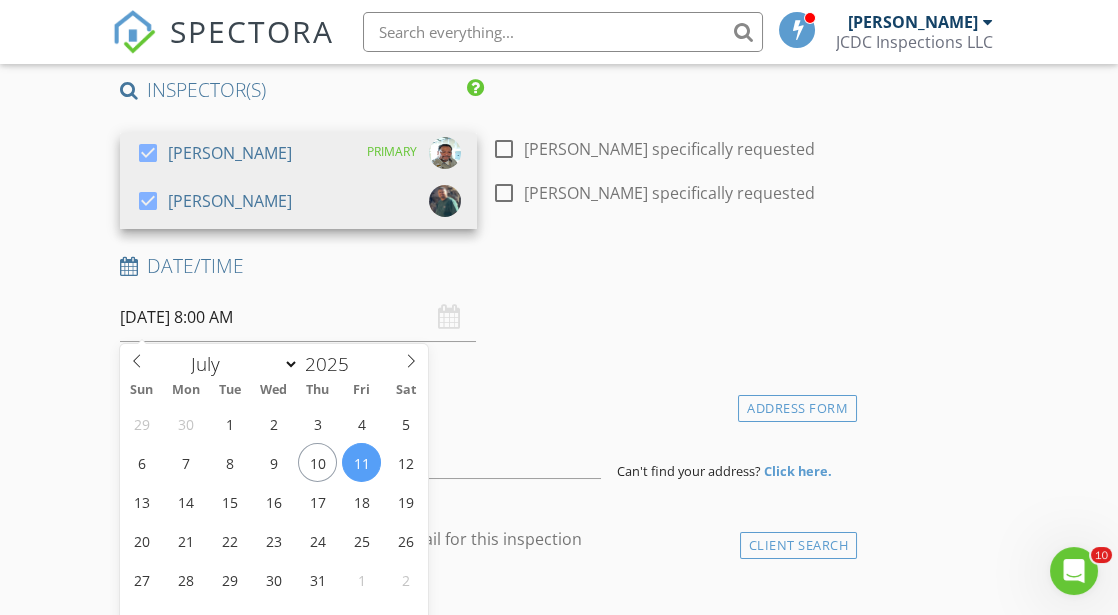 click on "[DATE] 8:00 AM" at bounding box center [298, 317] 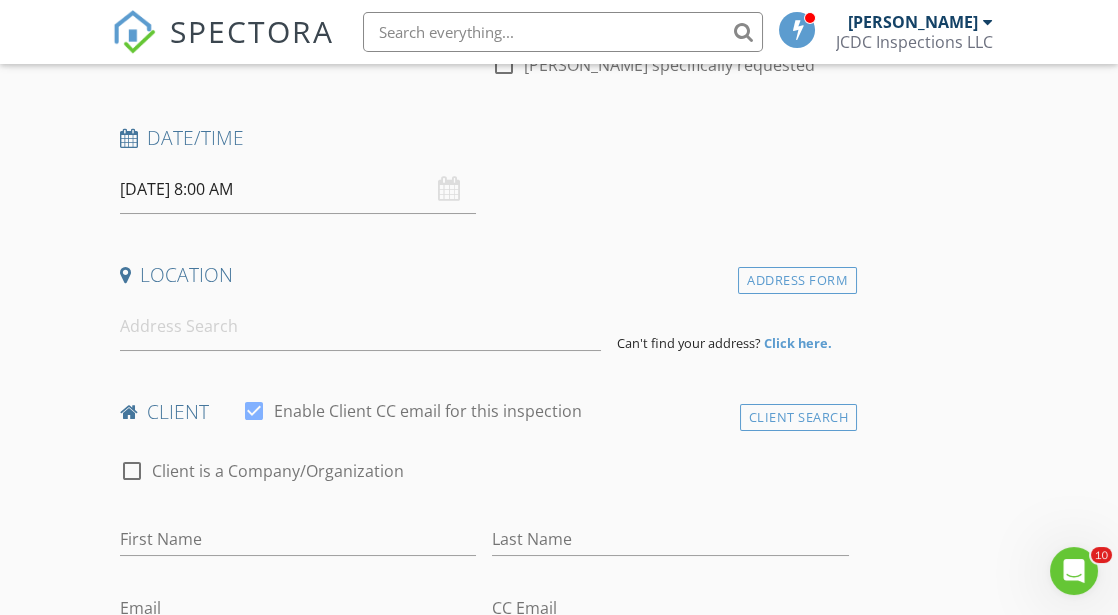scroll, scrollTop: 338, scrollLeft: 0, axis: vertical 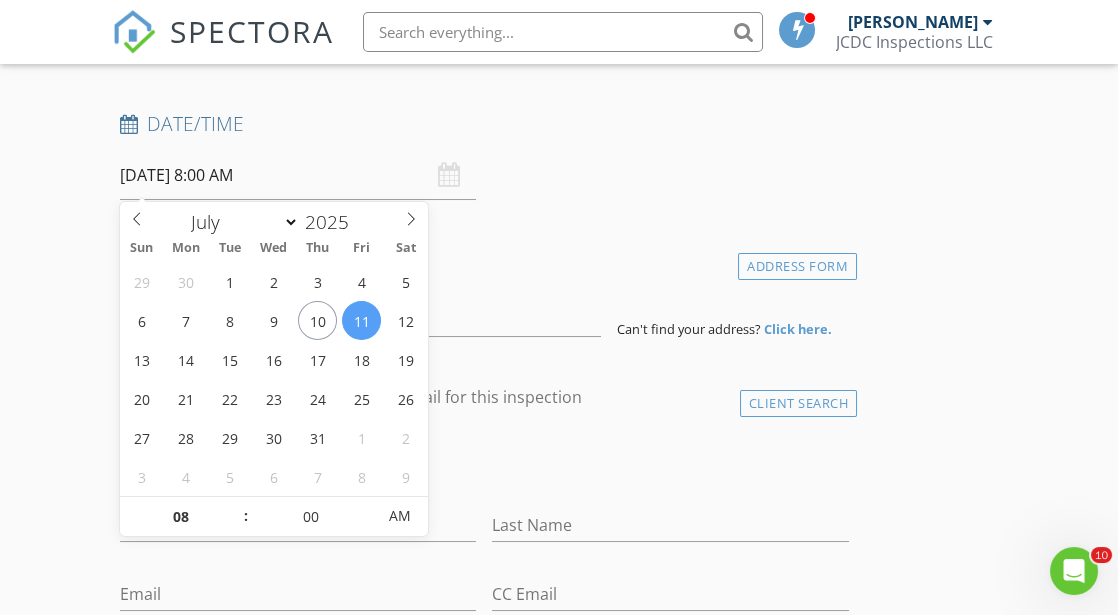 click on "[DATE] 8:00 AM" at bounding box center [298, 175] 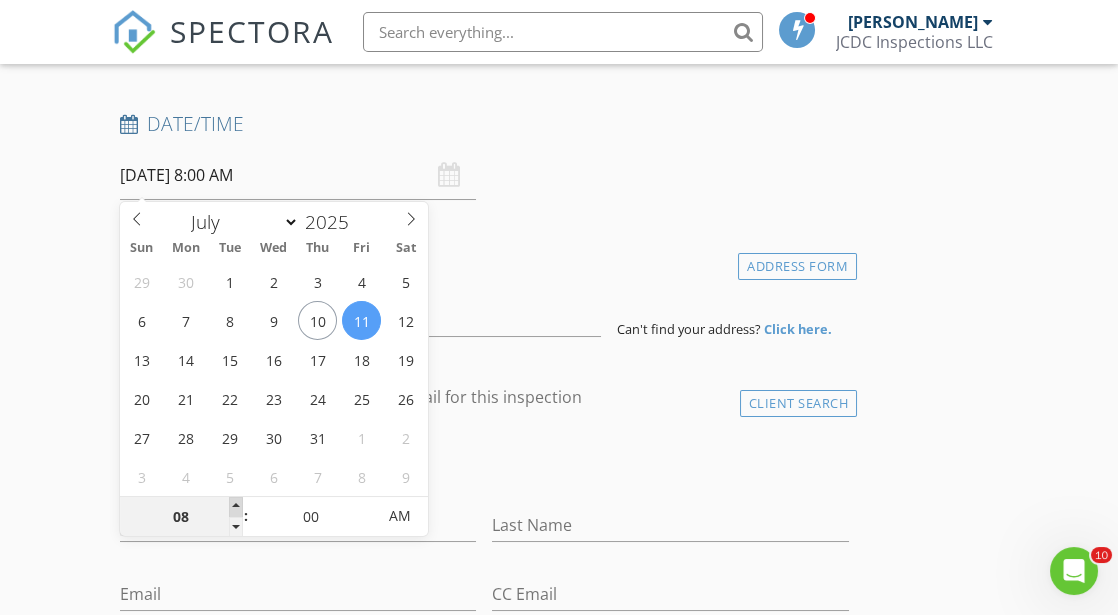 type on "09" 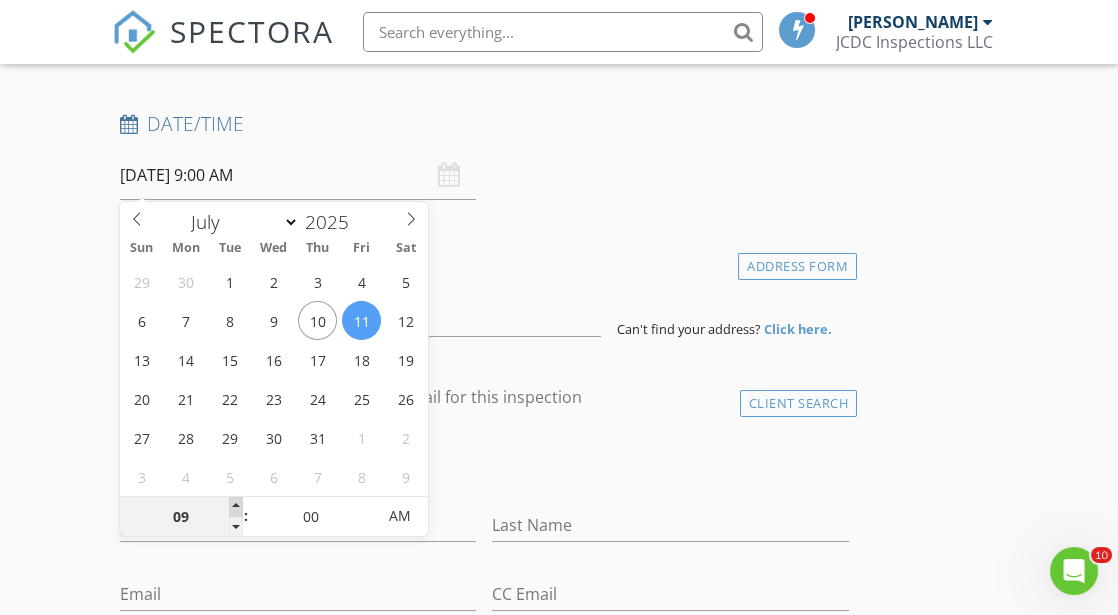 click at bounding box center (236, 507) 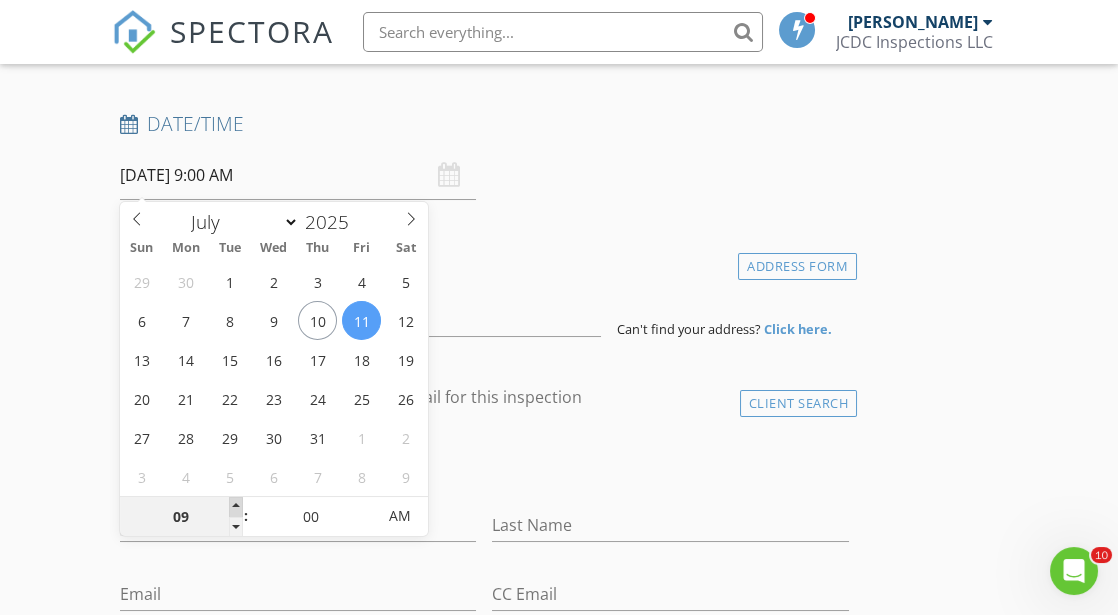 type on "10" 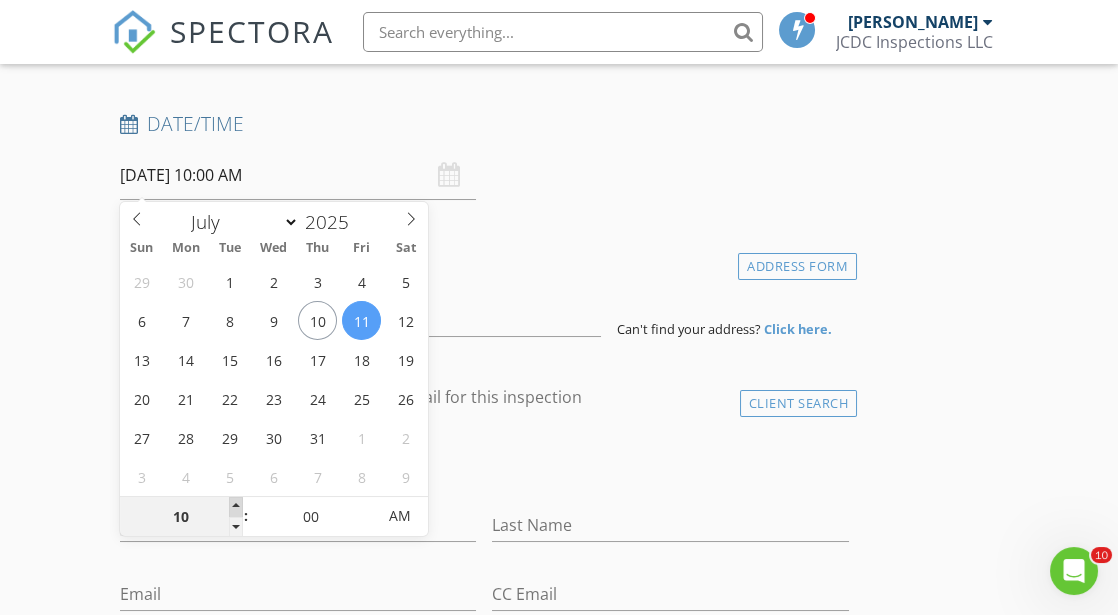 click at bounding box center (236, 507) 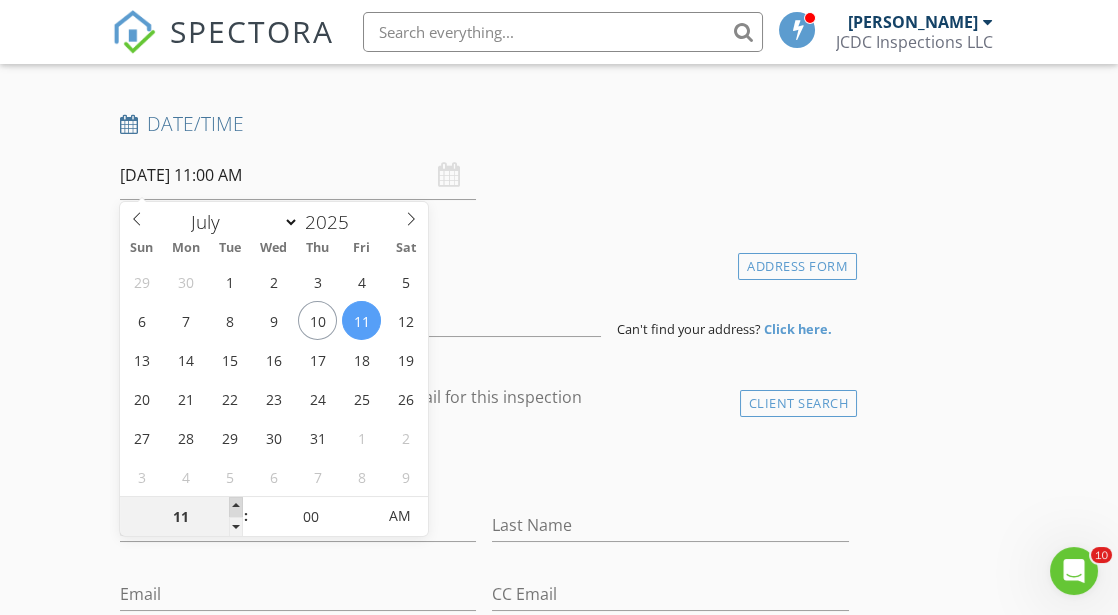 click at bounding box center [236, 507] 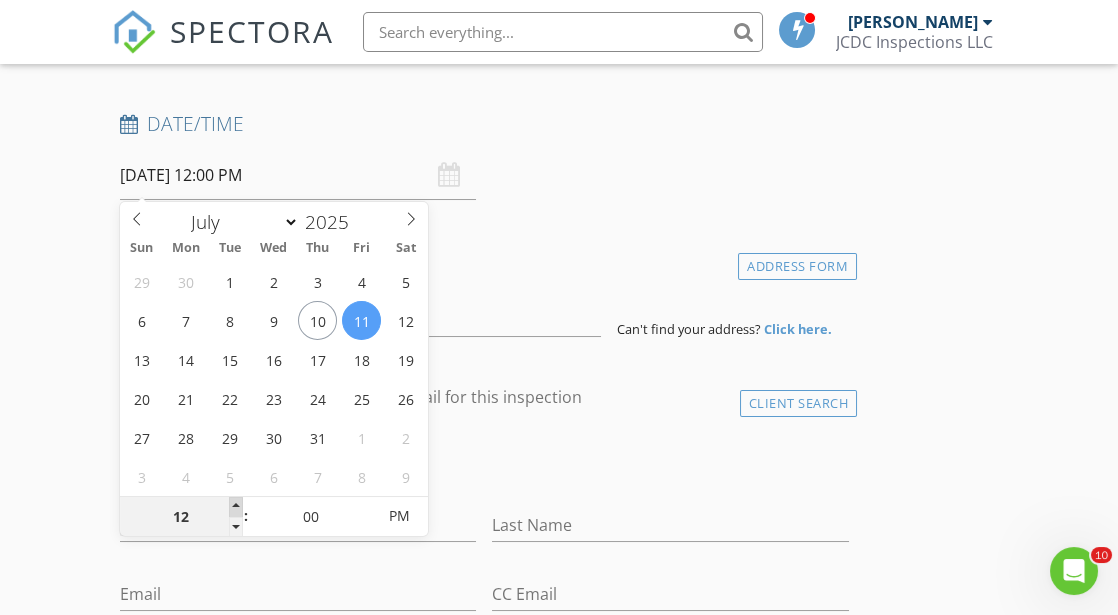 click at bounding box center (236, 507) 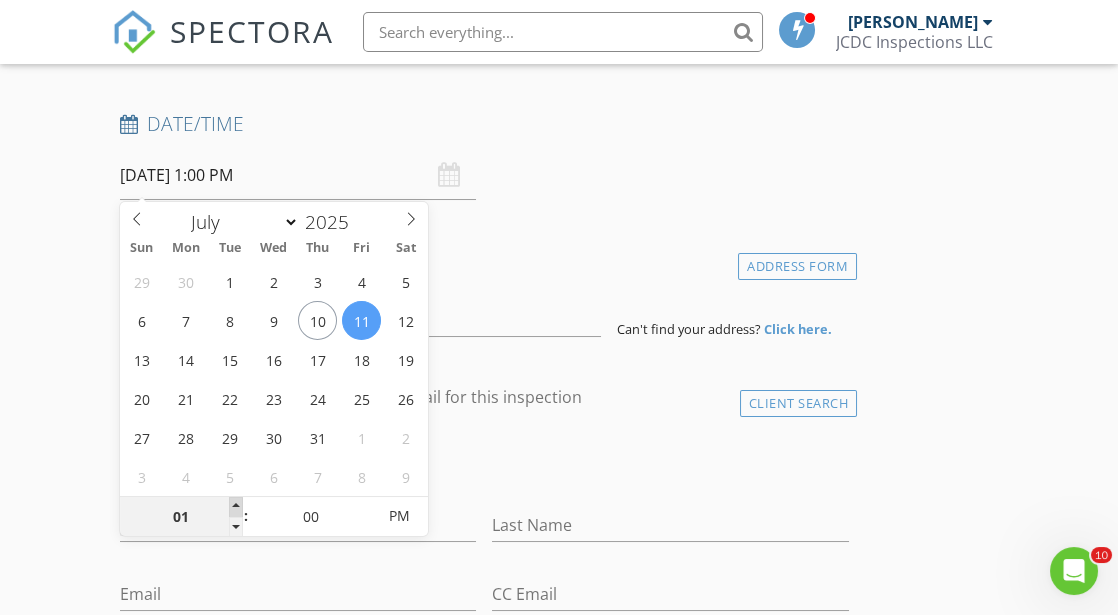click at bounding box center (236, 507) 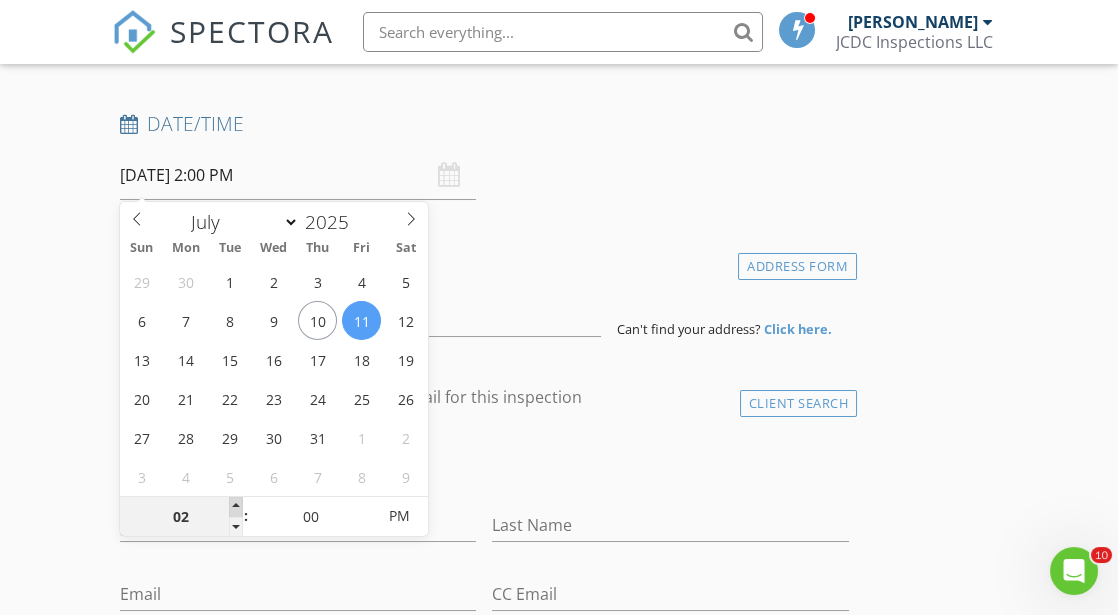click at bounding box center [236, 507] 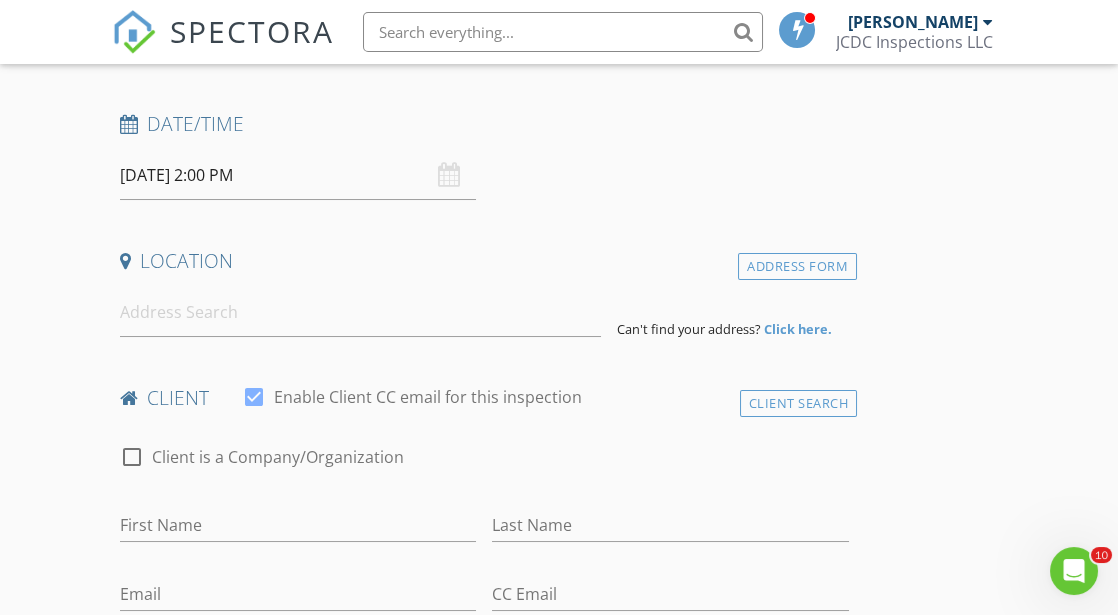 click on "Location" at bounding box center [484, 261] 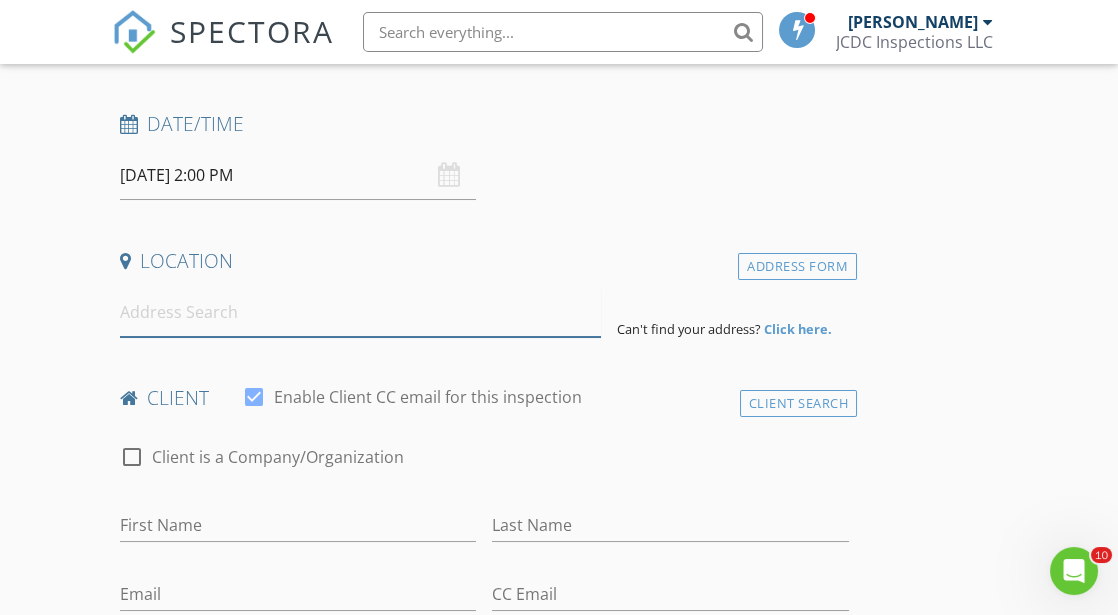 click at bounding box center (360, 312) 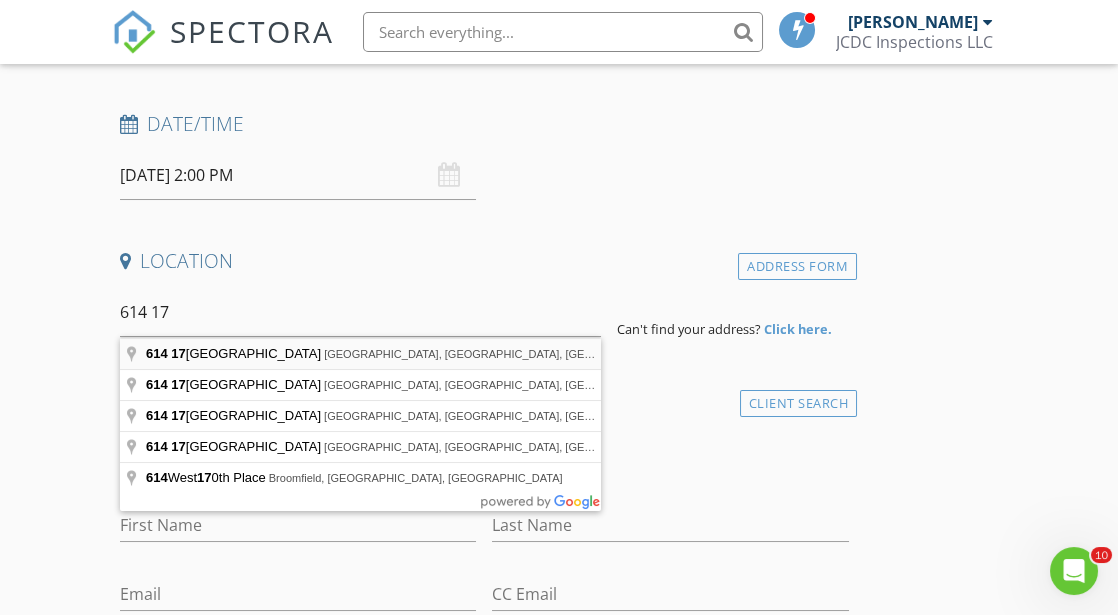 type on "614 17th Street Northwest, Albuquerque, NM, USA" 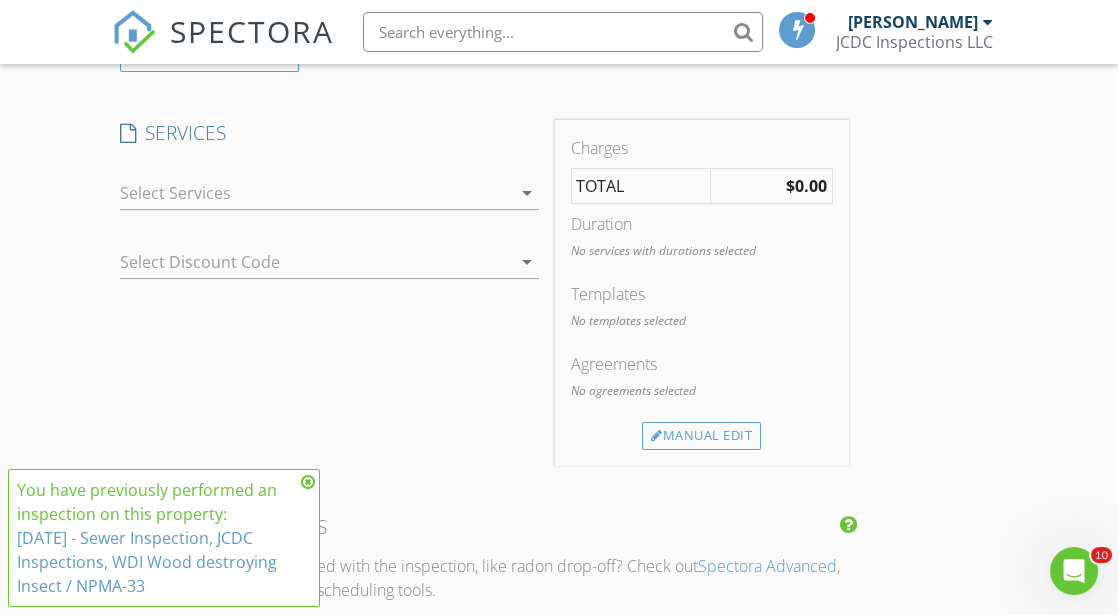 scroll, scrollTop: 1439, scrollLeft: 0, axis: vertical 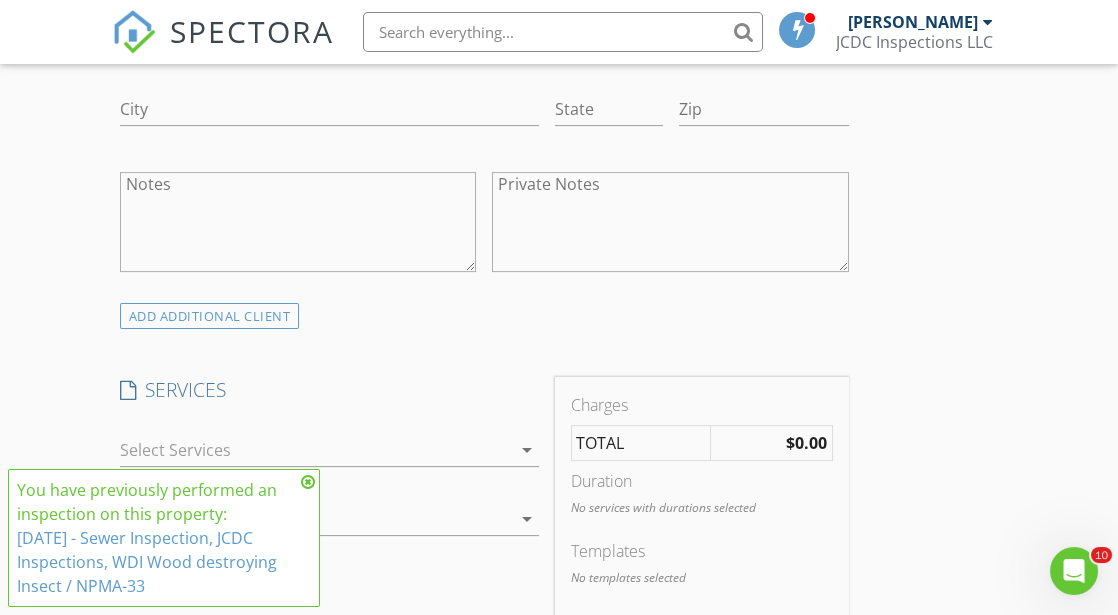 click on "arrow_drop_down" at bounding box center [527, 450] 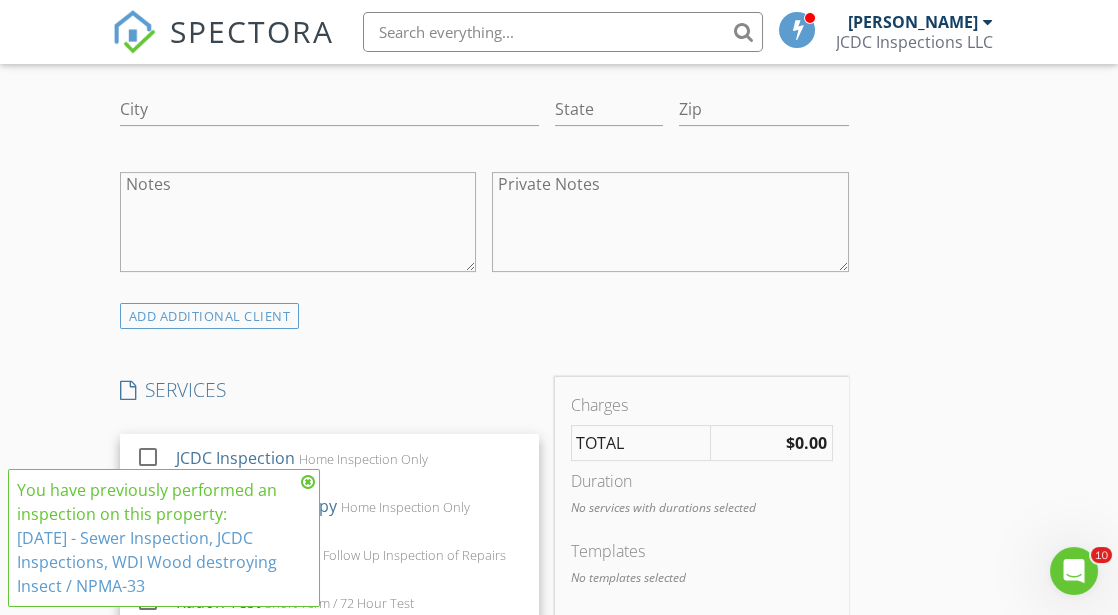 click at bounding box center [308, 482] 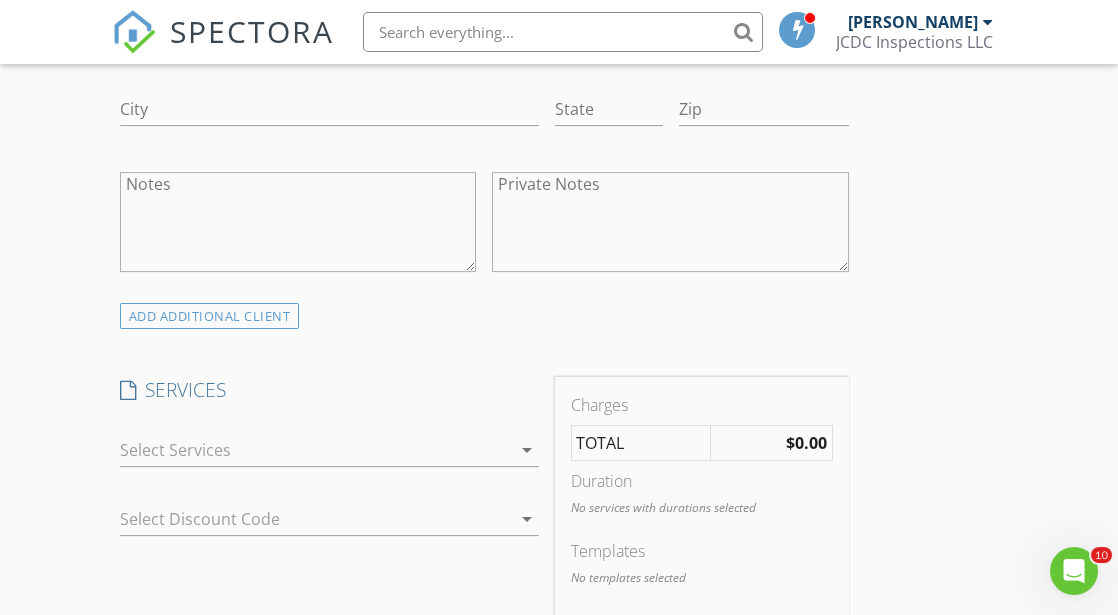 click on "arrow_drop_down" at bounding box center [527, 450] 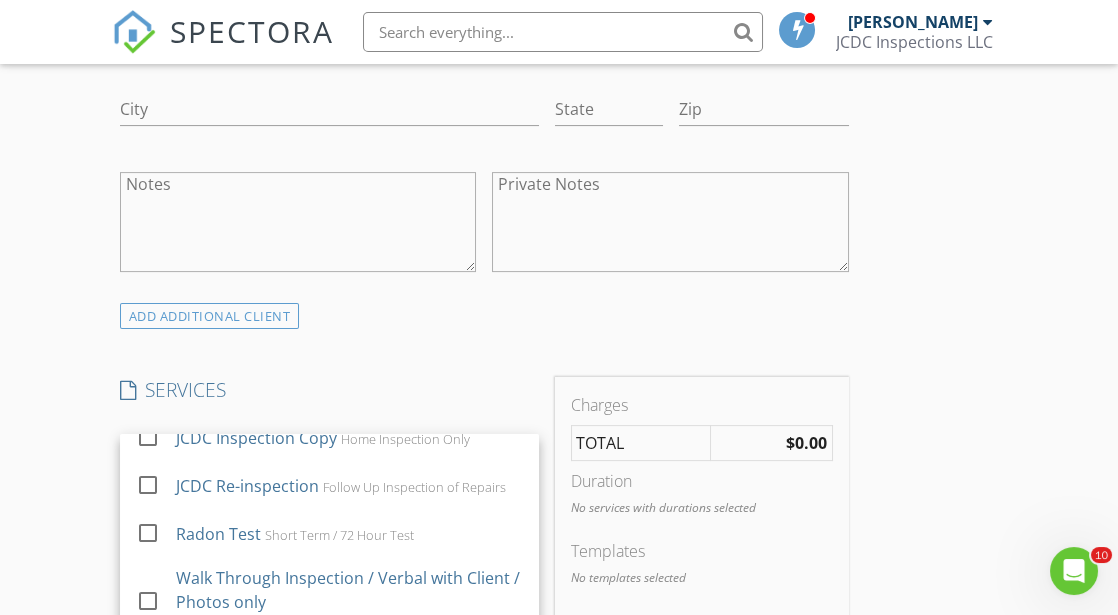 scroll, scrollTop: 59, scrollLeft: 0, axis: vertical 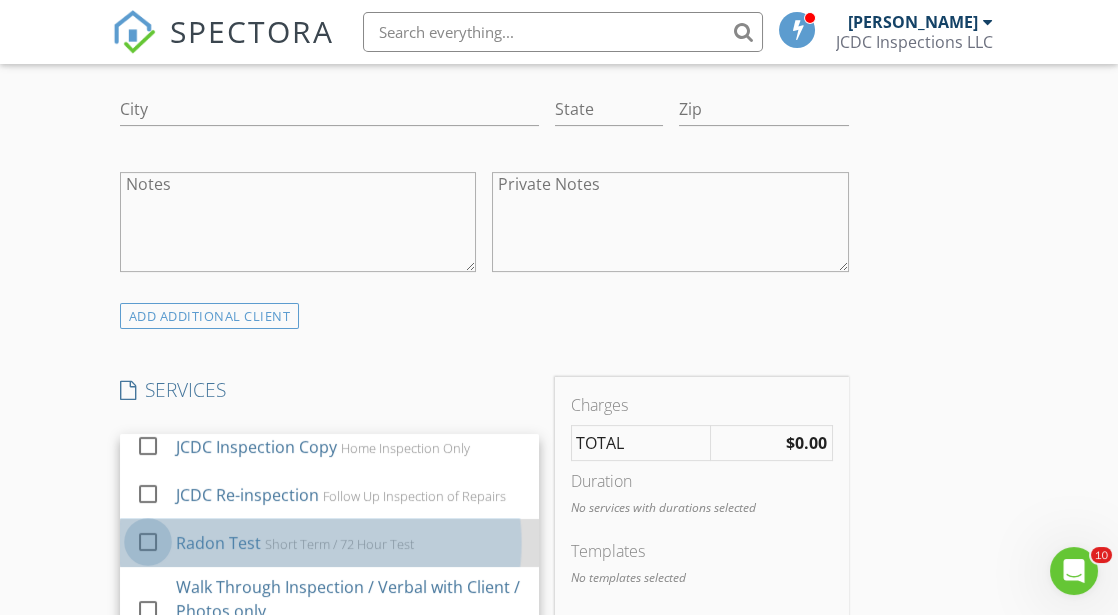 click at bounding box center (148, 541) 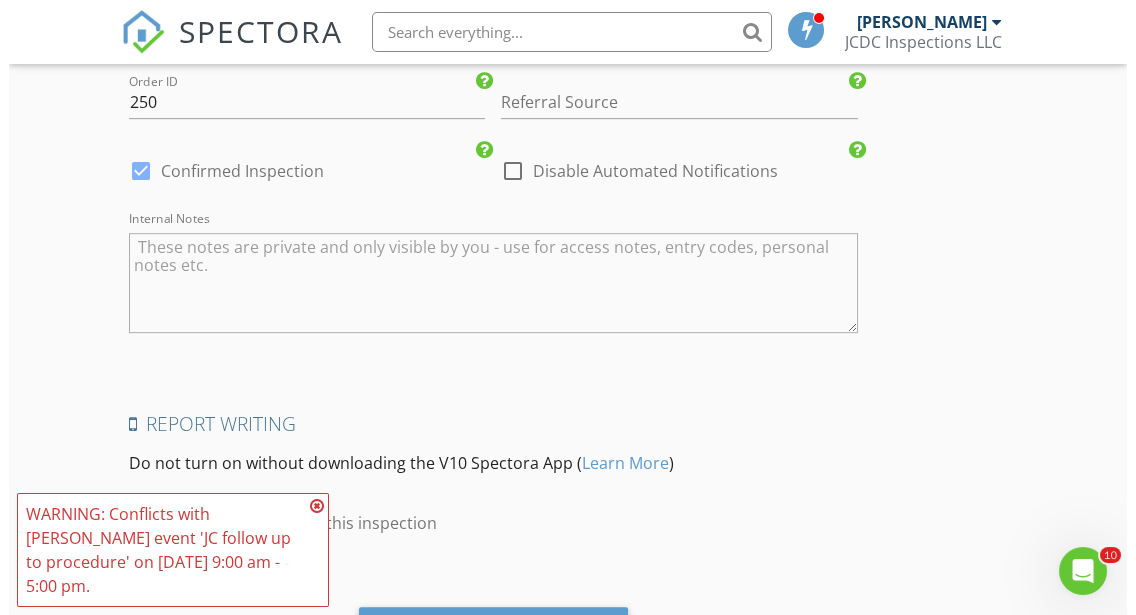 scroll, scrollTop: 3122, scrollLeft: 0, axis: vertical 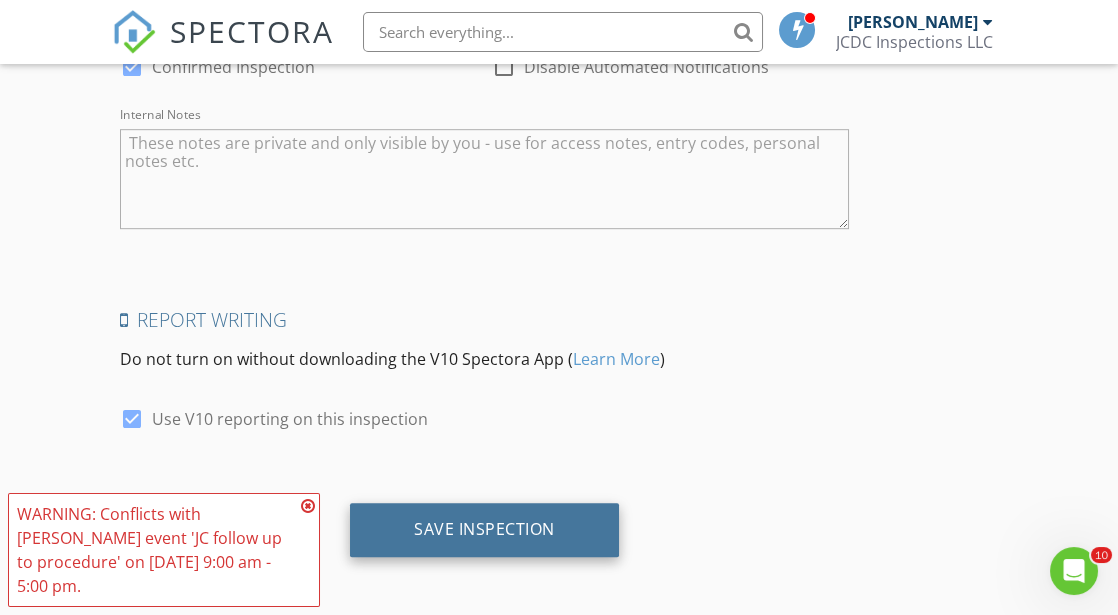 click on "Save Inspection" at bounding box center (484, 529) 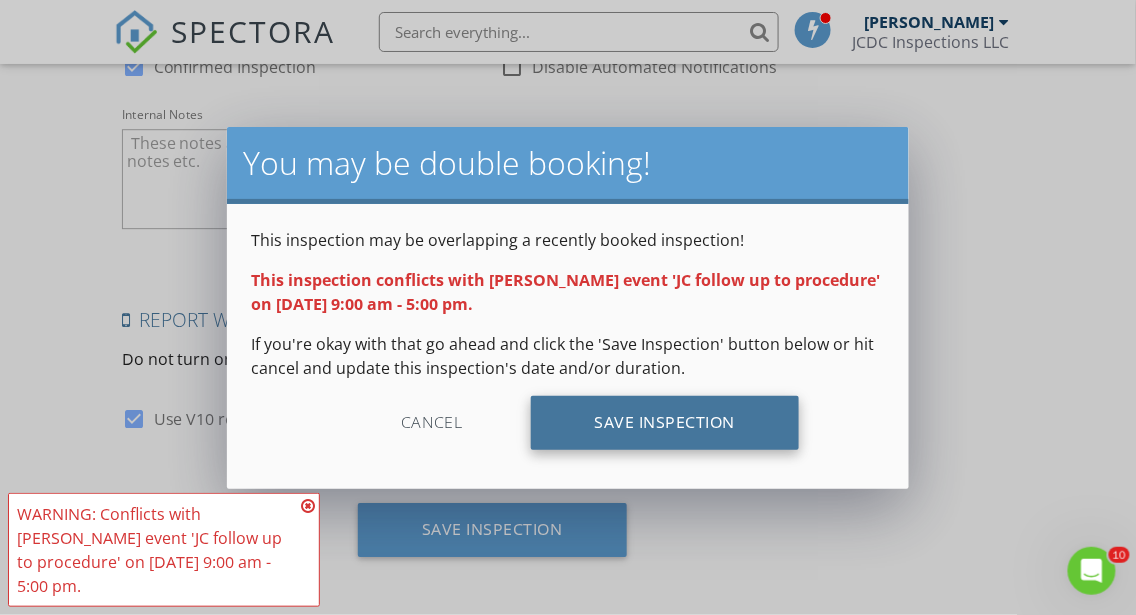 click on "Save Inspection" at bounding box center [665, 423] 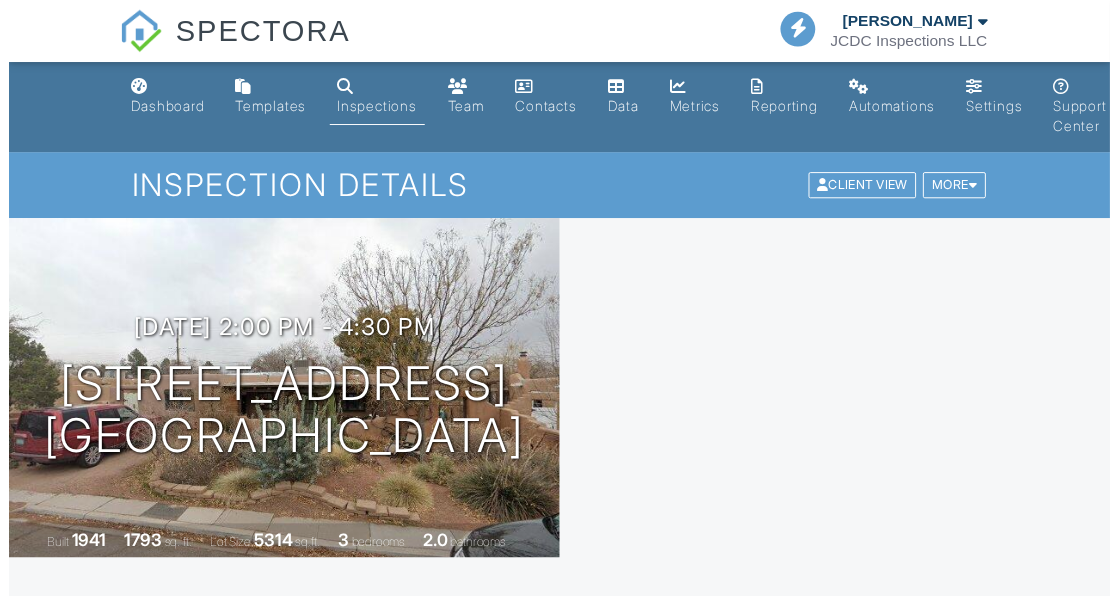 scroll, scrollTop: 0, scrollLeft: 0, axis: both 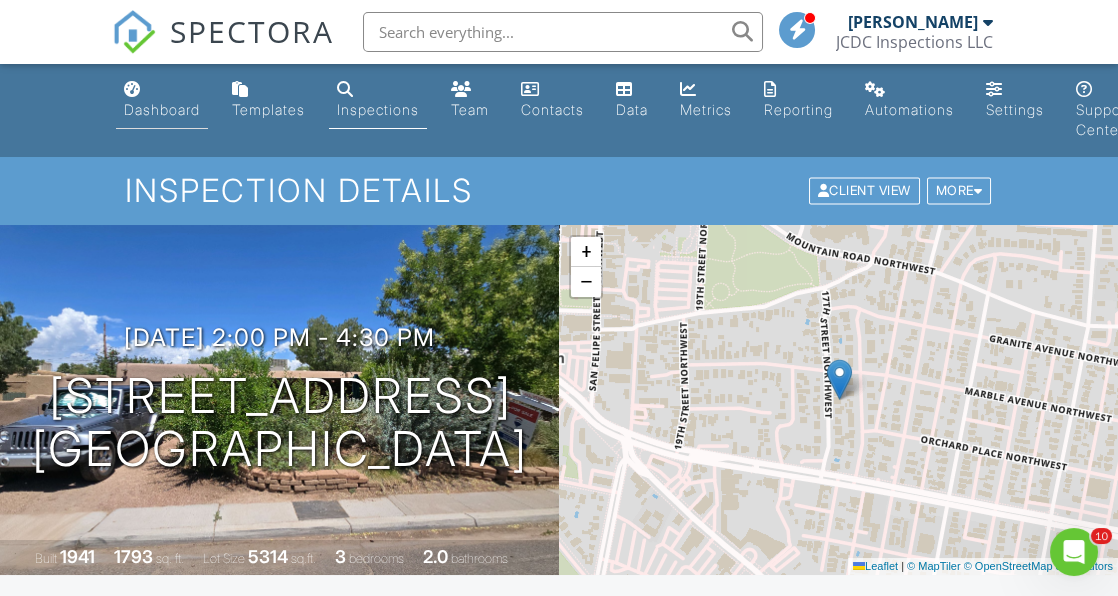 click on "Dashboard" at bounding box center [162, 109] 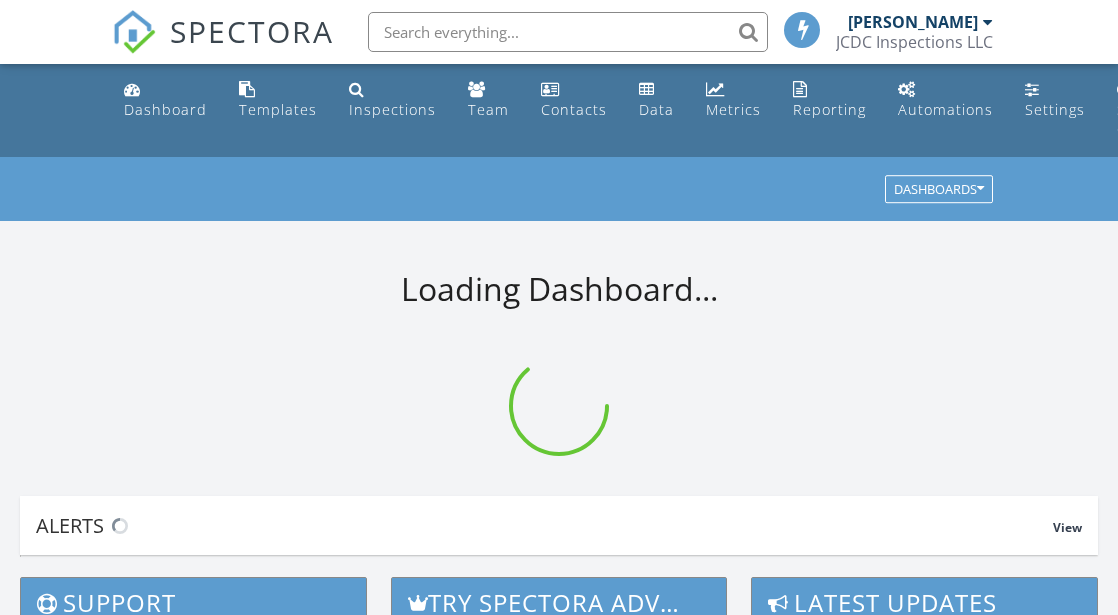 scroll, scrollTop: 0, scrollLeft: 0, axis: both 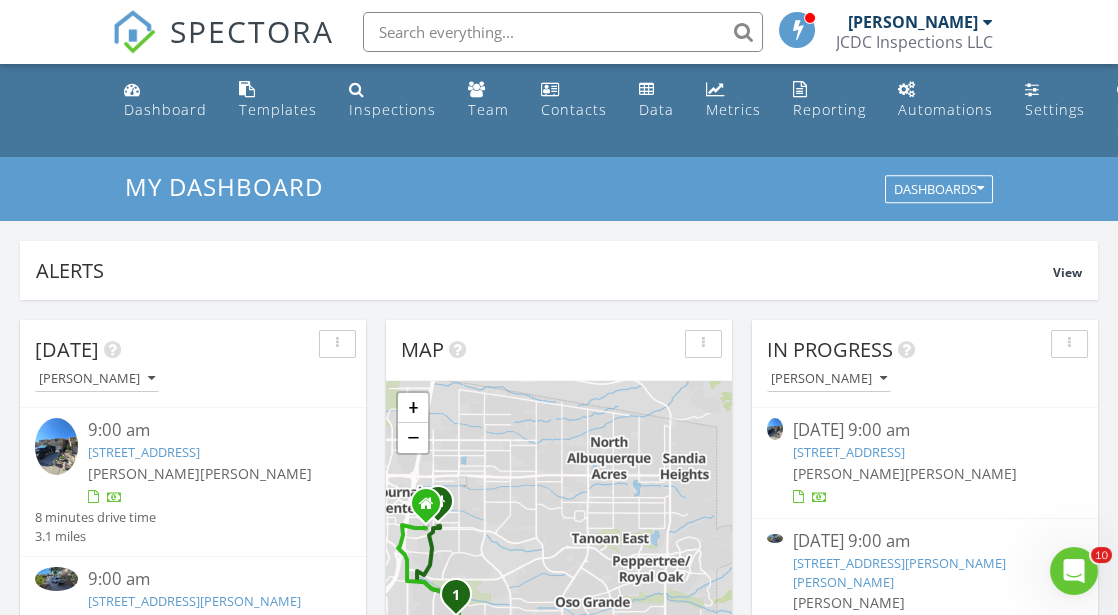 click on "6820 Los Trechos Ct NE , Albuquerque, NM 87109" at bounding box center (849, 452) 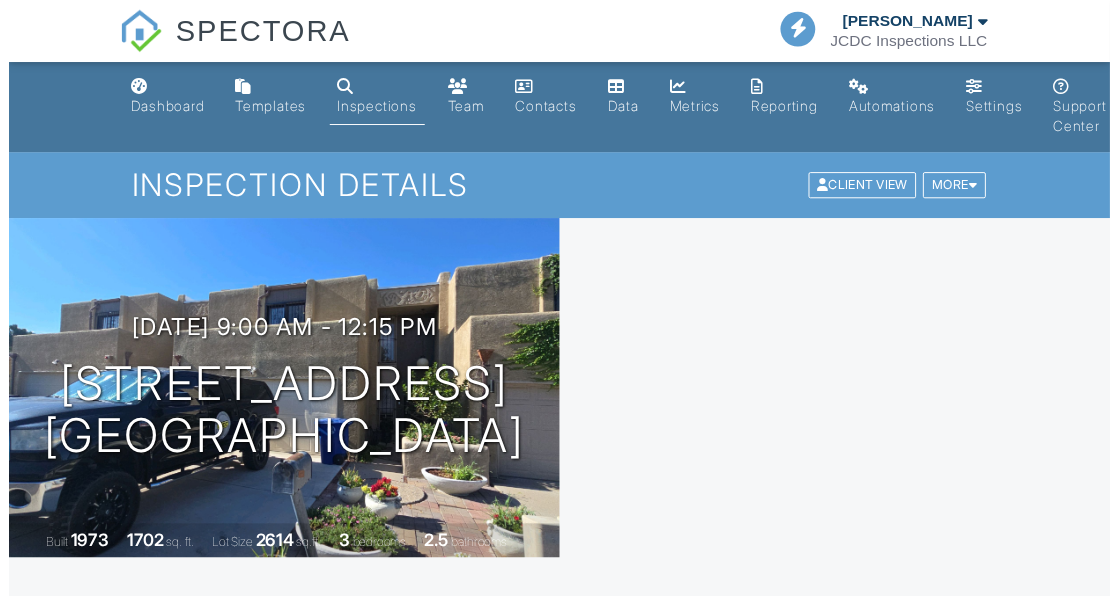 scroll, scrollTop: 0, scrollLeft: 0, axis: both 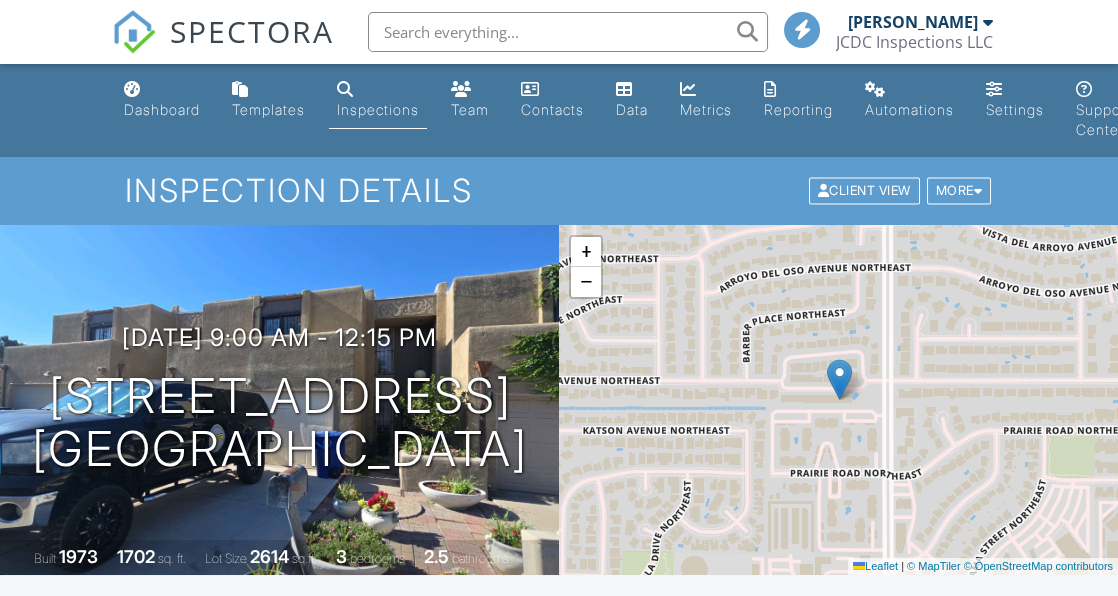 click on "Dismiss" at bounding box center [944, 651] 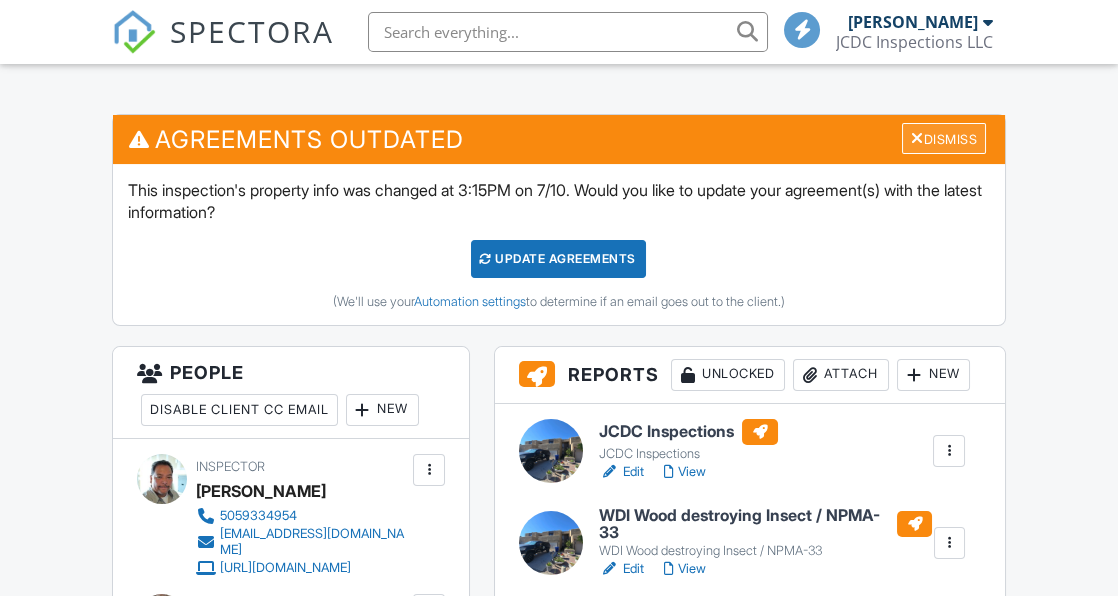click on "Dismiss" at bounding box center (944, 138) 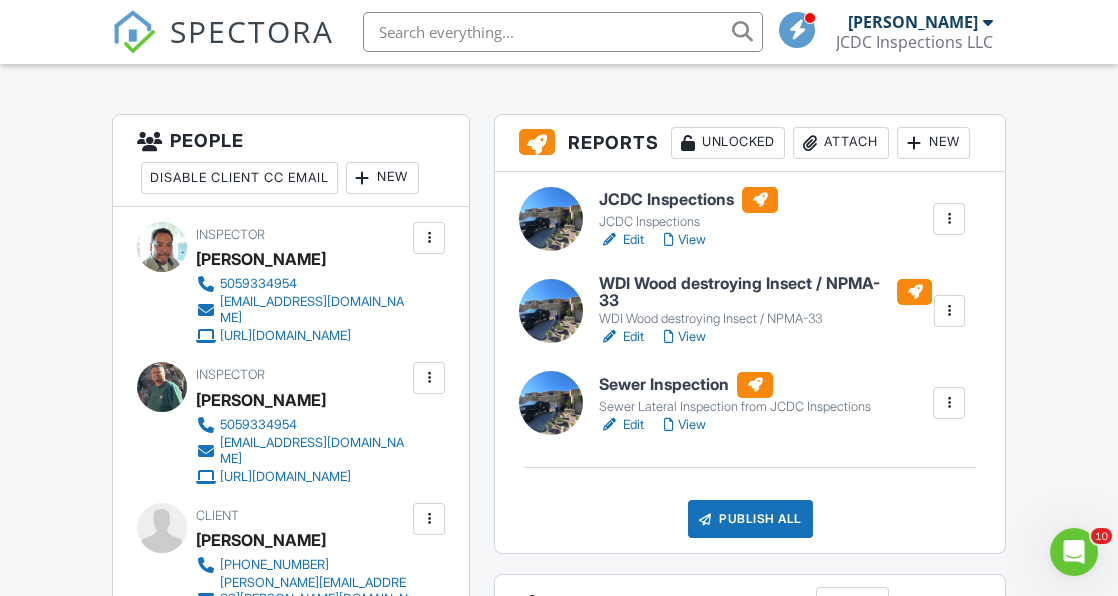 scroll, scrollTop: 0, scrollLeft: 0, axis: both 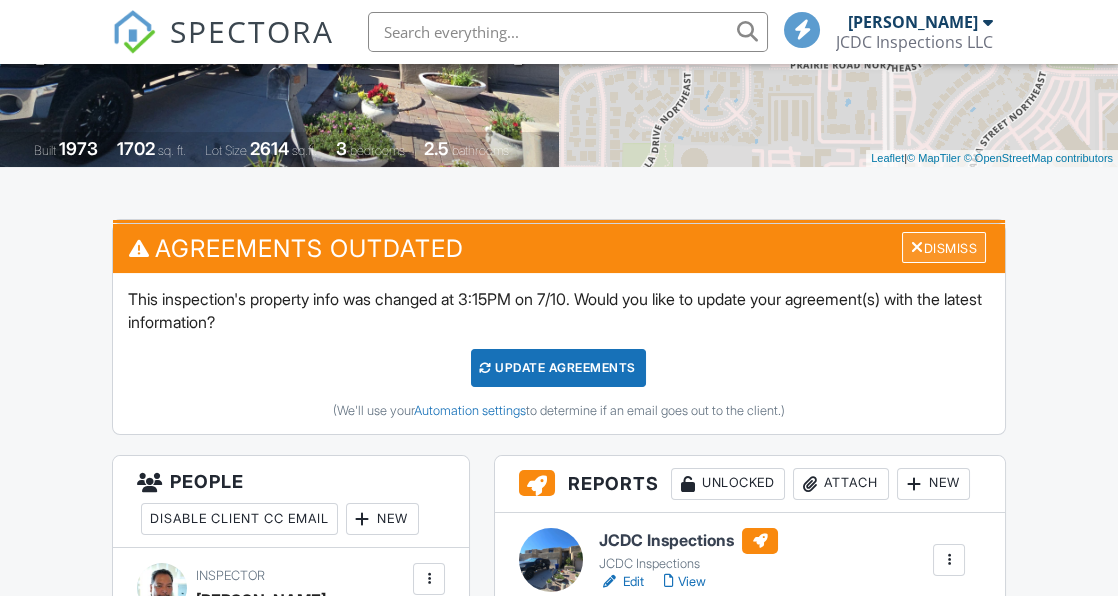 click on "Dismiss" at bounding box center (944, 247) 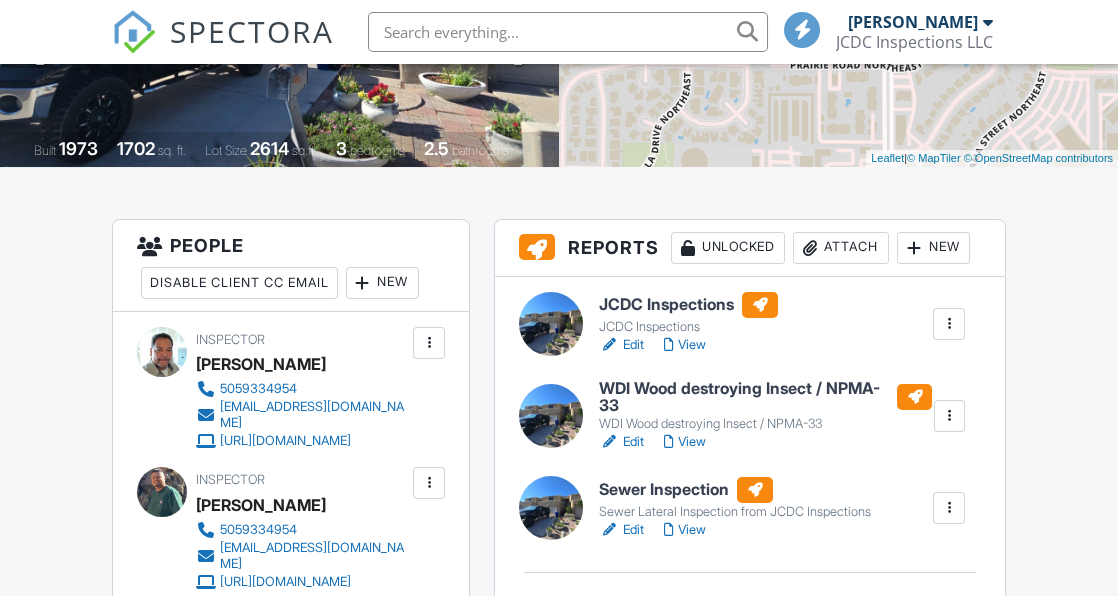 scroll, scrollTop: 0, scrollLeft: 0, axis: both 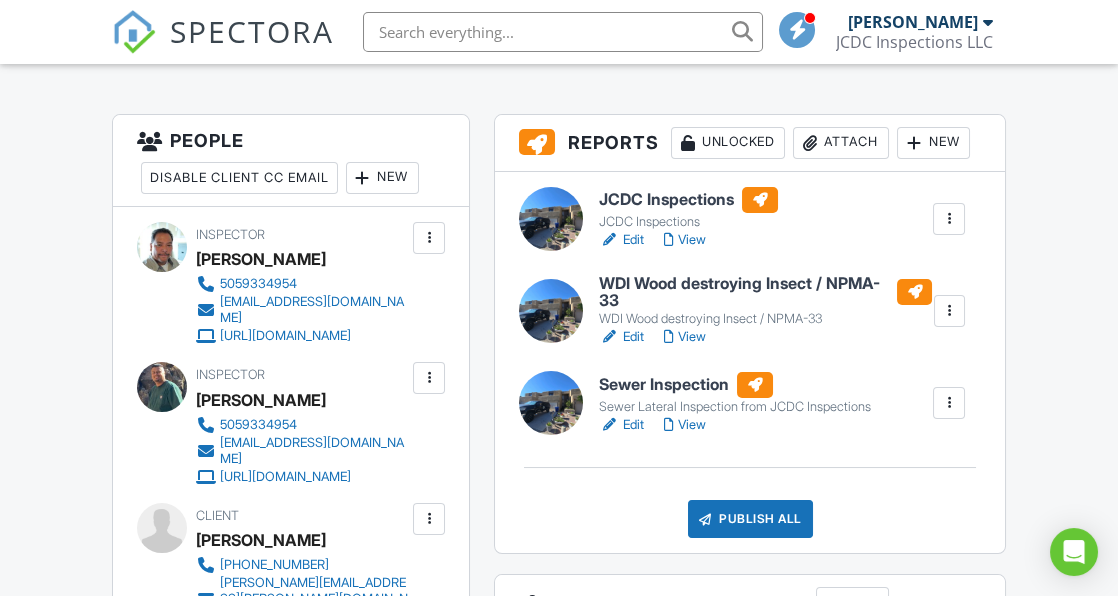 click on "Attach" at bounding box center [841, 143] 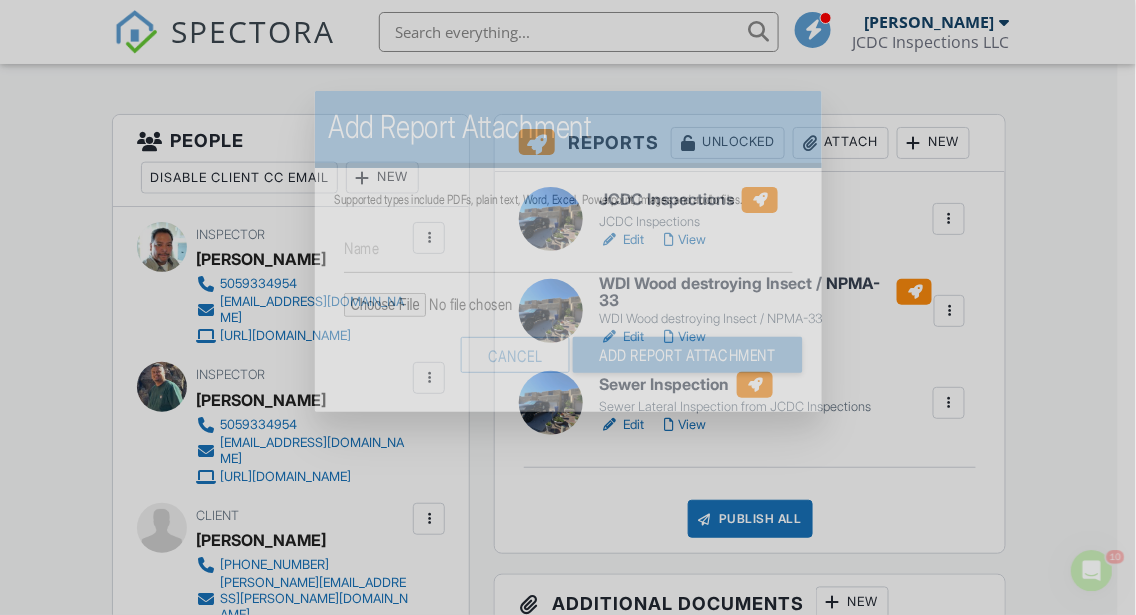 scroll, scrollTop: 0, scrollLeft: 0, axis: both 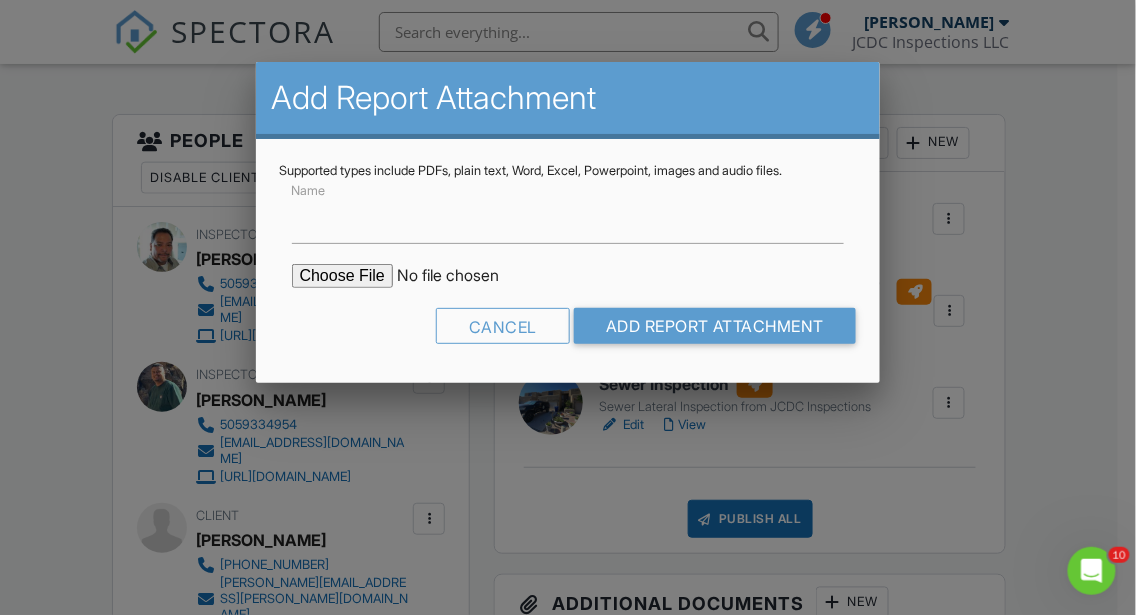 click at bounding box center (462, 276) 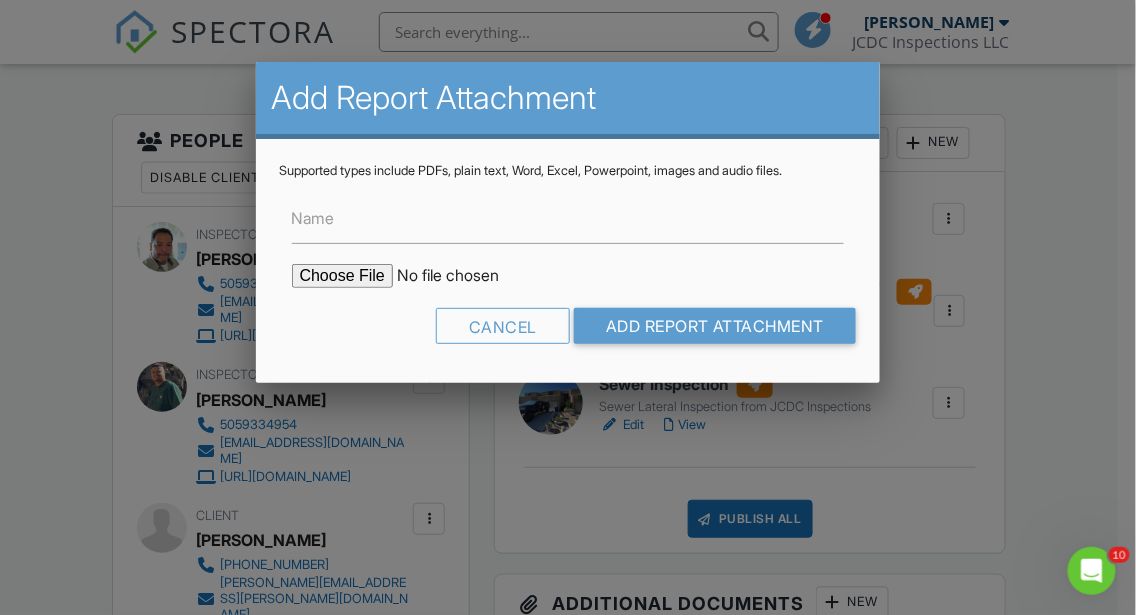 type on "C:\fakepath\WDO 6820 Los Trechos Ct NE 87109.pdf" 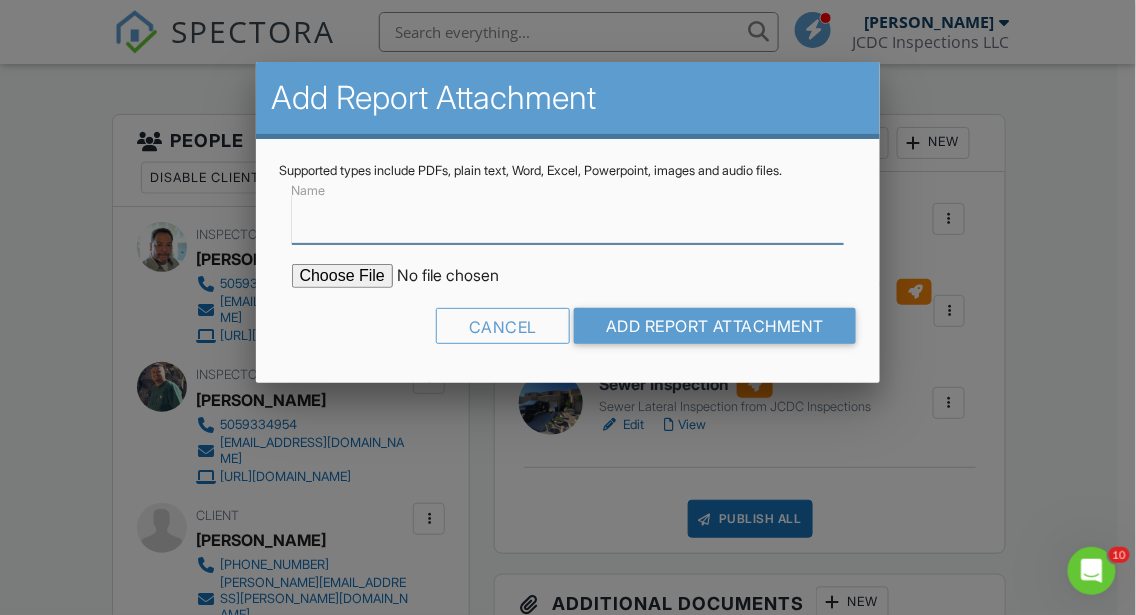 click on "Name" at bounding box center (568, 219) 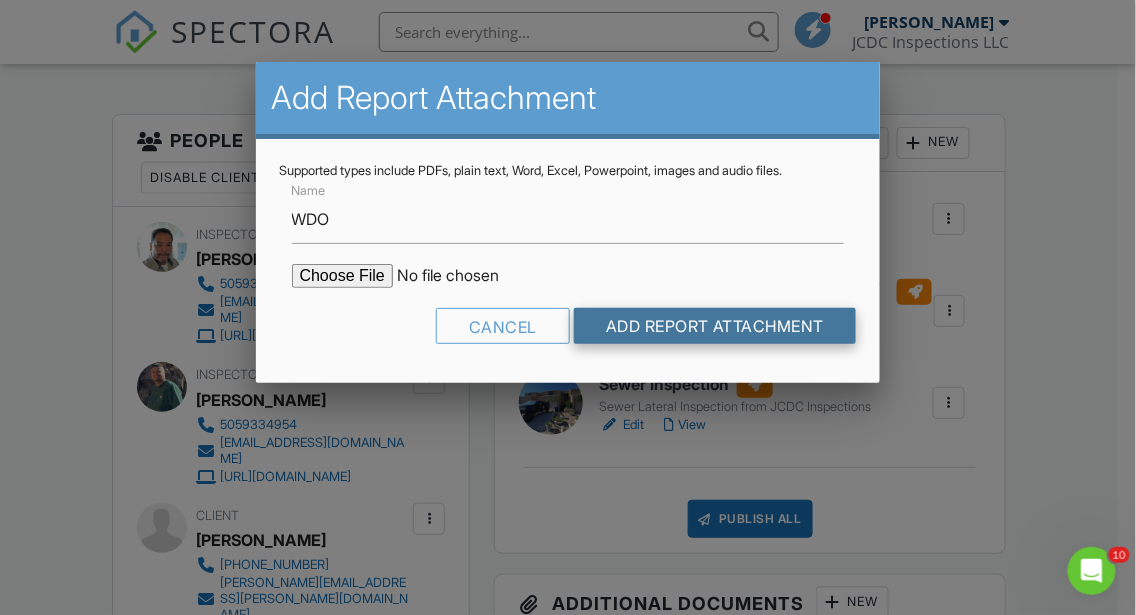 click on "Add Report Attachment" at bounding box center (715, 326) 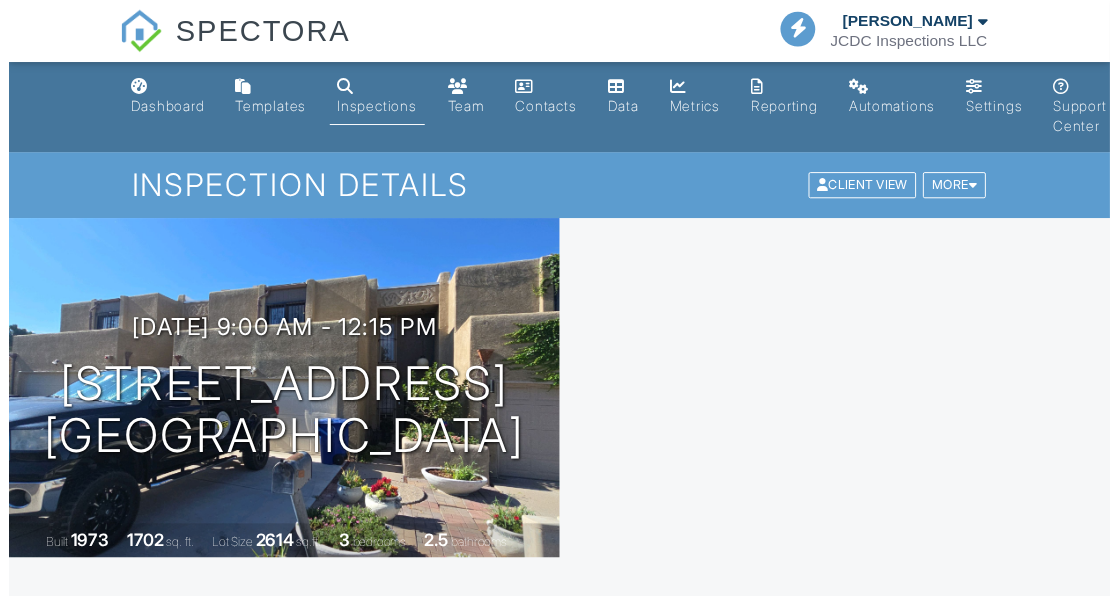 scroll, scrollTop: 0, scrollLeft: 0, axis: both 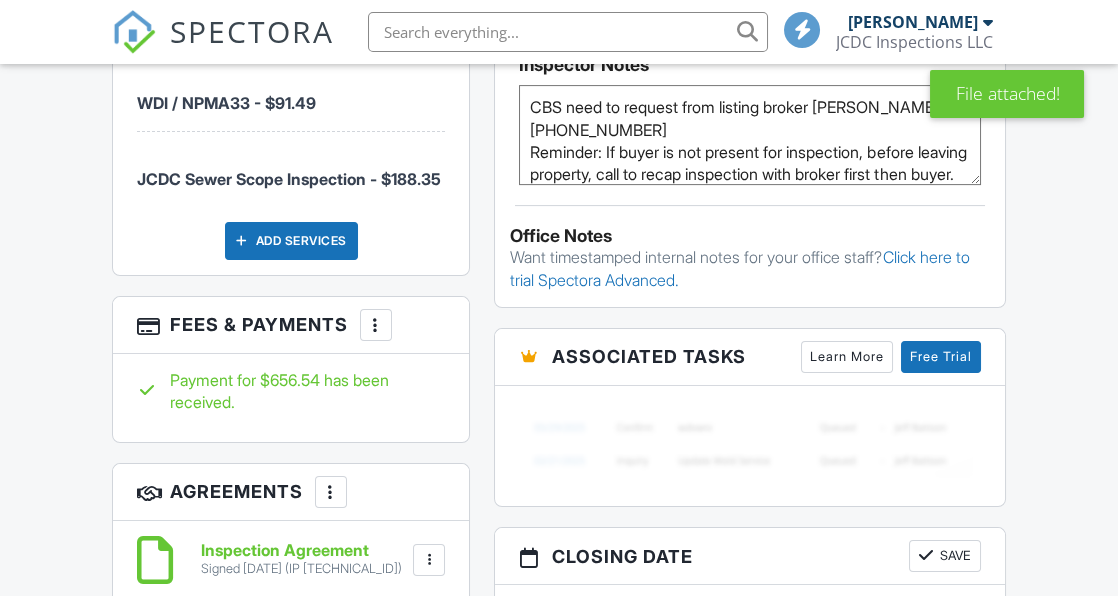 click at bounding box center (376, 325) 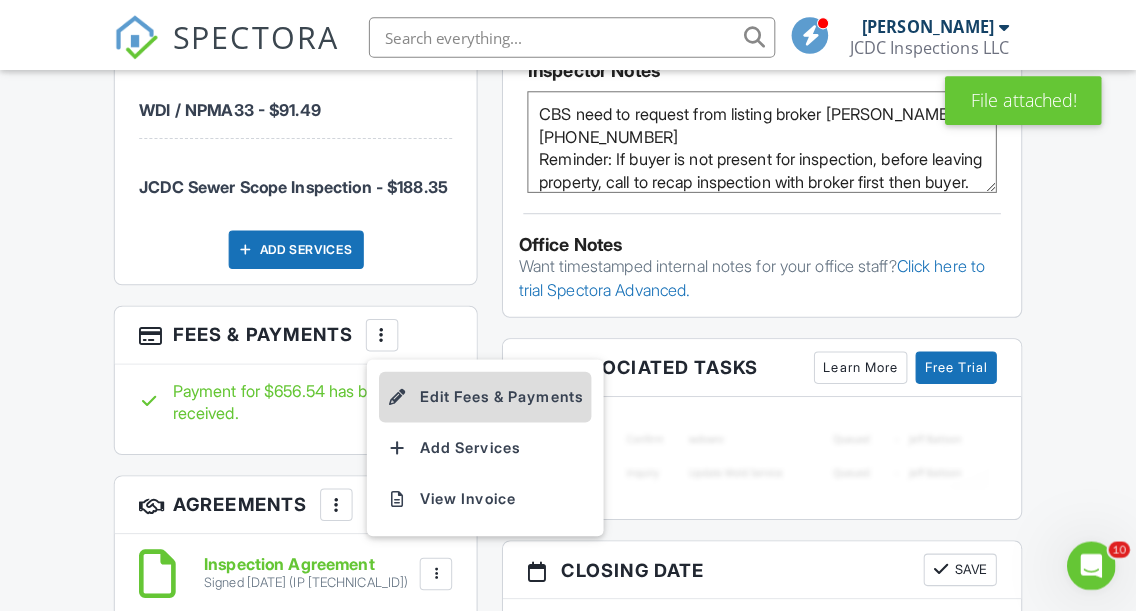 scroll, scrollTop: 0, scrollLeft: 0, axis: both 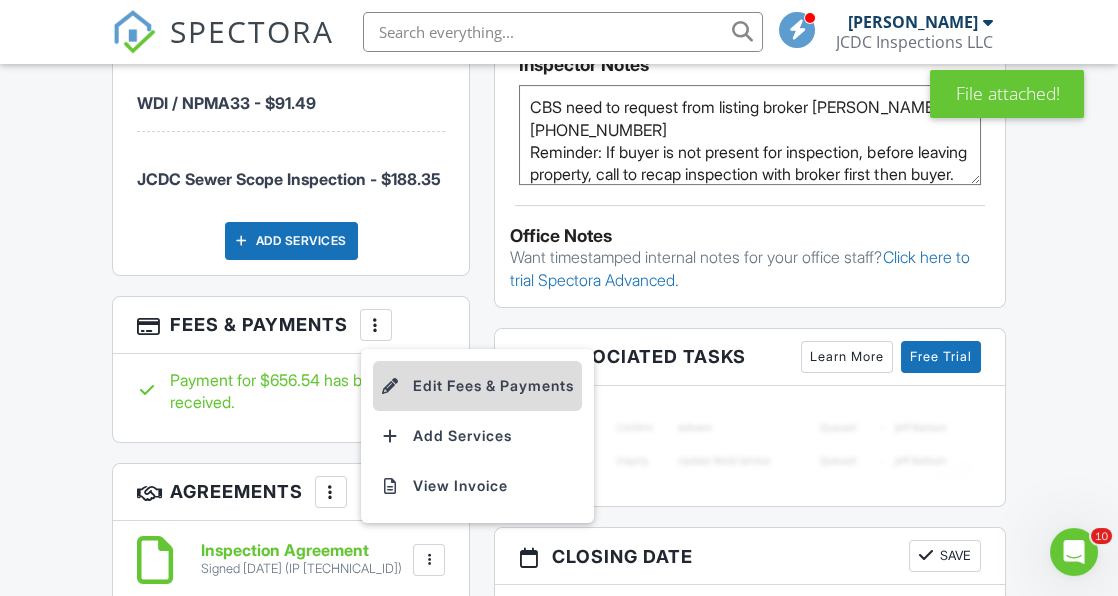 click on "Edit Fees & Payments" at bounding box center (477, 386) 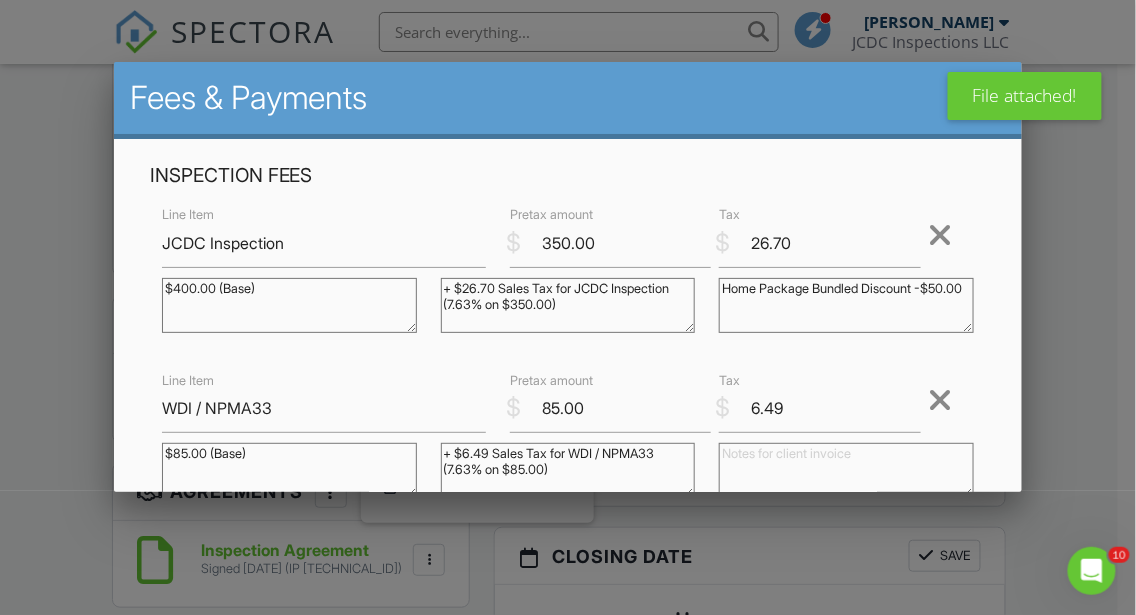 click on "Home Package Bundled Discount -$50.00" at bounding box center [846, 305] 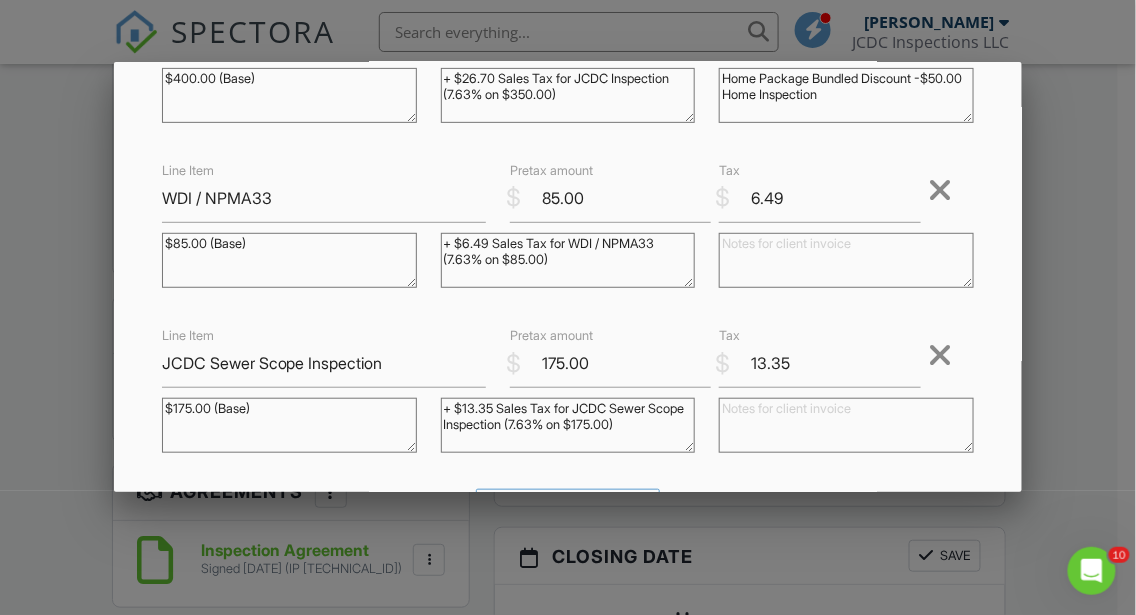 scroll, scrollTop: 208, scrollLeft: 0, axis: vertical 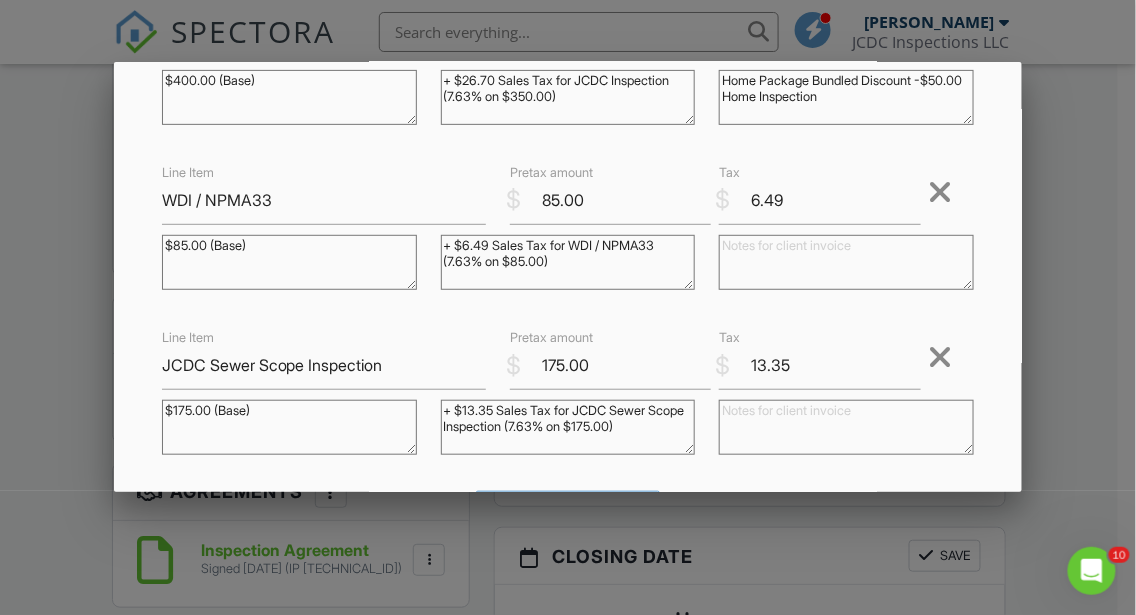 type on "Home Package Bundled Discount -$50.00
Home Inspection" 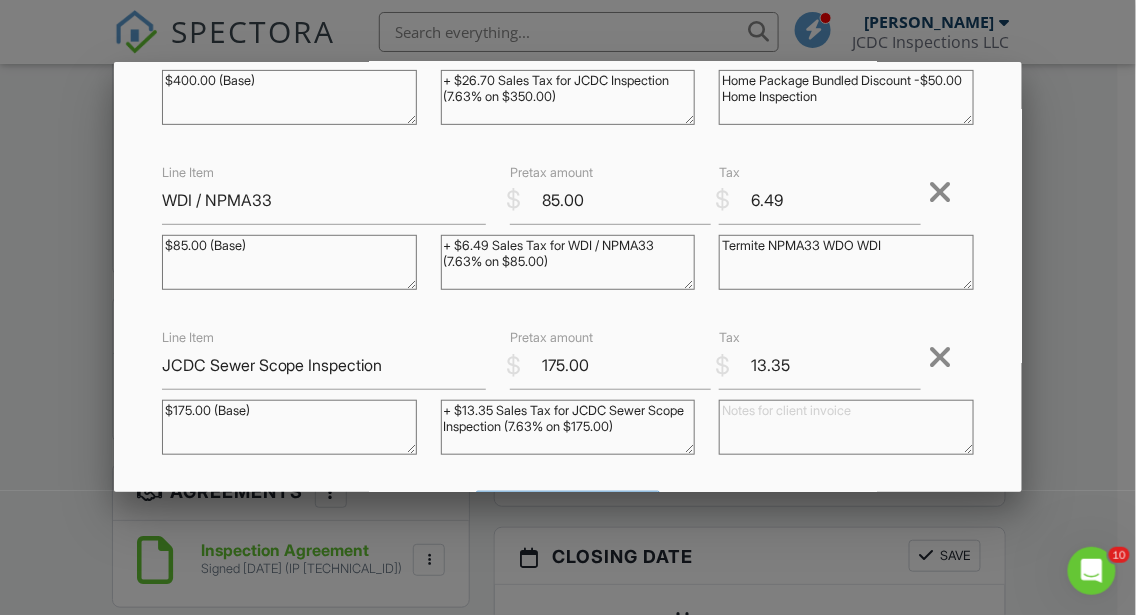 type on "Termite NPMA33 WDO WDI" 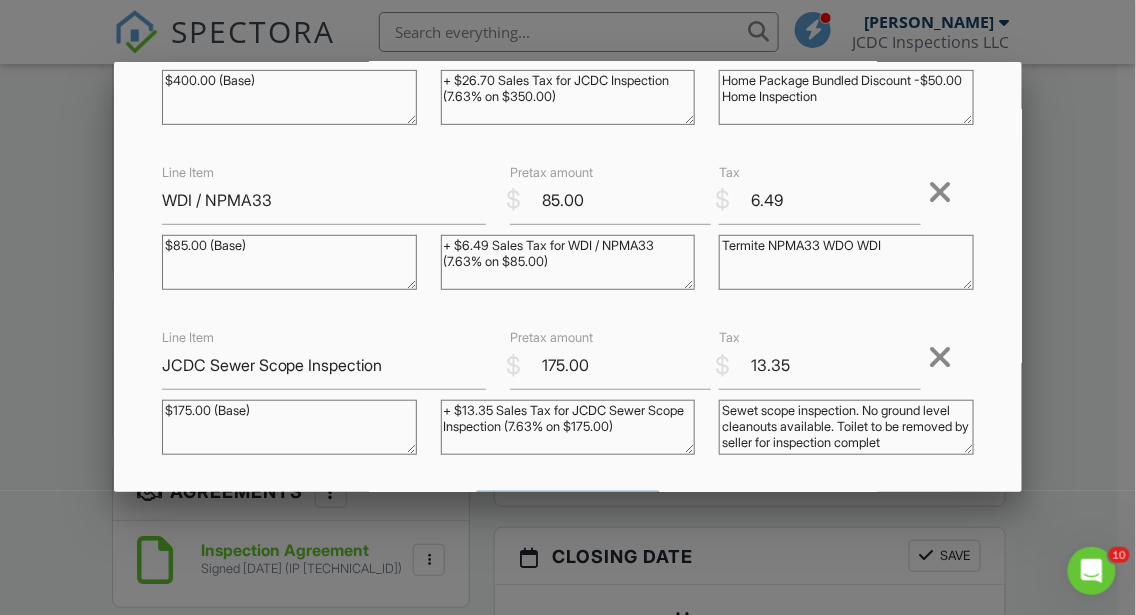 scroll, scrollTop: 12, scrollLeft: 0, axis: vertical 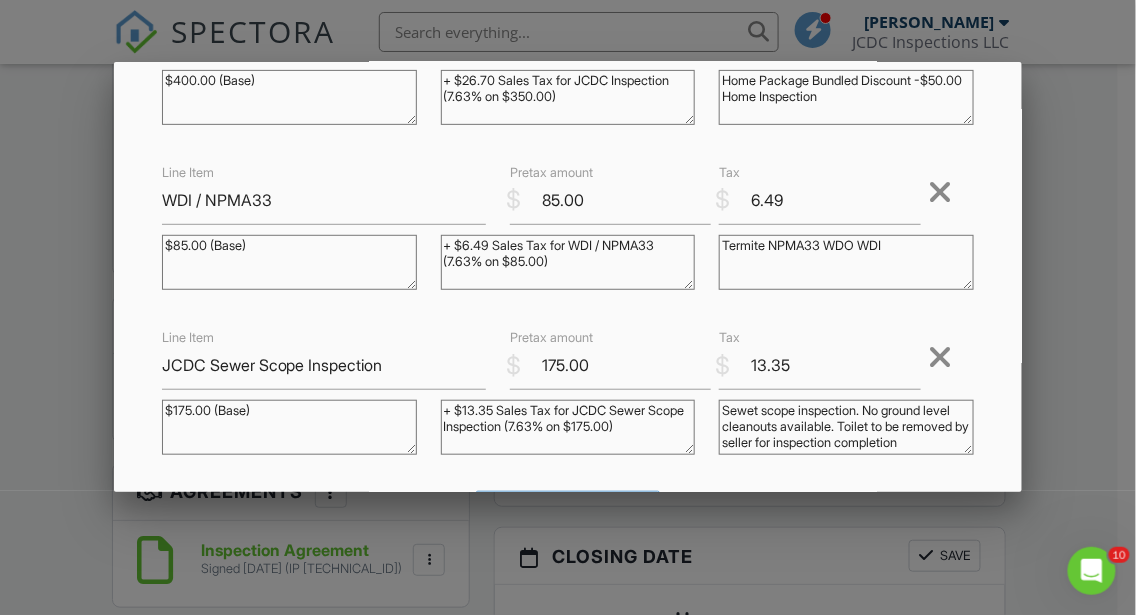 click on "Sewet scope inspection. No ground level cleanouts available. Toilet to be removed by seller for inspection completion" at bounding box center (846, 427) 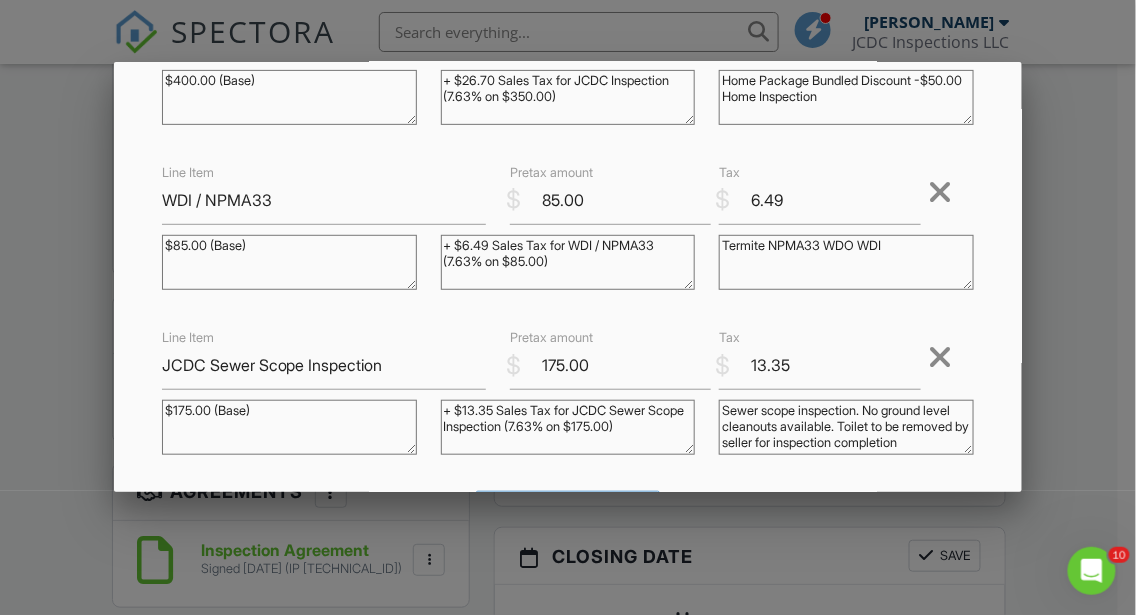 scroll, scrollTop: 14, scrollLeft: 0, axis: vertical 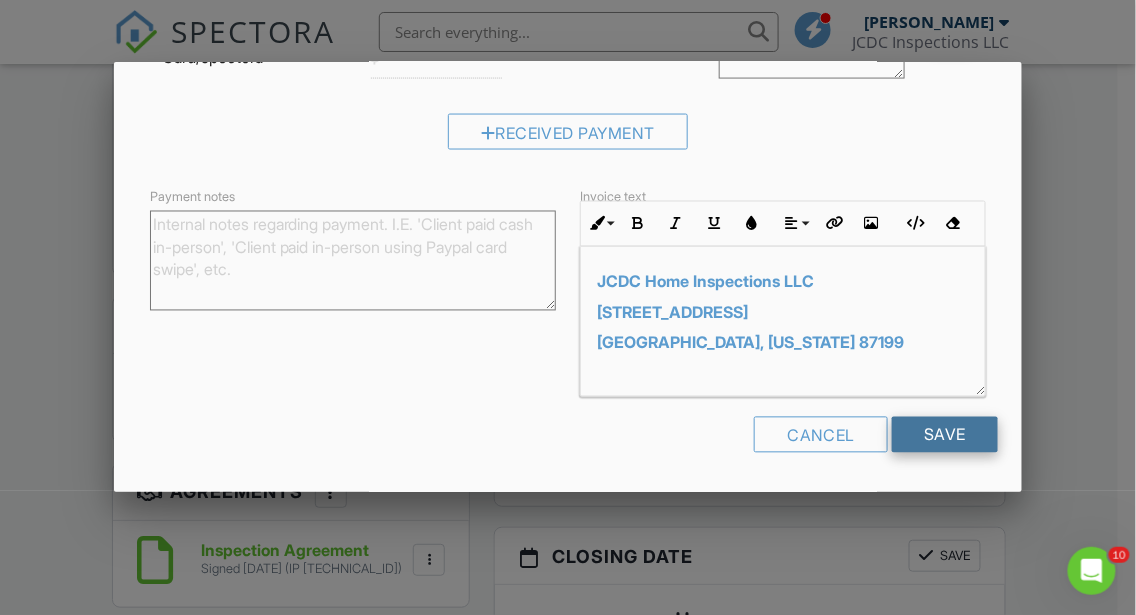 type on "Sewer scope inspection. No ground level cleanouts available. Toilet to be removed by seller for inspection completion [DATE]" 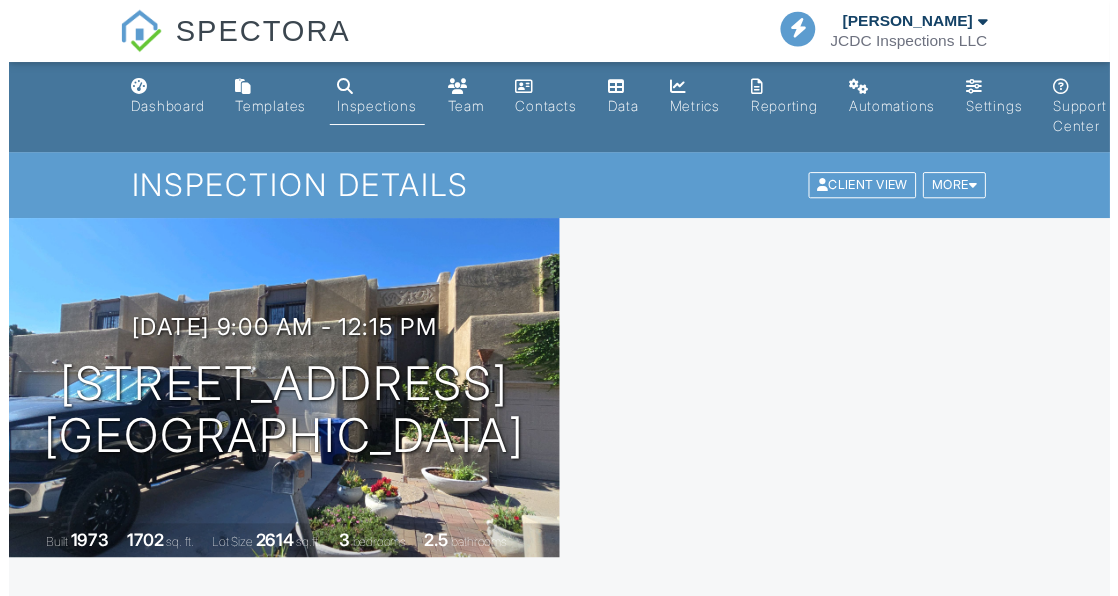 scroll, scrollTop: 0, scrollLeft: 0, axis: both 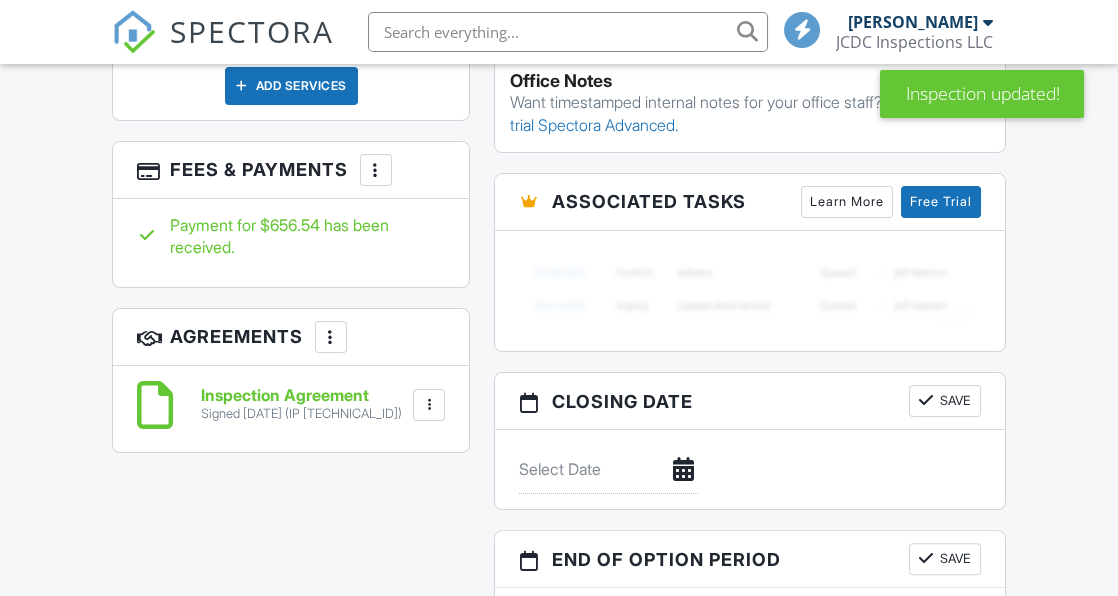 click at bounding box center (376, 170) 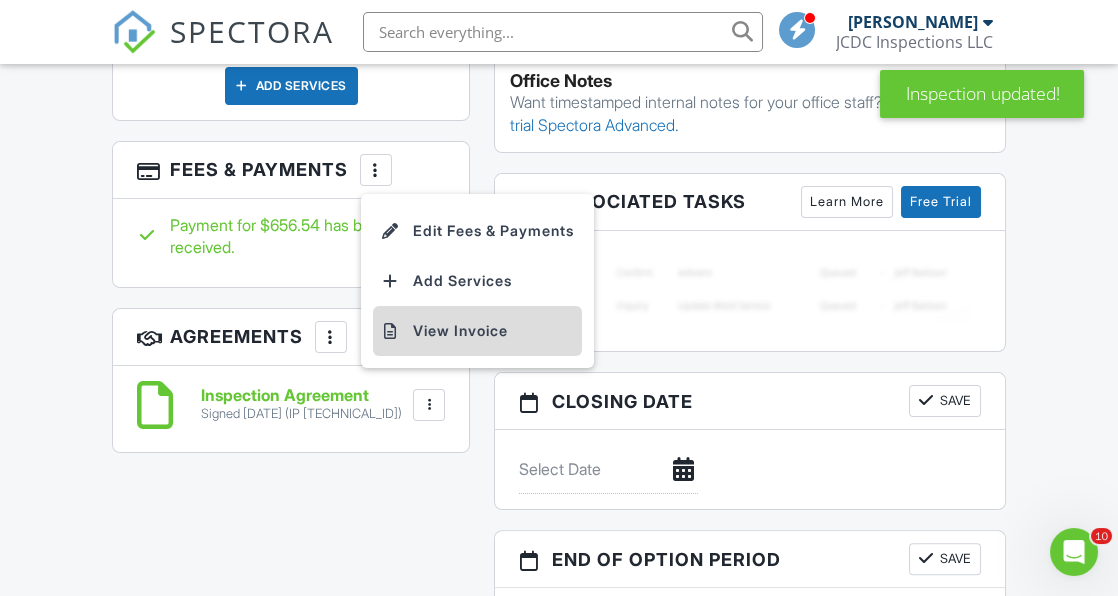 scroll, scrollTop: 0, scrollLeft: 0, axis: both 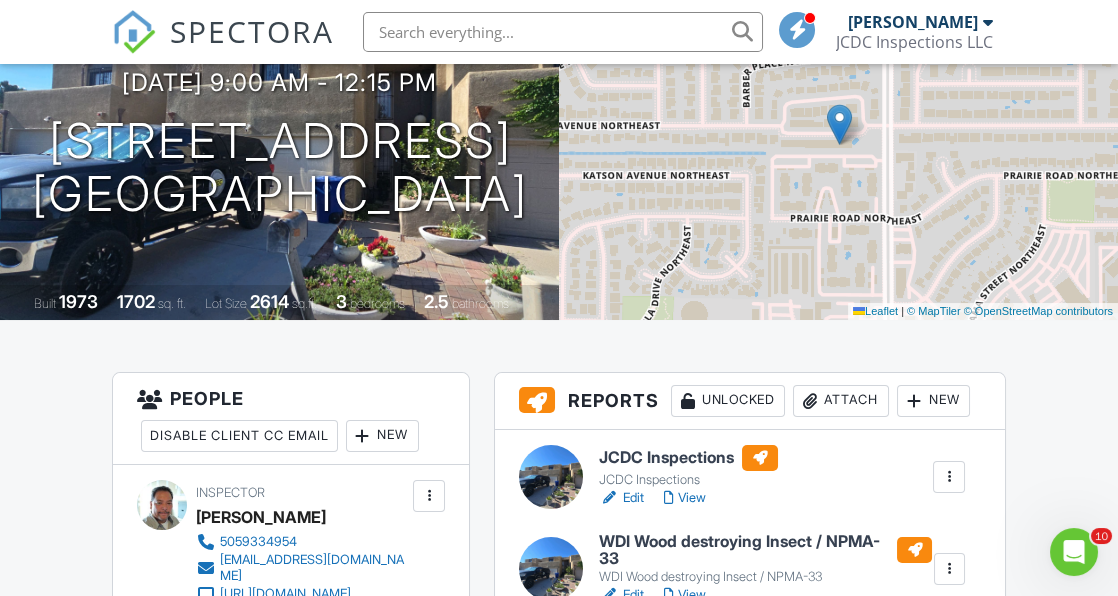 click on "Attach" at bounding box center (841, 401) 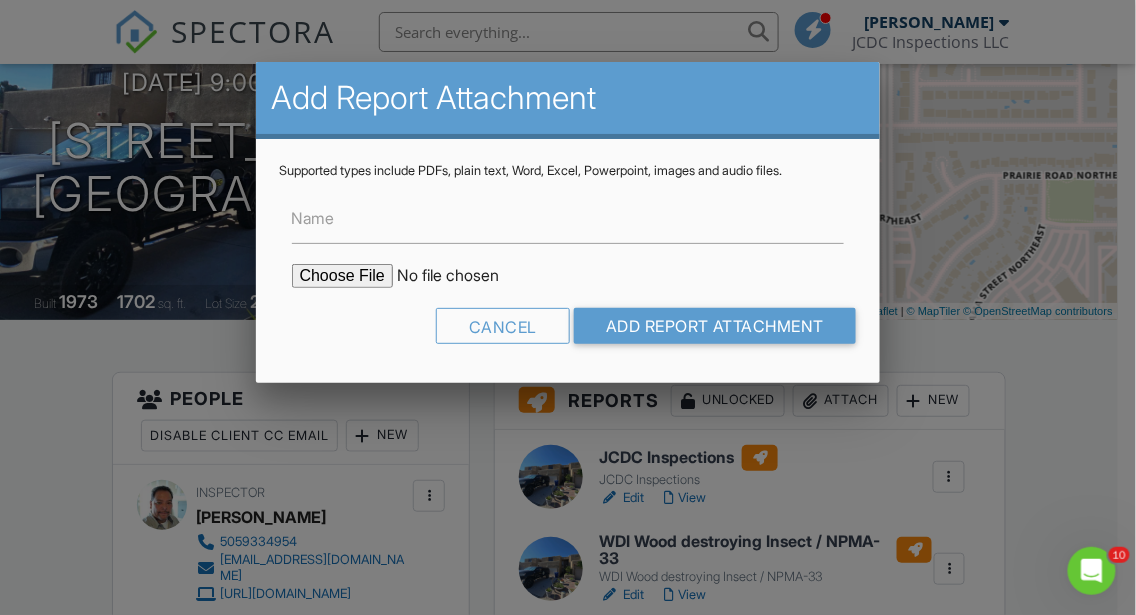 click at bounding box center [462, 276] 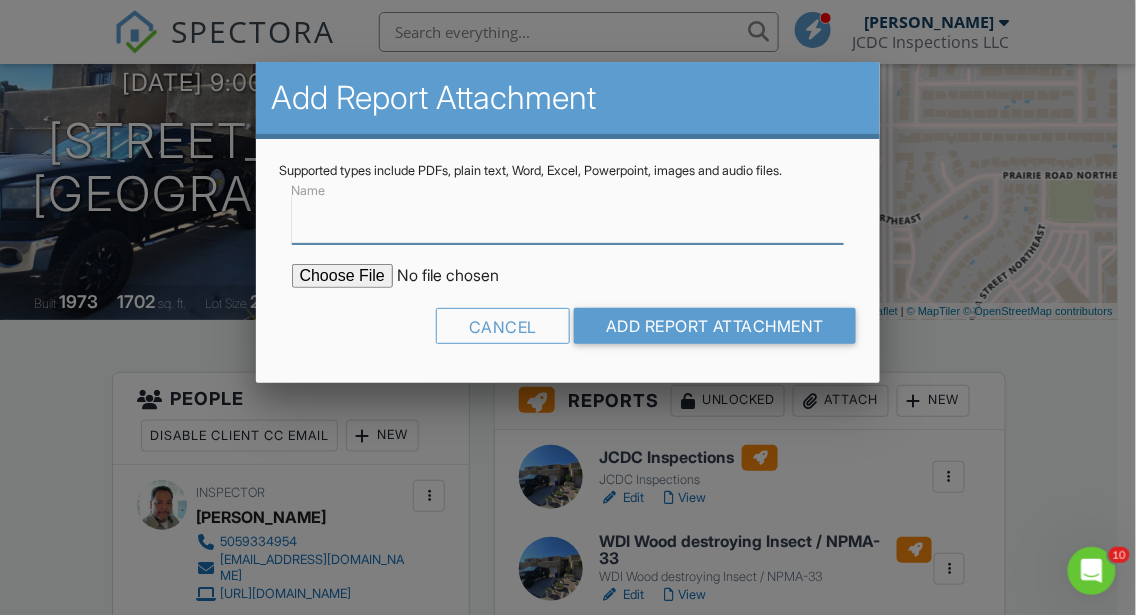 click on "Name" at bounding box center (568, 219) 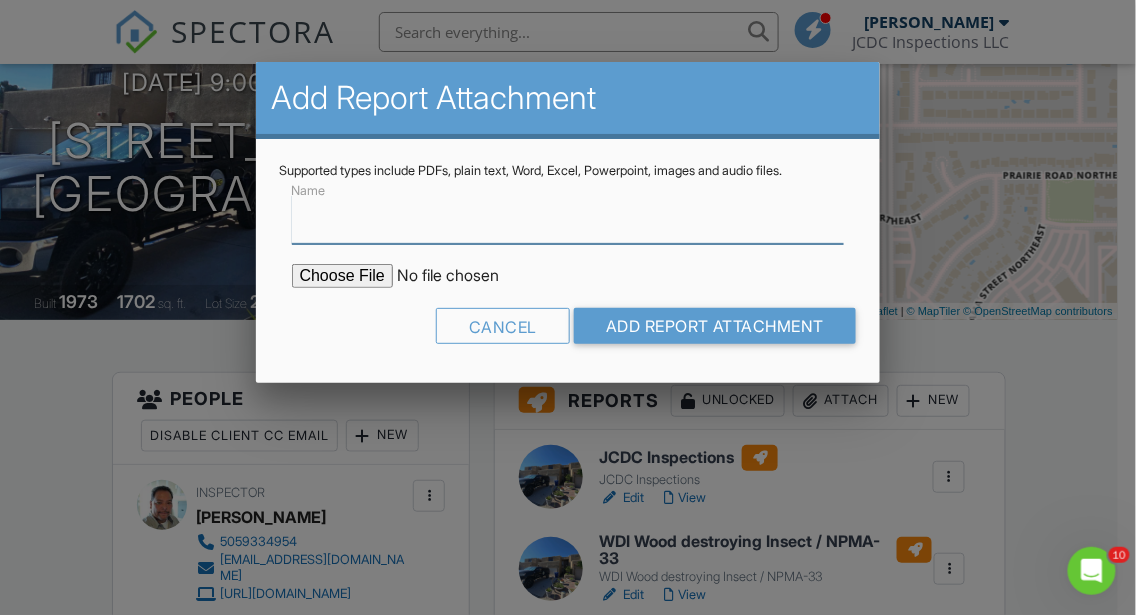 type on "Invoice Receipt copy" 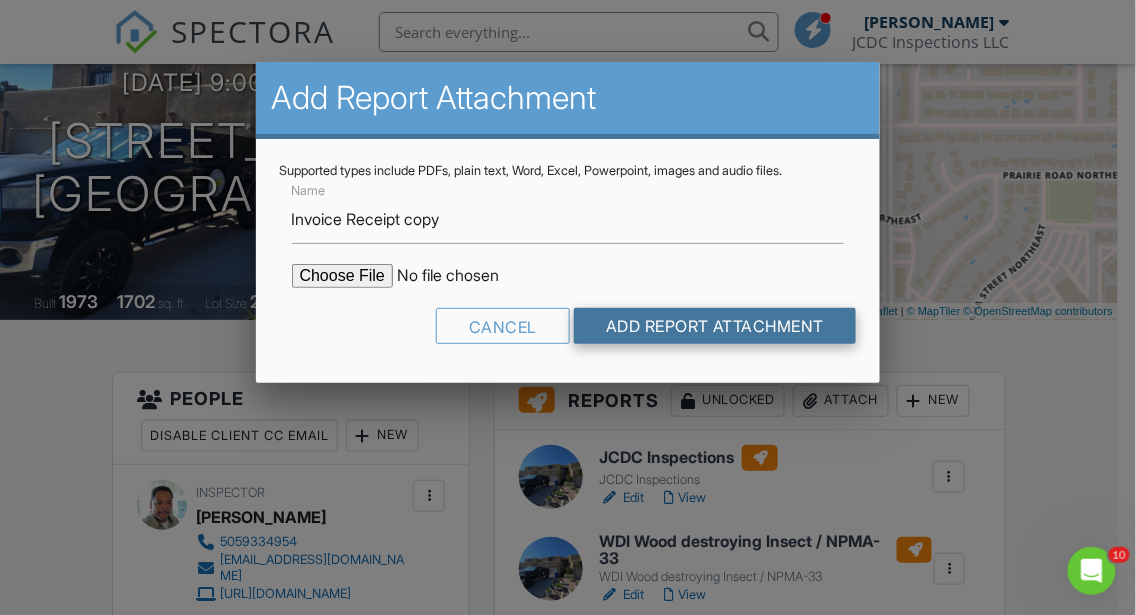 click on "Add Report Attachment" at bounding box center [715, 326] 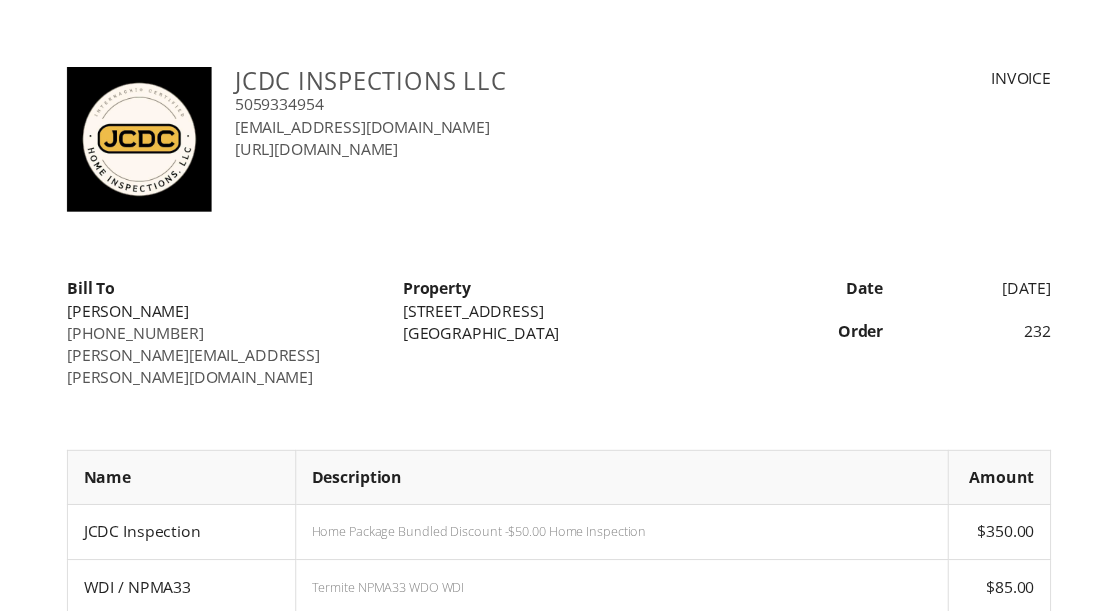 scroll, scrollTop: 0, scrollLeft: 0, axis: both 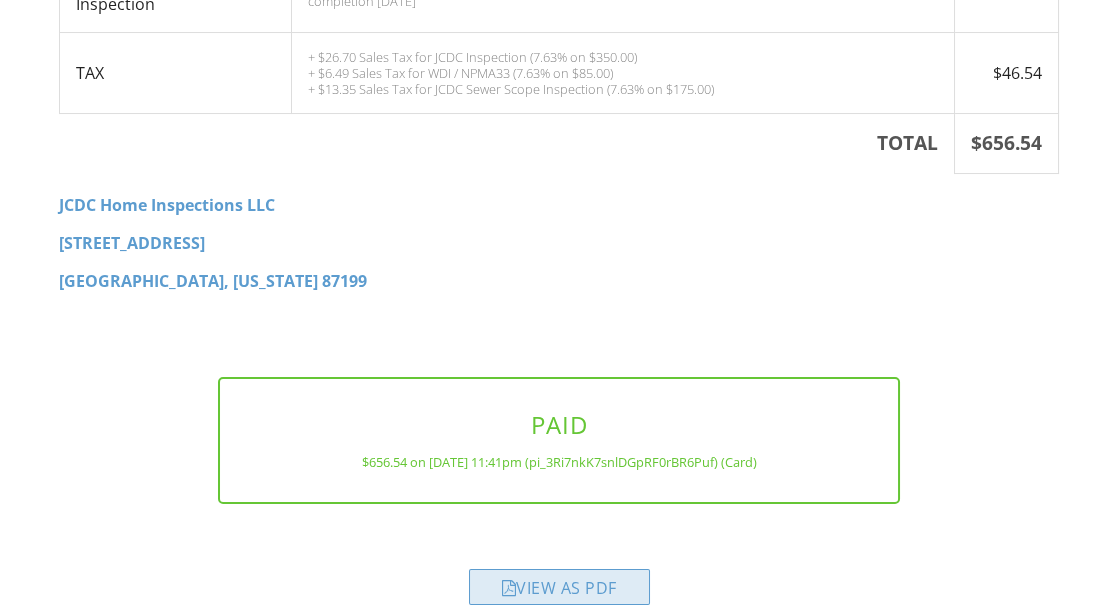 click on "View as PDF" at bounding box center [559, 587] 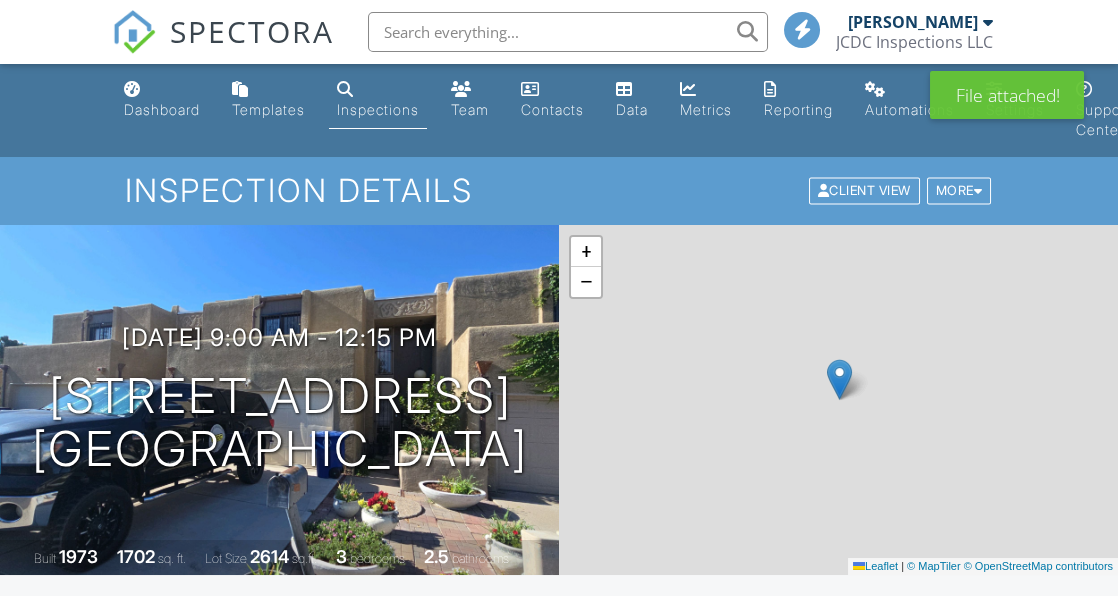 scroll, scrollTop: 207, scrollLeft: 0, axis: vertical 